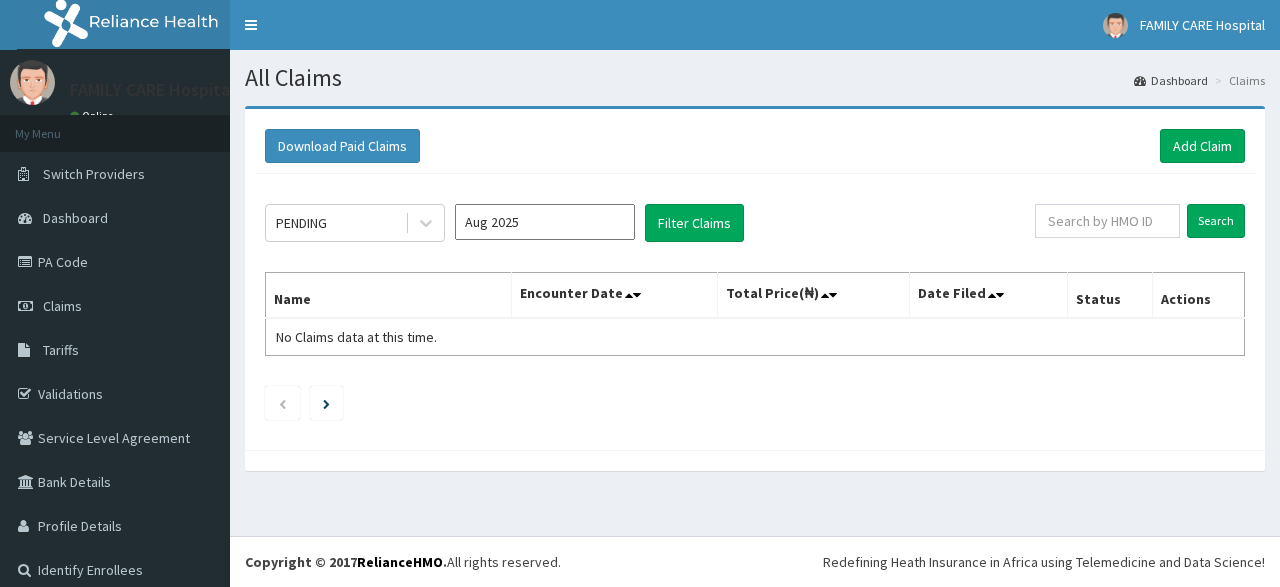 scroll, scrollTop: 0, scrollLeft: 0, axis: both 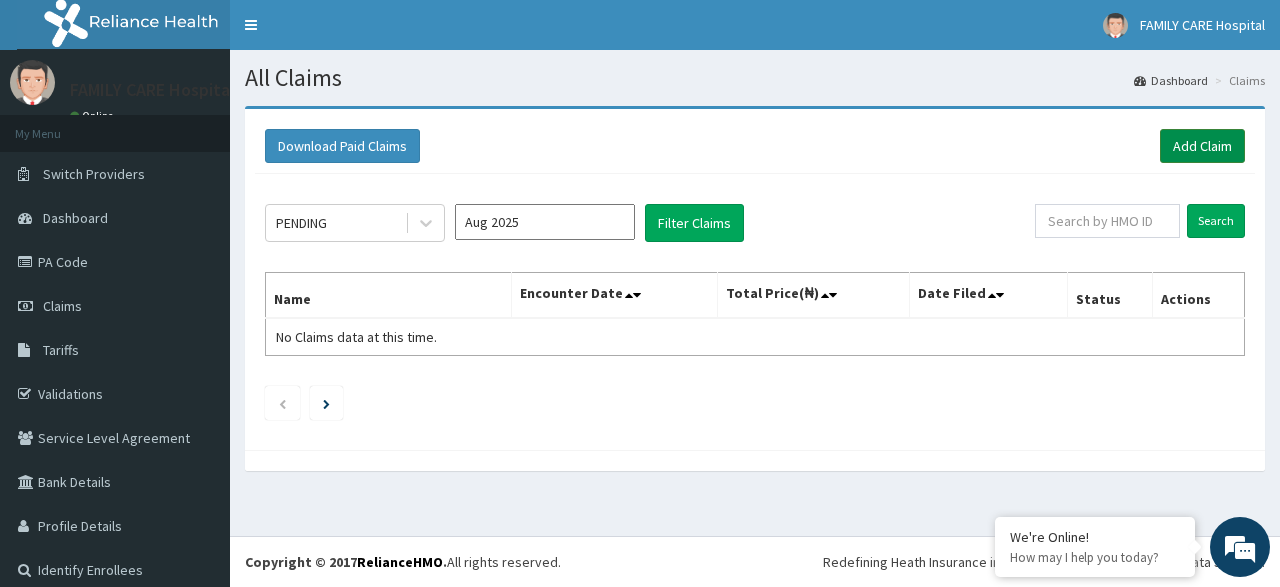 click on "Add Claim" at bounding box center (1202, 146) 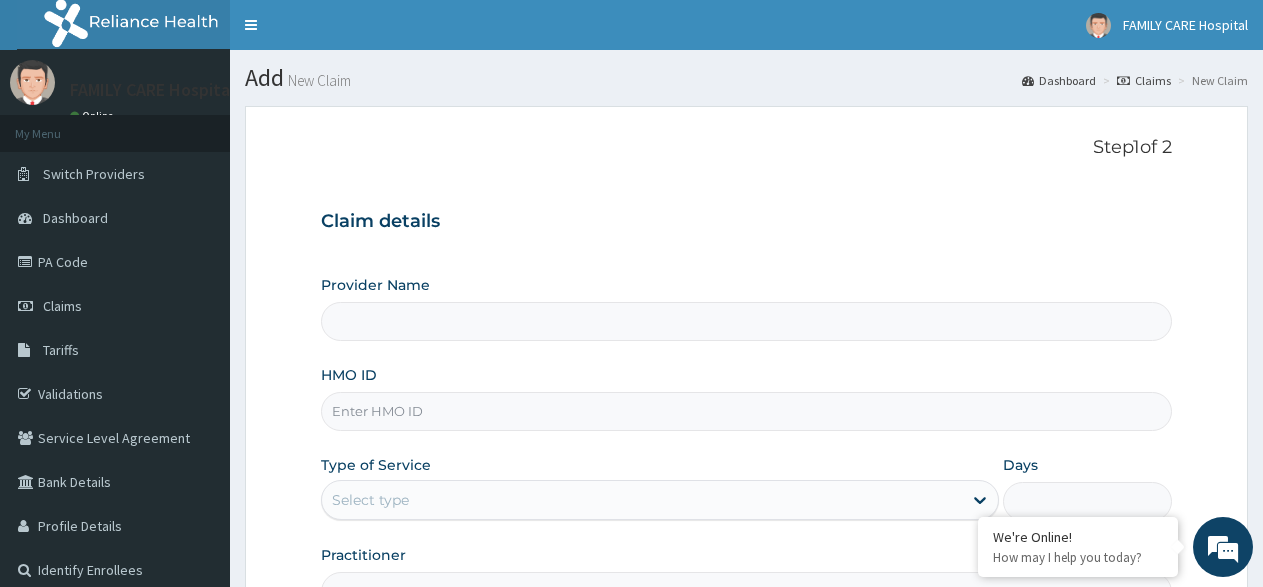 scroll, scrollTop: 0, scrollLeft: 0, axis: both 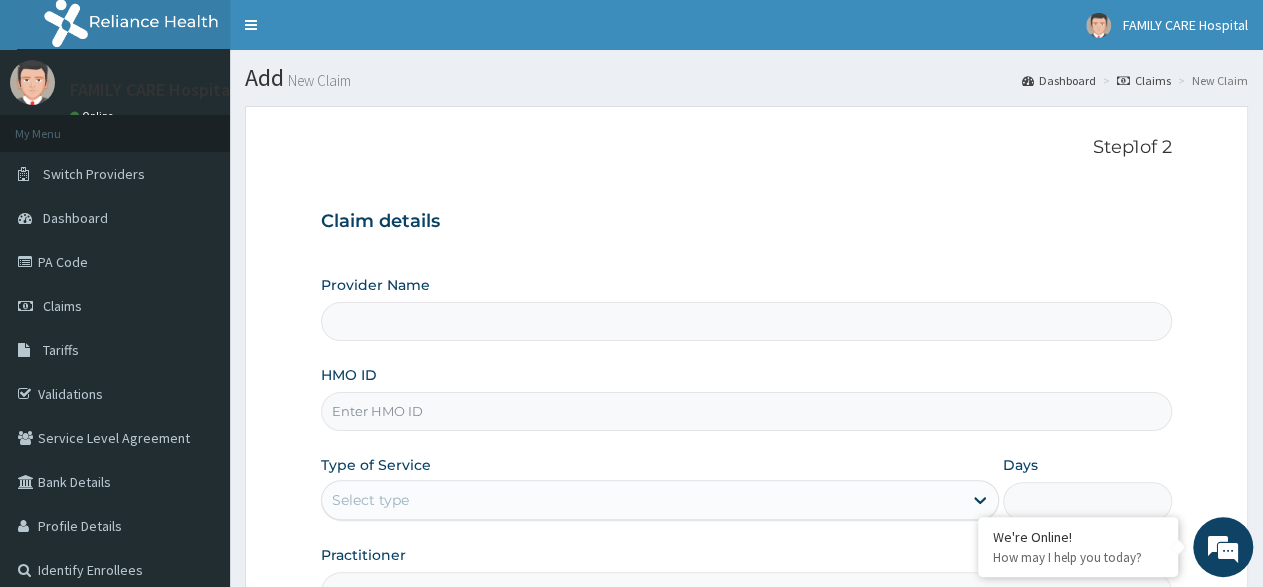 type on "FAMILY CARE HOSPITAL" 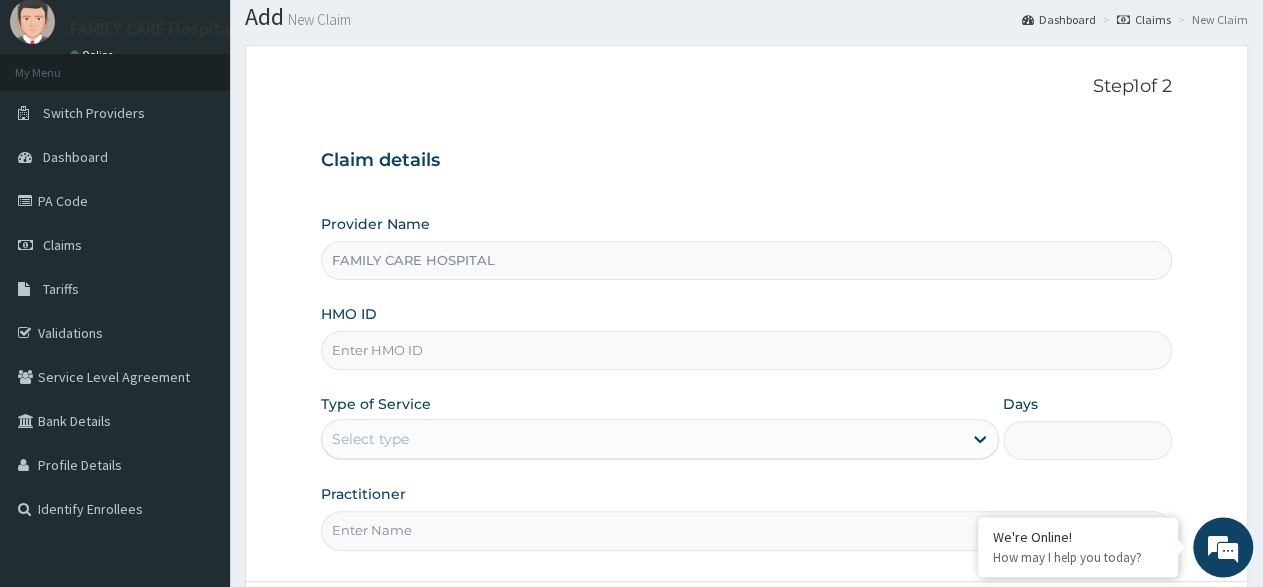 scroll, scrollTop: 104, scrollLeft: 0, axis: vertical 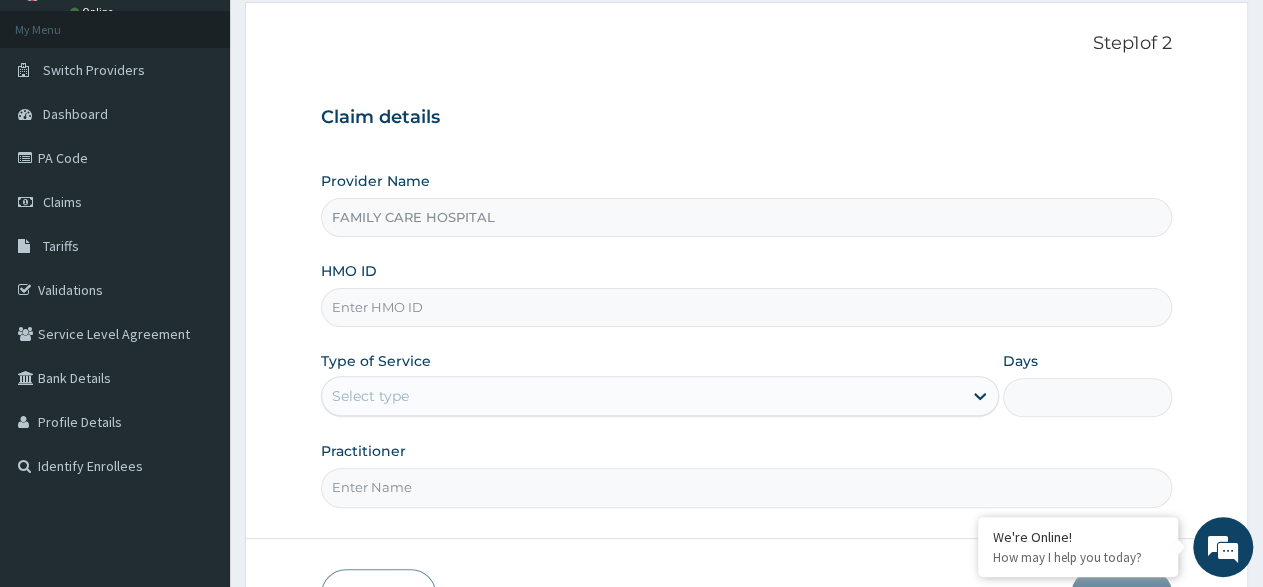 click on "HMO ID" at bounding box center (746, 307) 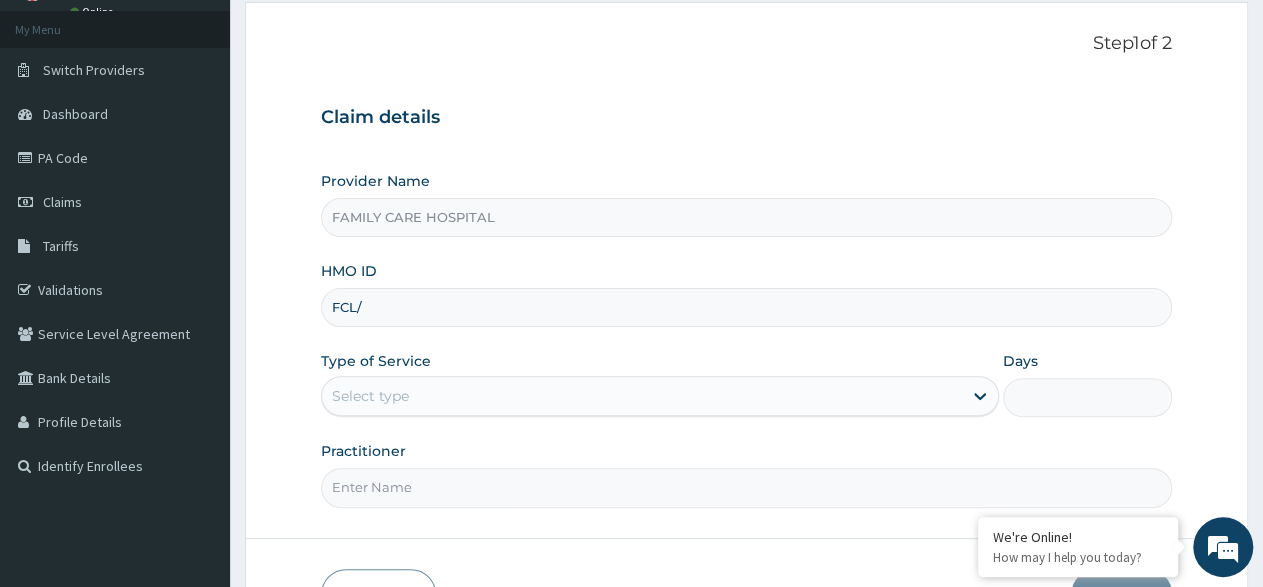 scroll, scrollTop: 0, scrollLeft: 0, axis: both 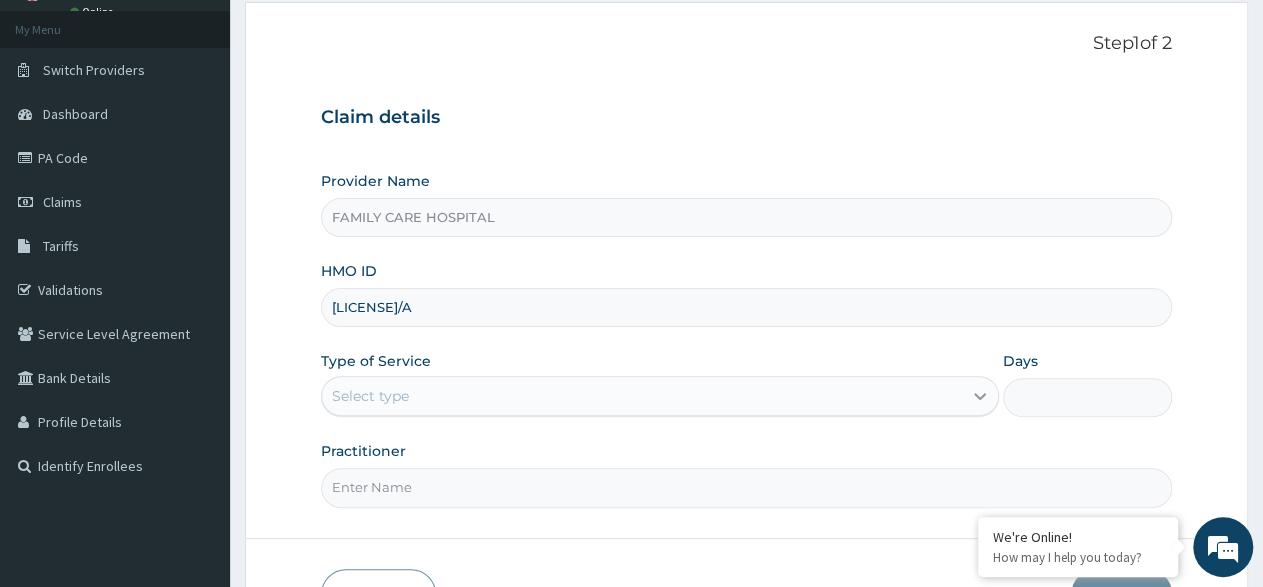 type on "FCL/12546/A" 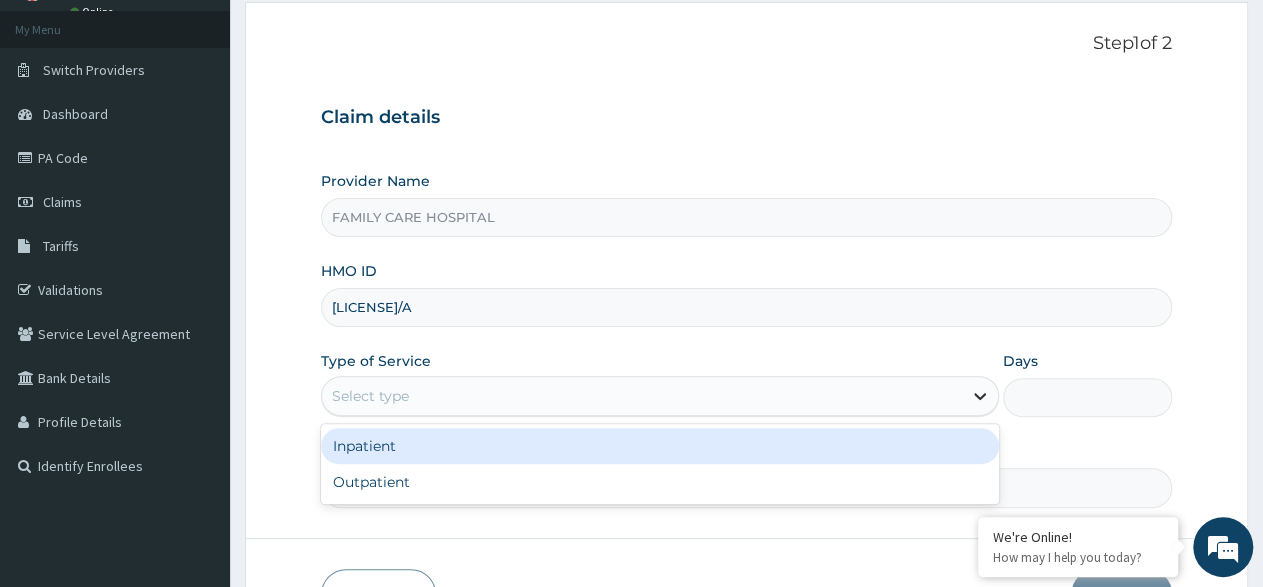 click at bounding box center (980, 396) 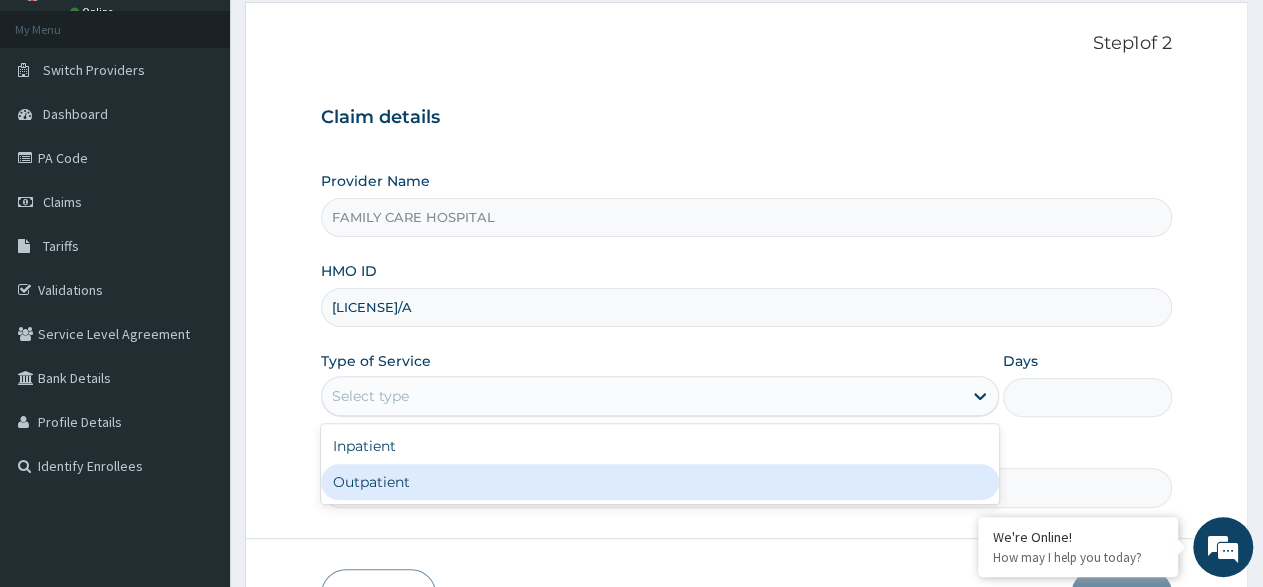 click on "Outpatient" at bounding box center [659, 482] 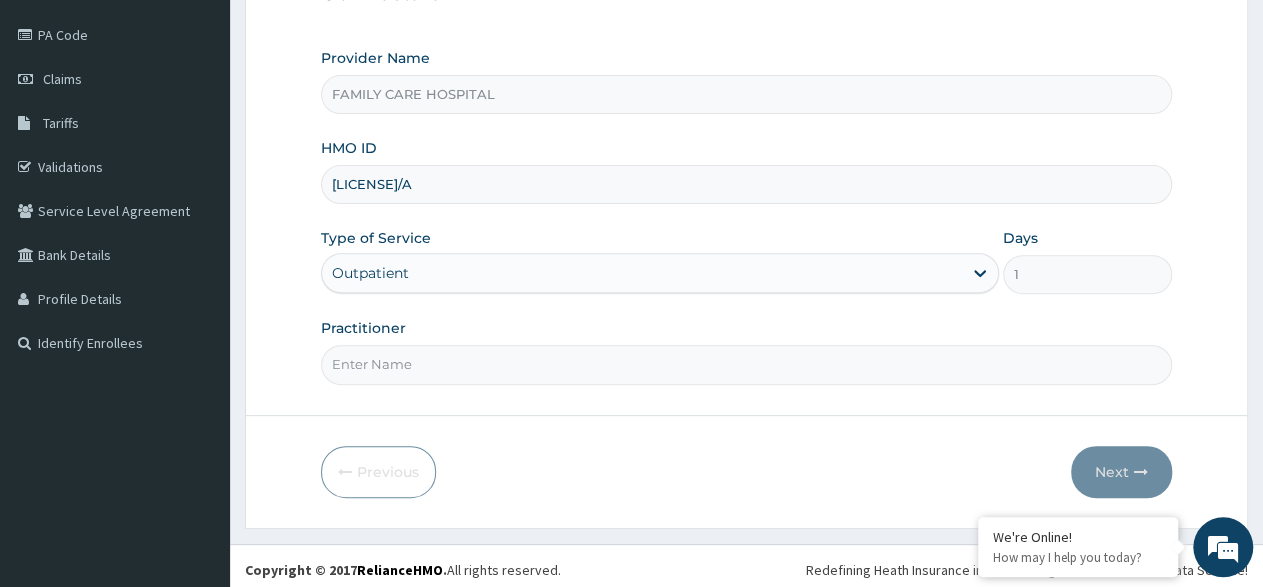 scroll, scrollTop: 230, scrollLeft: 0, axis: vertical 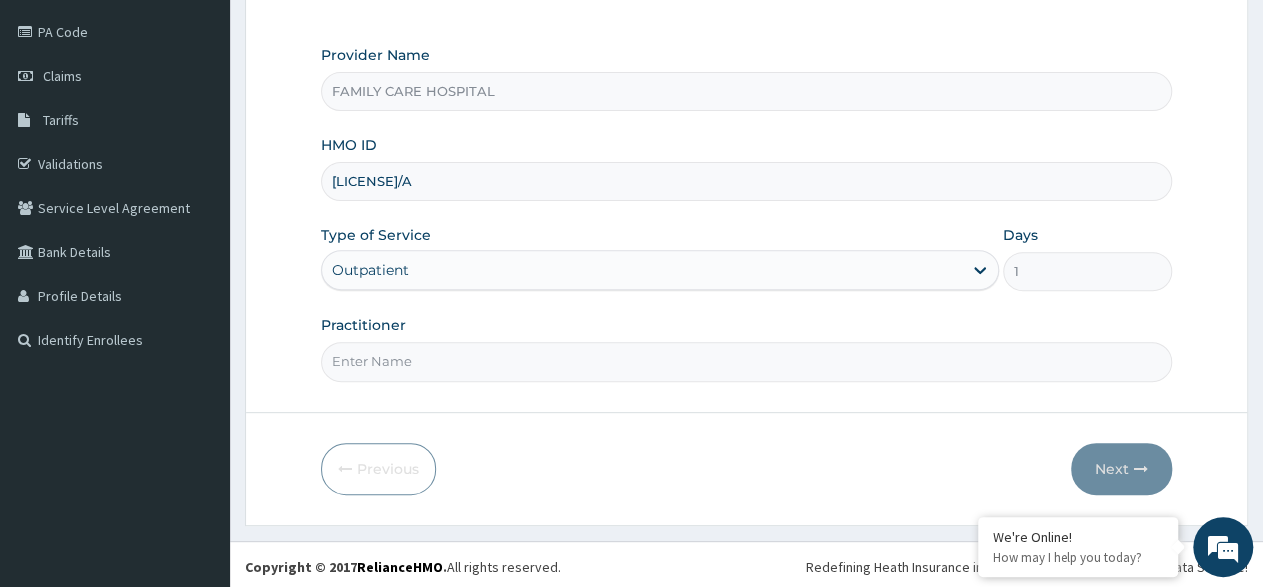 click on "Practitioner" at bounding box center [746, 361] 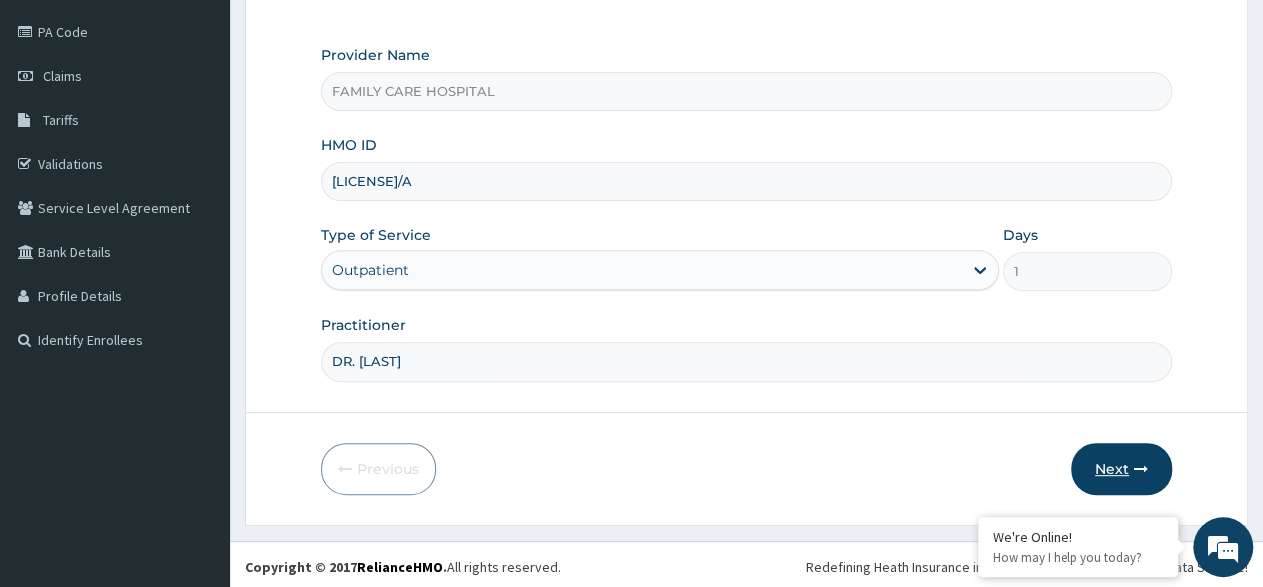 type on "DR. ADE" 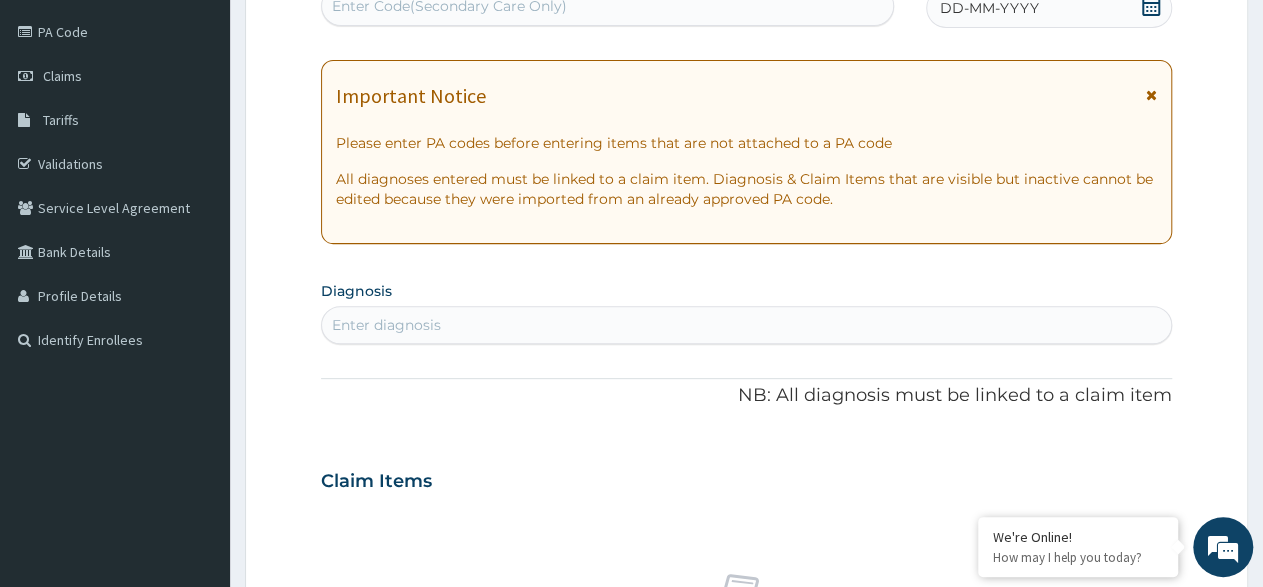 click at bounding box center (1151, 95) 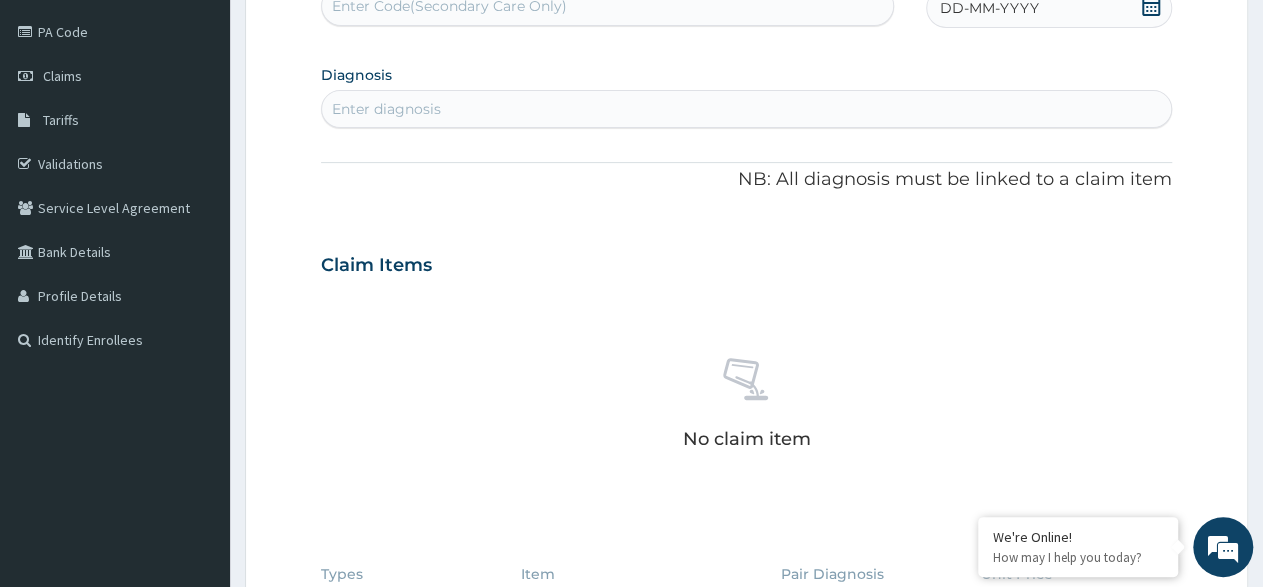click 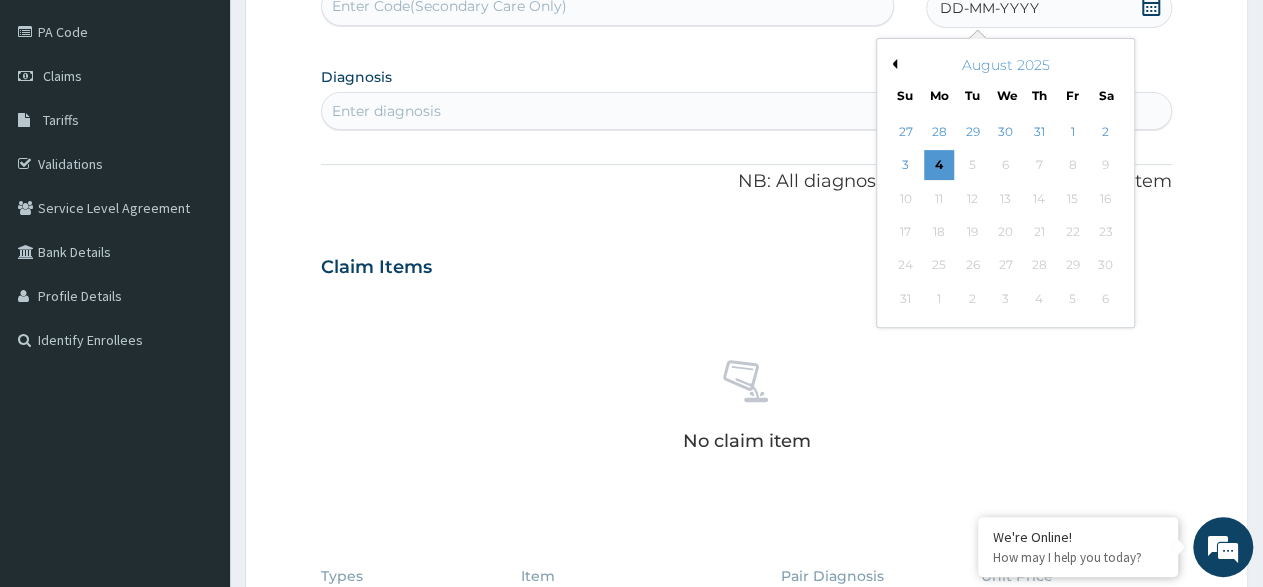 click on "August 2025" at bounding box center (1005, 65) 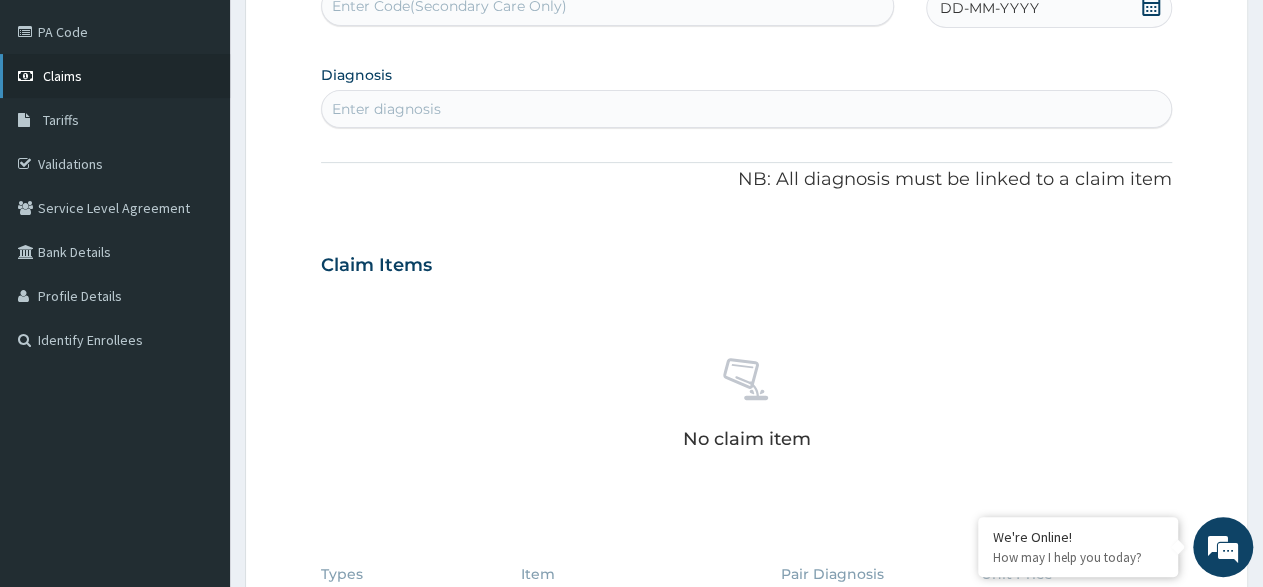 click on "Claims" at bounding box center [115, 76] 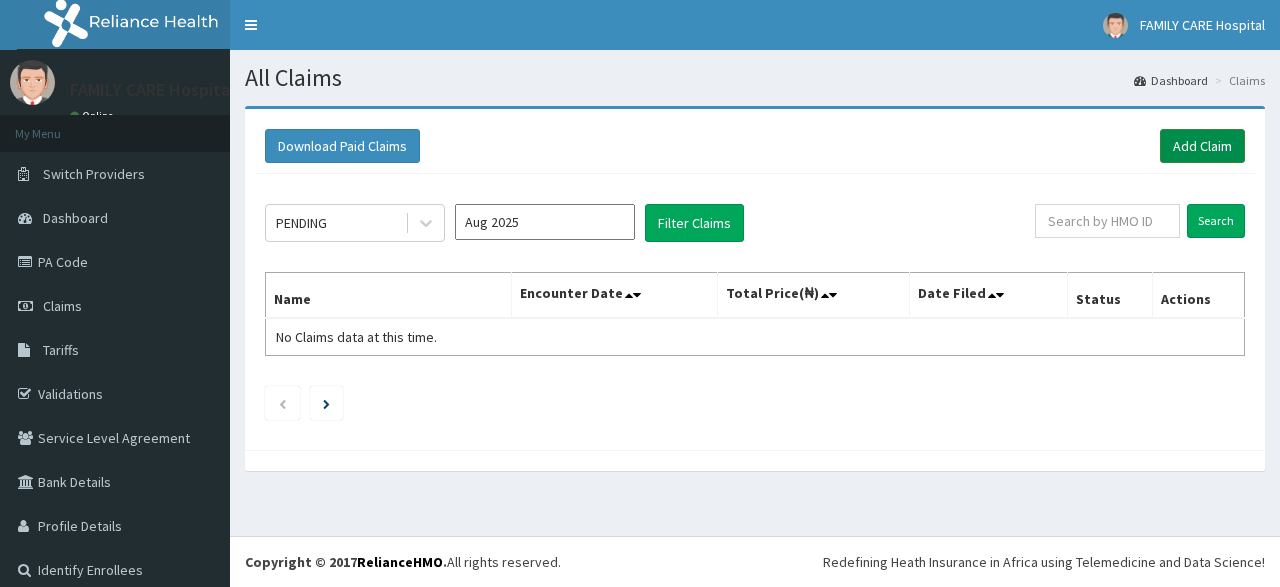 scroll, scrollTop: 0, scrollLeft: 0, axis: both 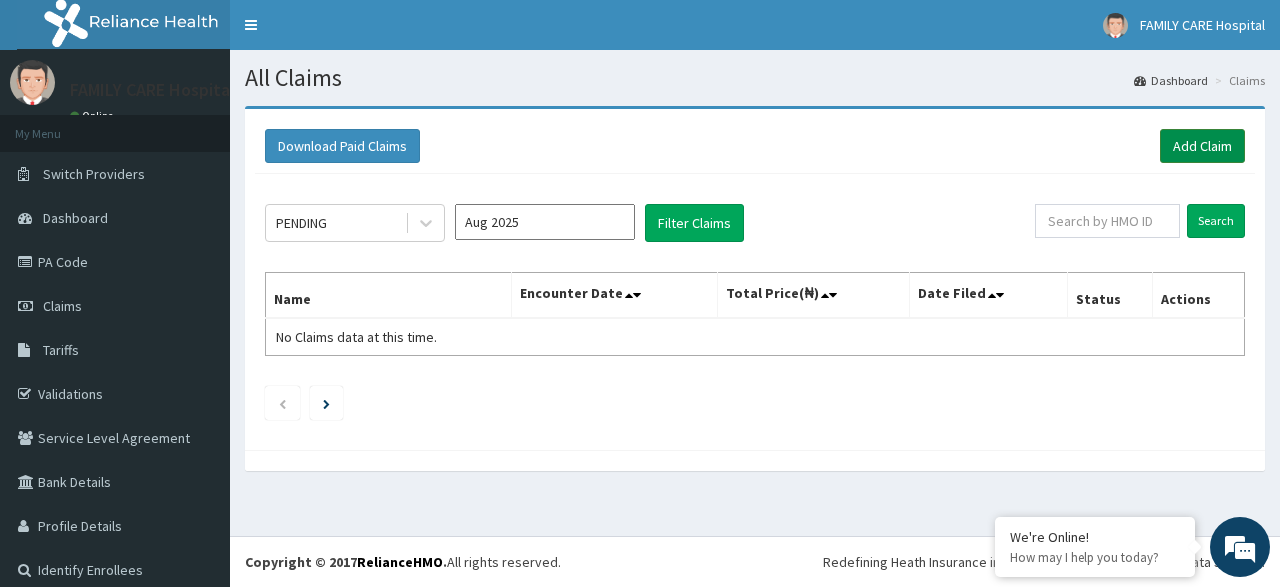 click on "Add Claim" at bounding box center (1202, 146) 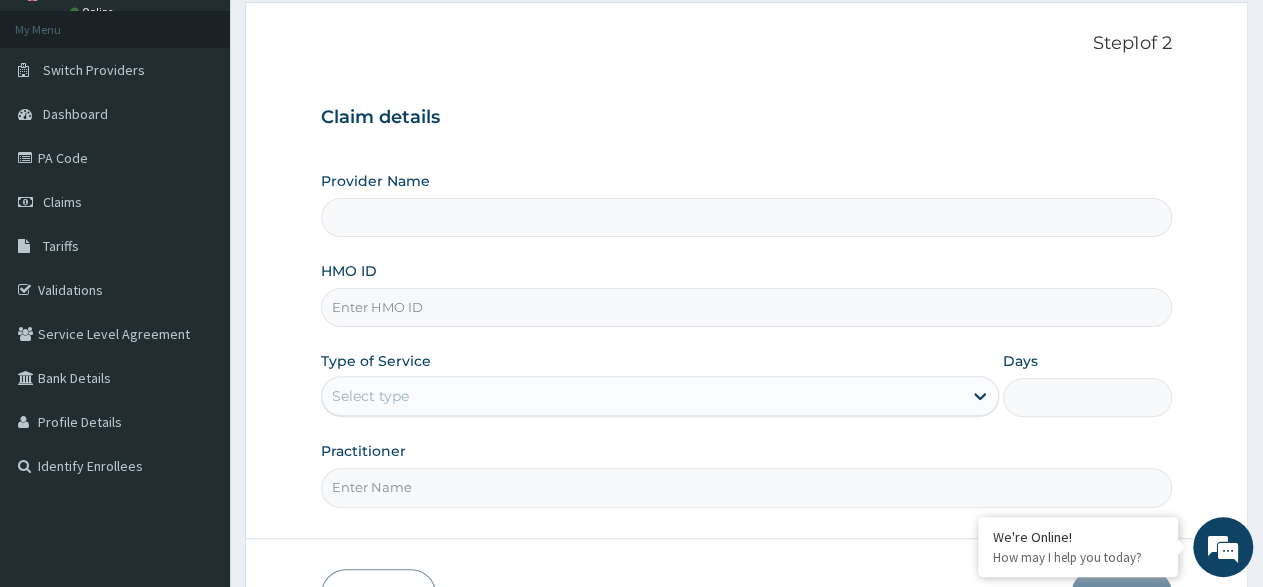 scroll, scrollTop: 104, scrollLeft: 0, axis: vertical 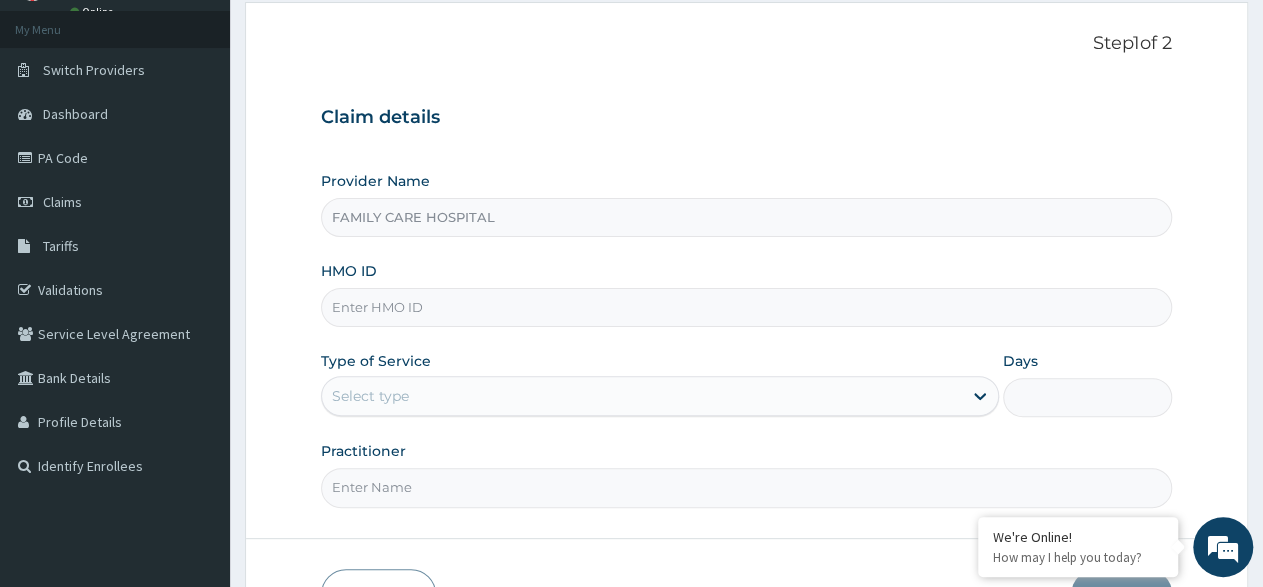 click on "HMO ID" at bounding box center (746, 307) 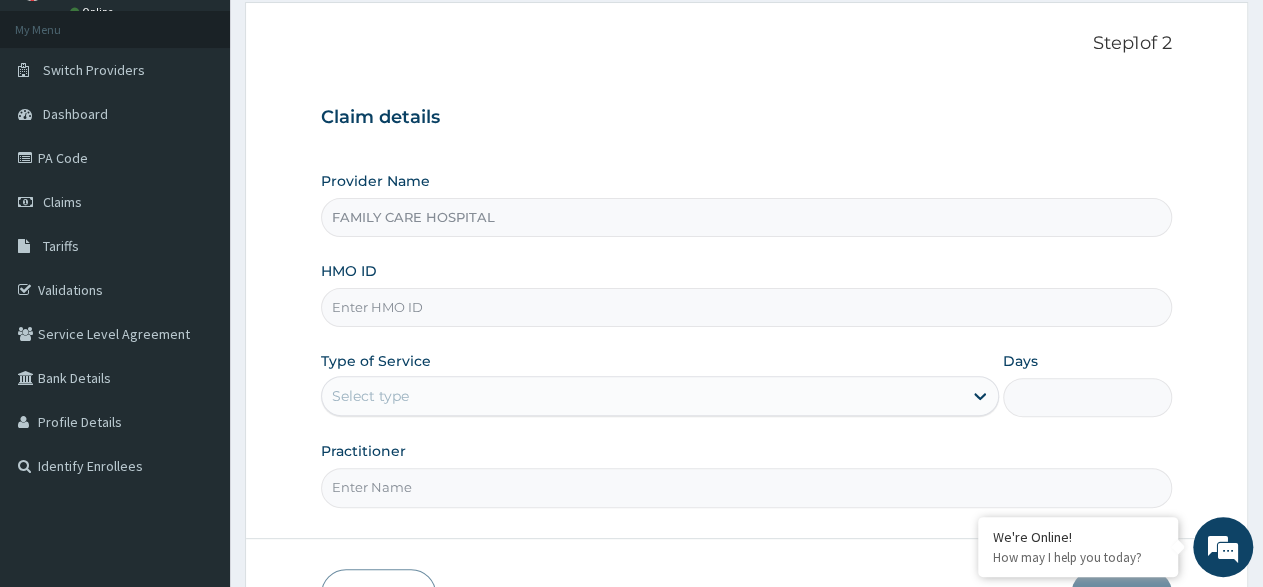 scroll, scrollTop: 0, scrollLeft: 0, axis: both 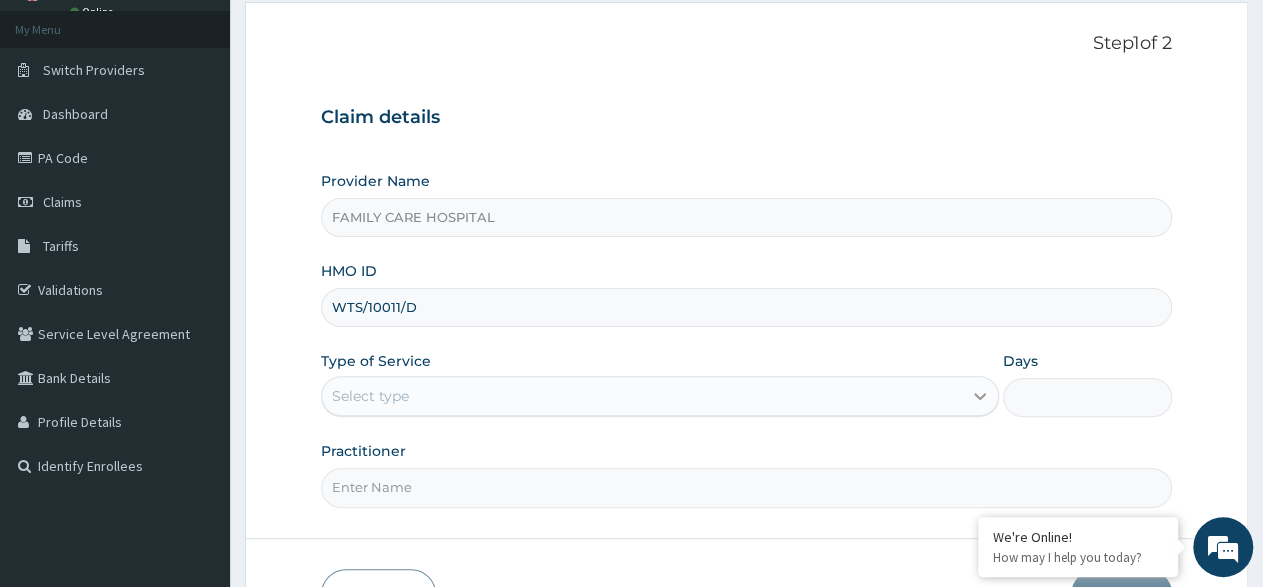 type on "WTS/10011/D" 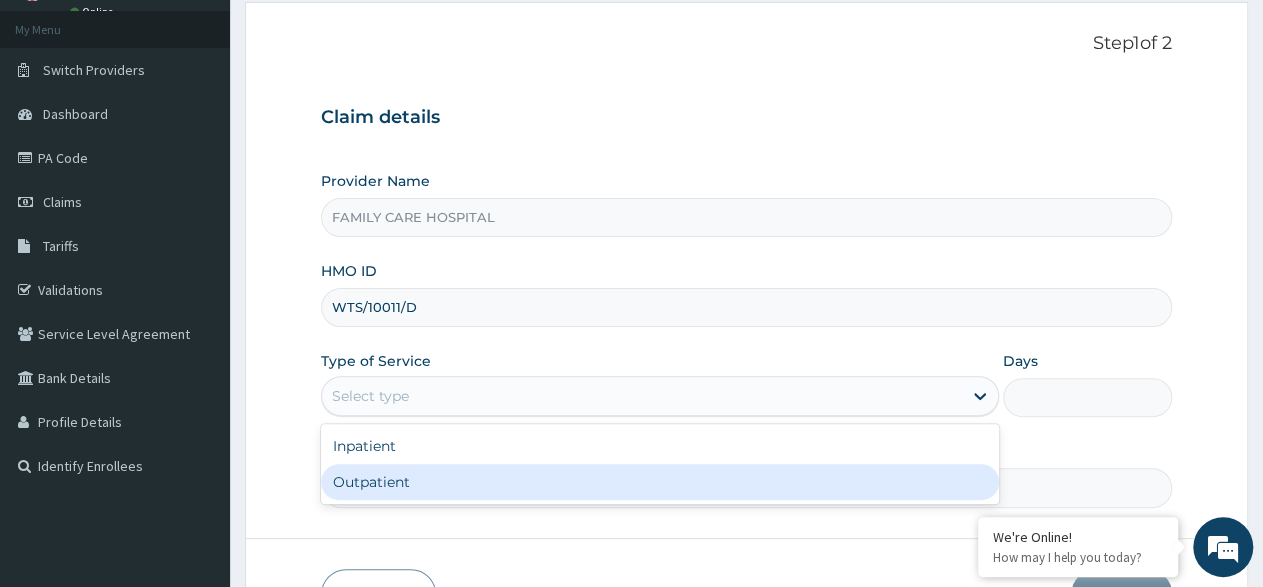 click on "Outpatient" at bounding box center [659, 482] 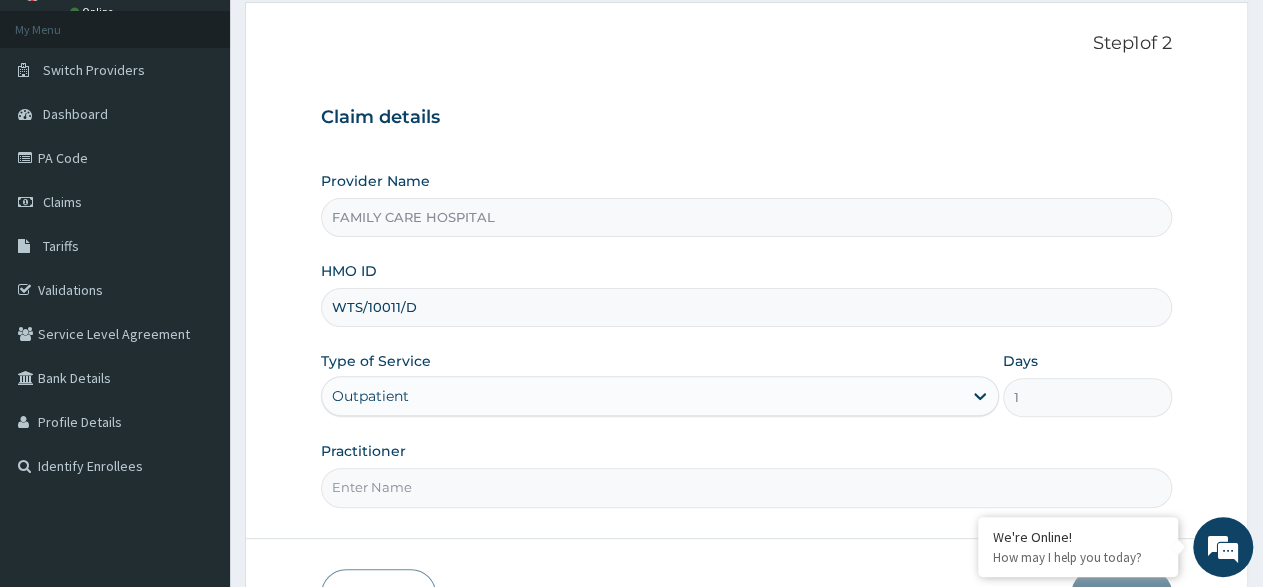 click on "Practitioner" at bounding box center [746, 487] 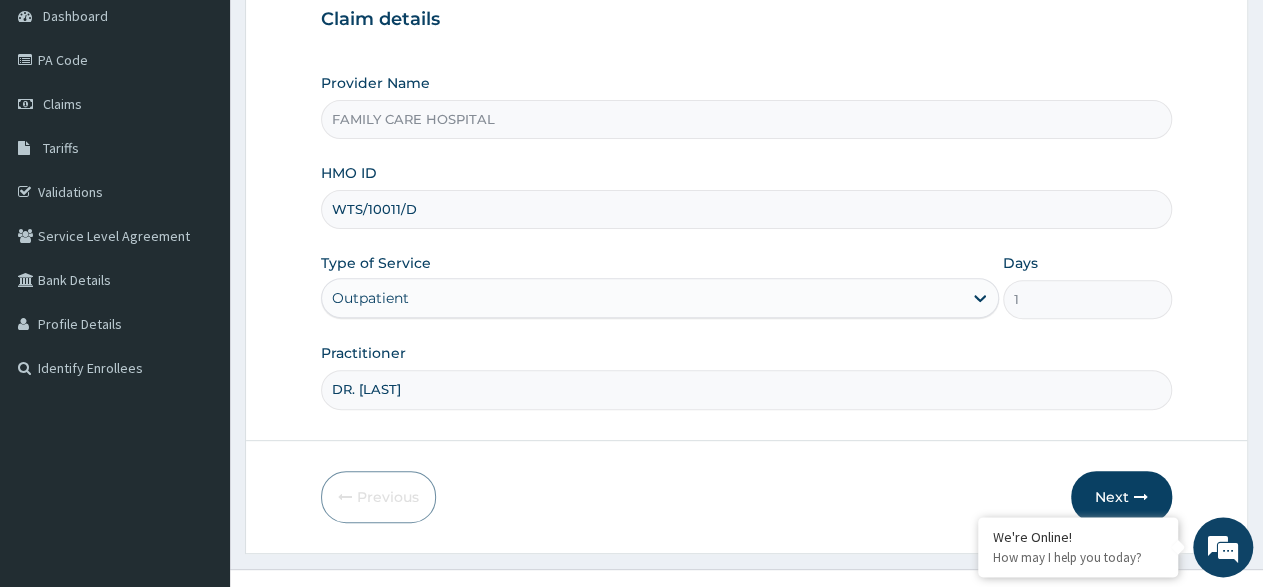 scroll, scrollTop: 230, scrollLeft: 0, axis: vertical 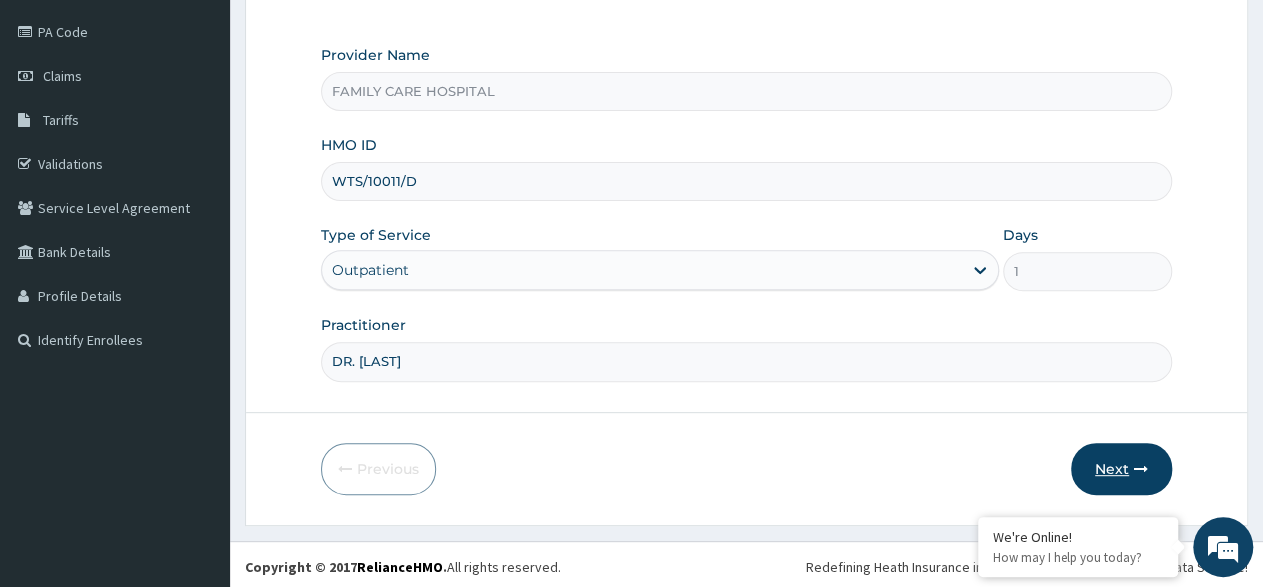 type on "DR. ADE" 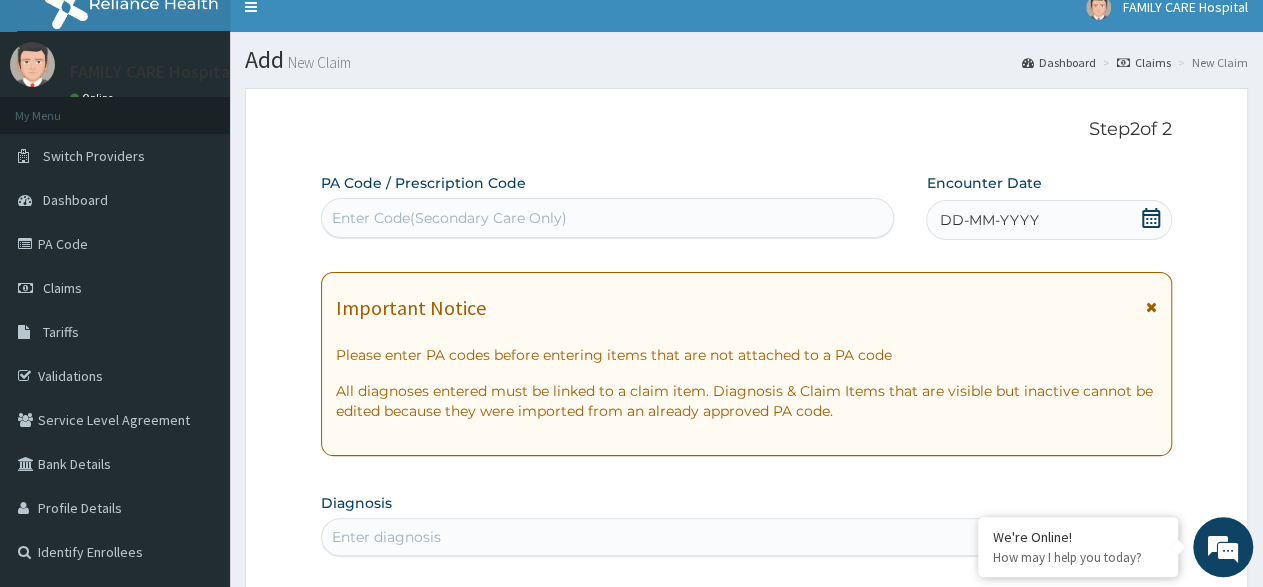 scroll, scrollTop: 0, scrollLeft: 0, axis: both 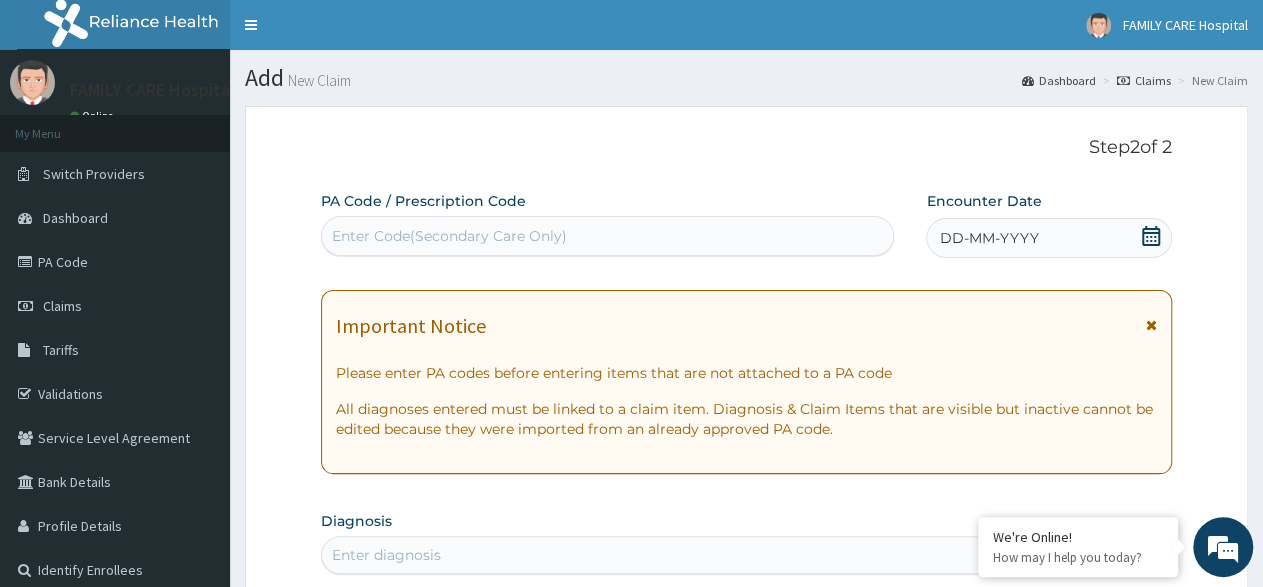 click at bounding box center (1151, 325) 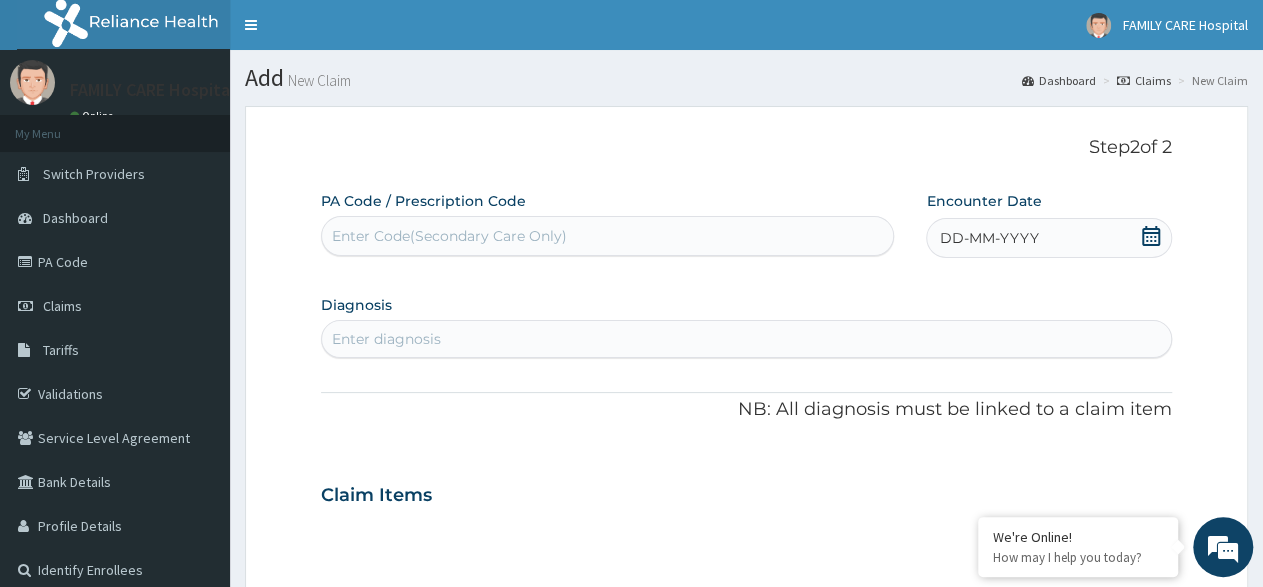 click 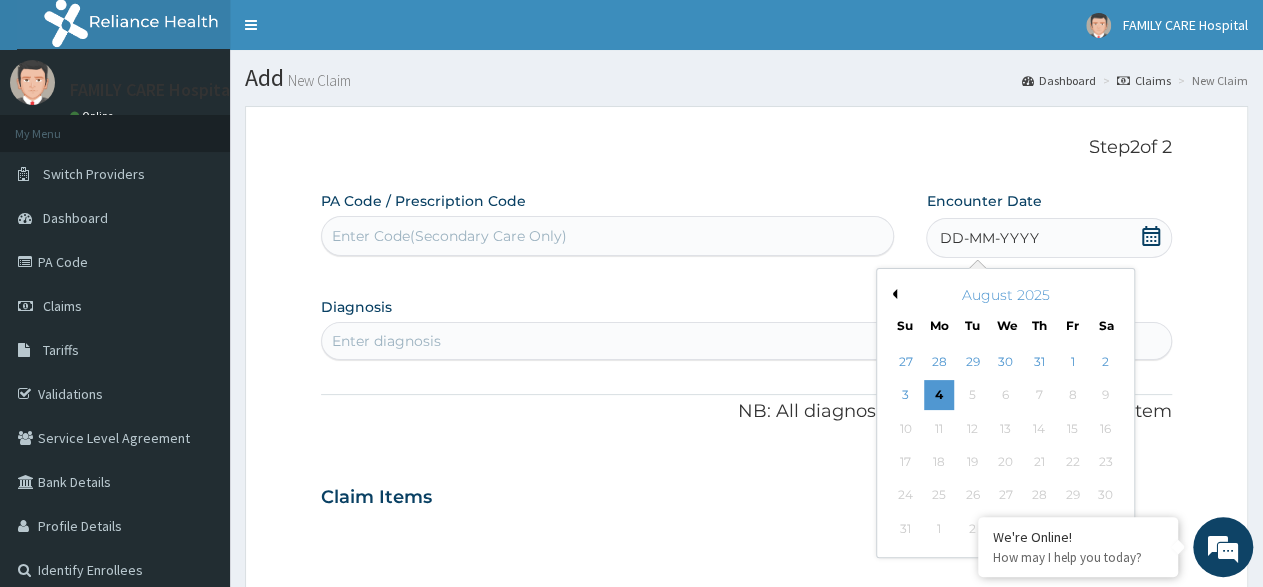 click on "Previous Month" at bounding box center (892, 294) 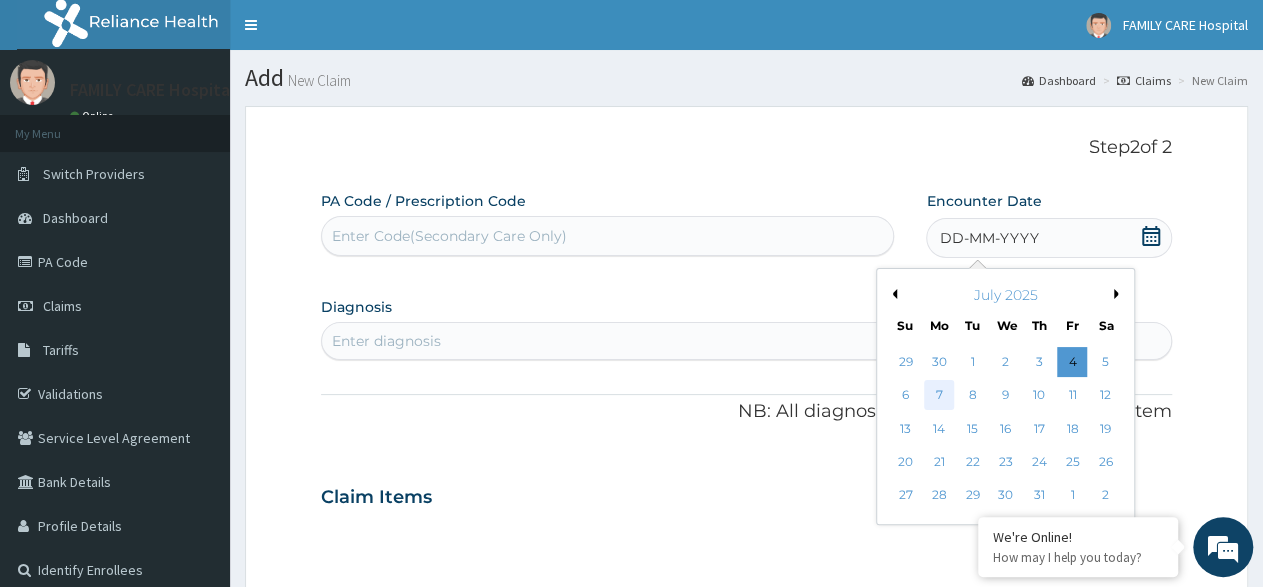 click on "7" at bounding box center (939, 396) 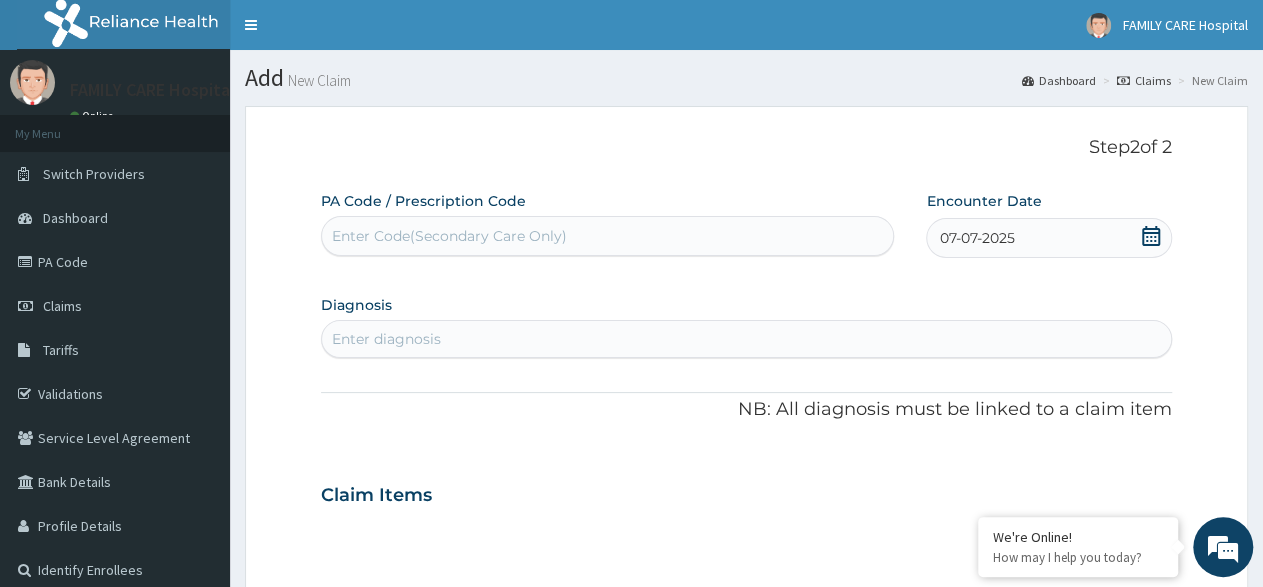 click on "Enter diagnosis" at bounding box center (386, 339) 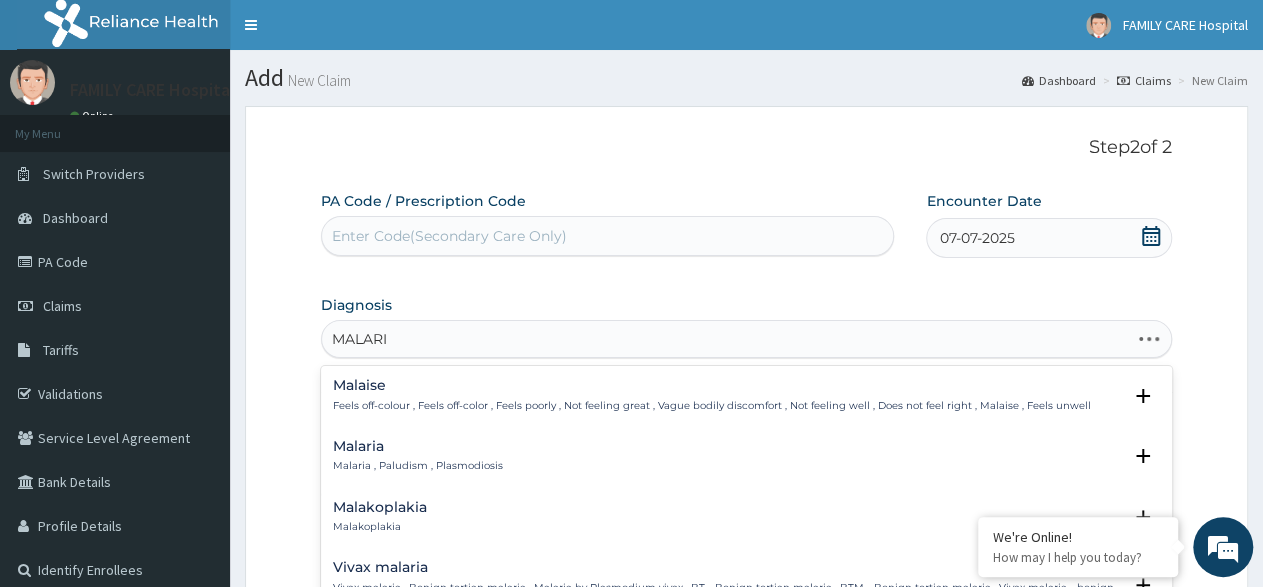 type on "MALARIA" 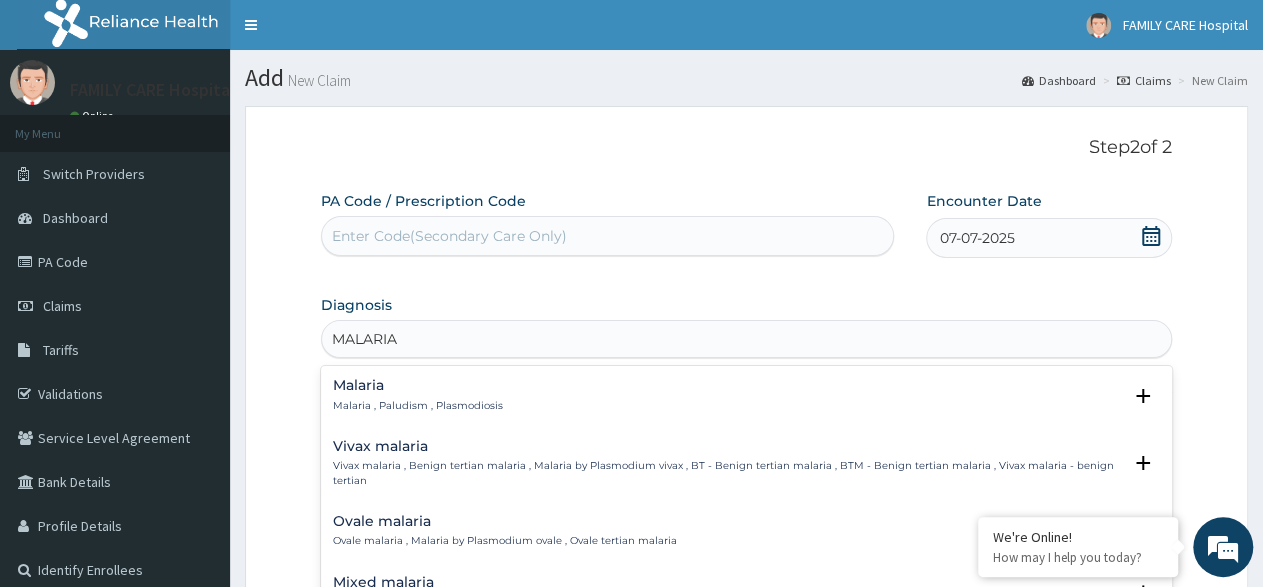 click on "Malaria" at bounding box center [418, 385] 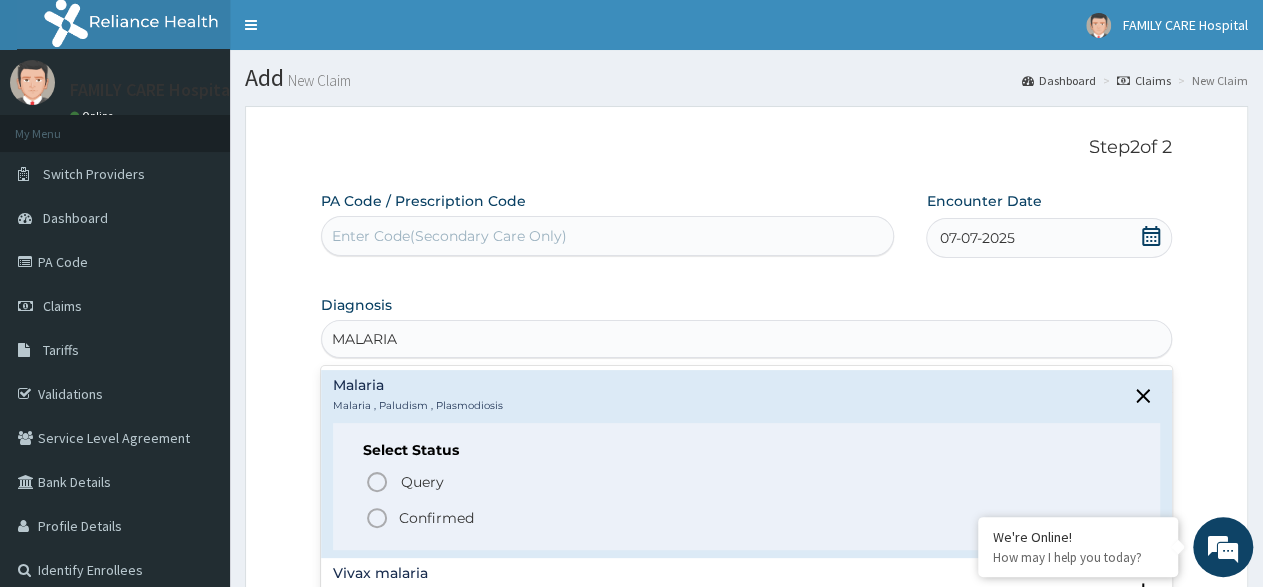 click 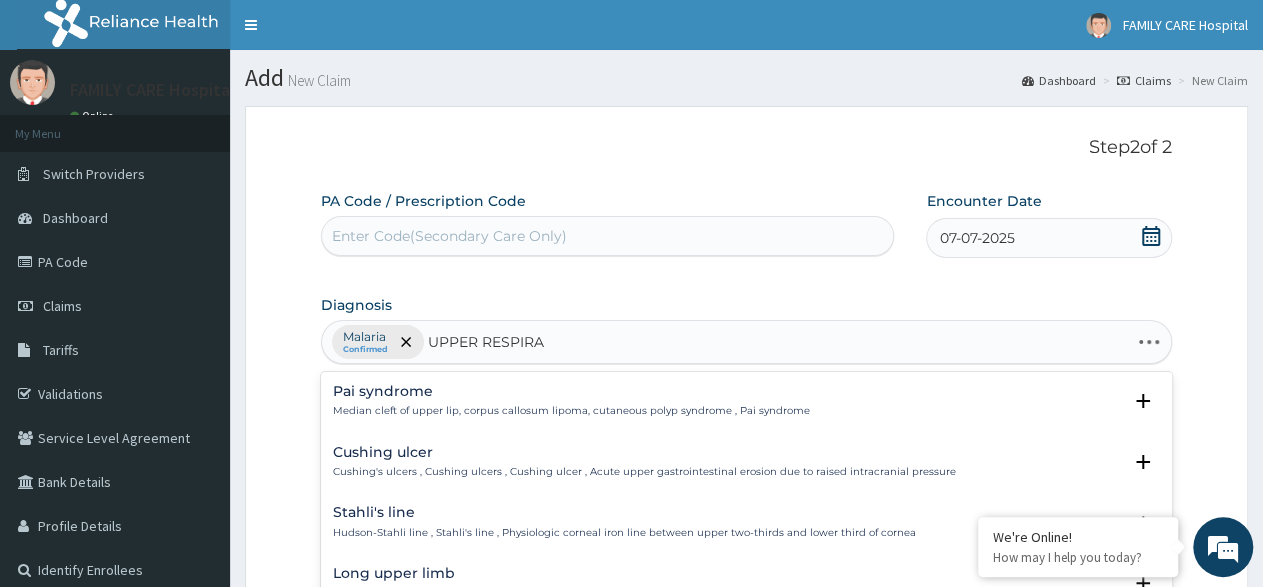 type on "UPPER RESPIRAT" 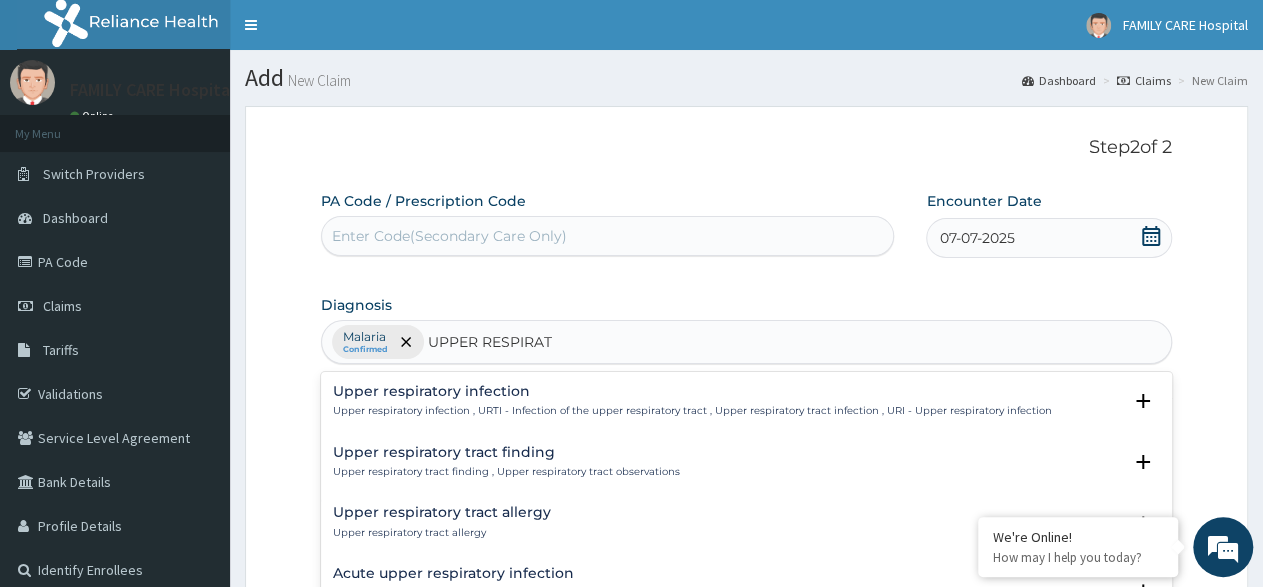 click on "Upper respiratory infection" at bounding box center (692, 391) 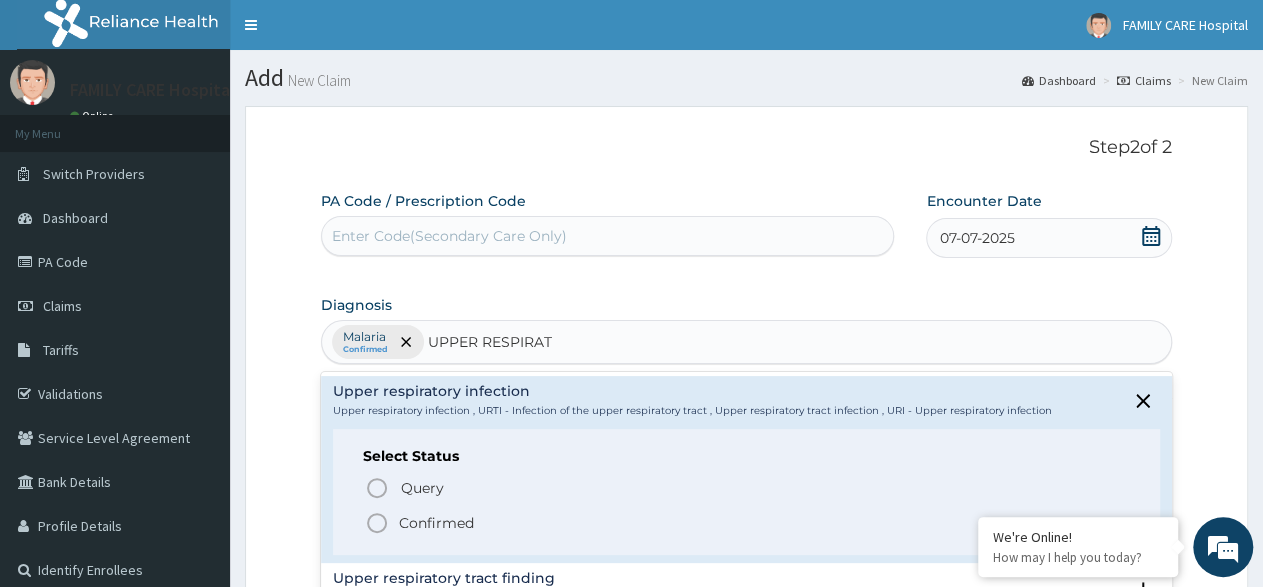 click on "Confirmed" at bounding box center [747, 523] 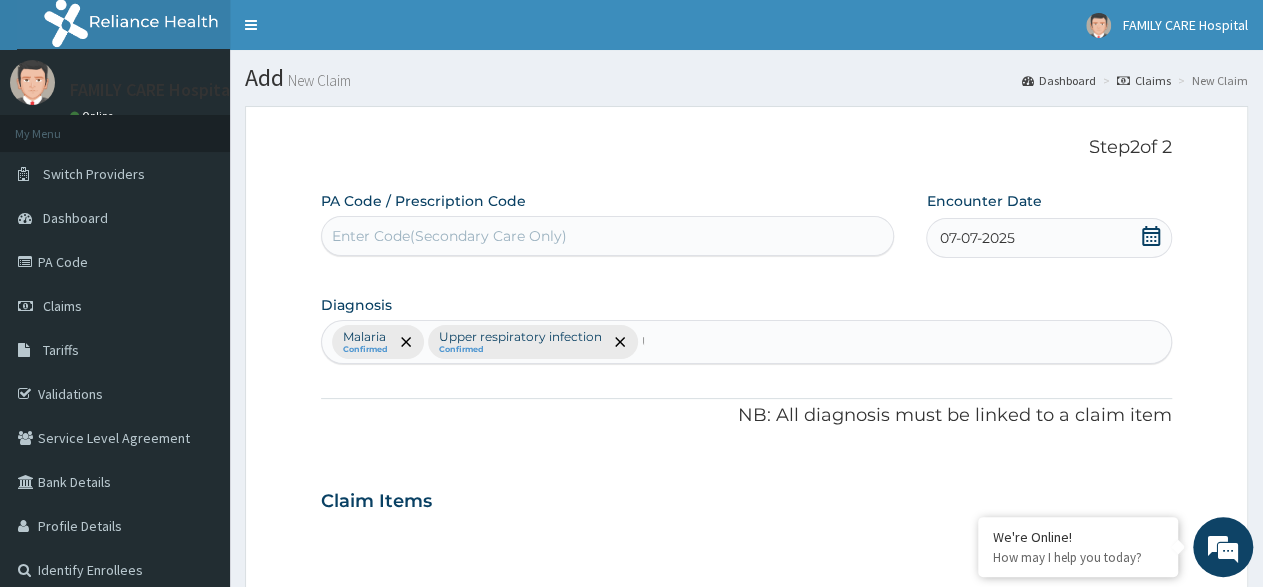 type 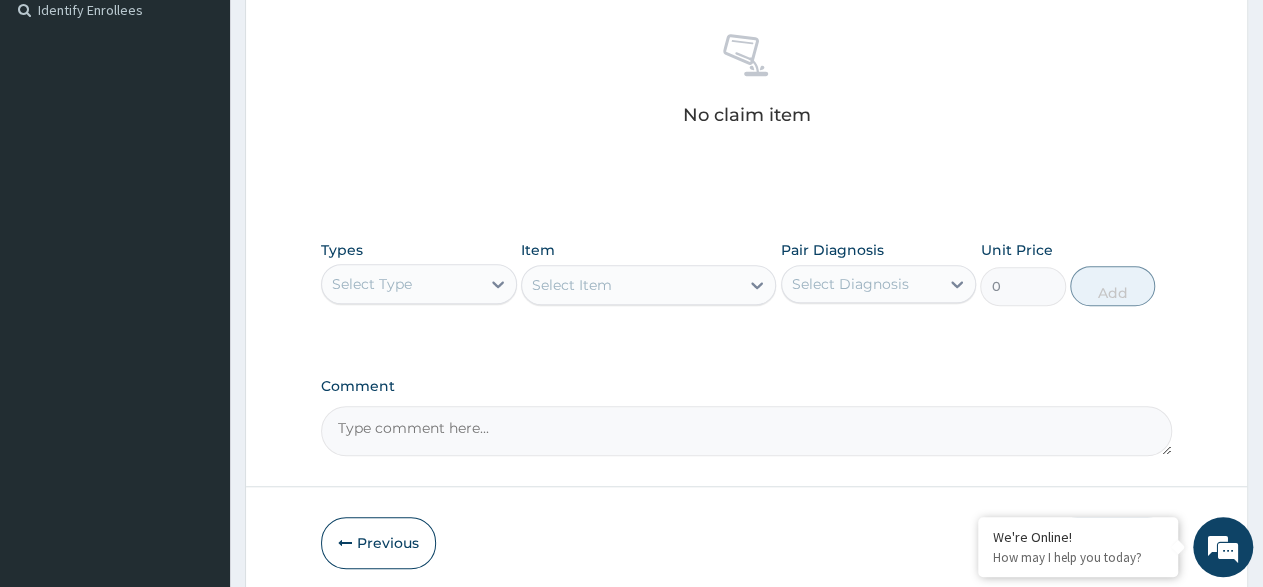 scroll, scrollTop: 624, scrollLeft: 0, axis: vertical 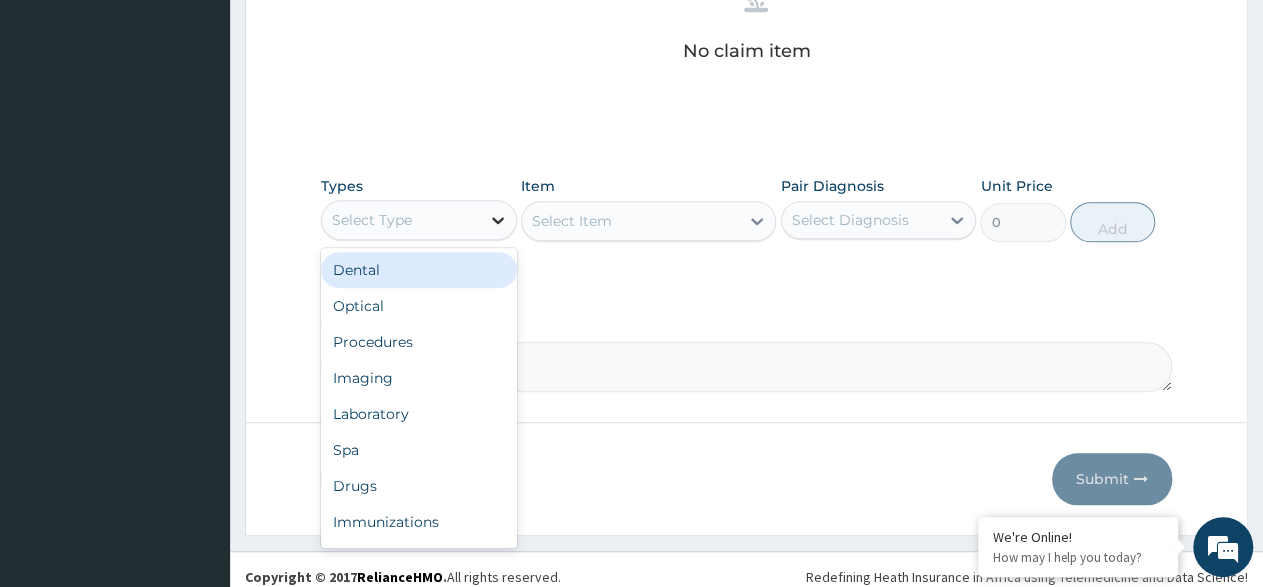 click 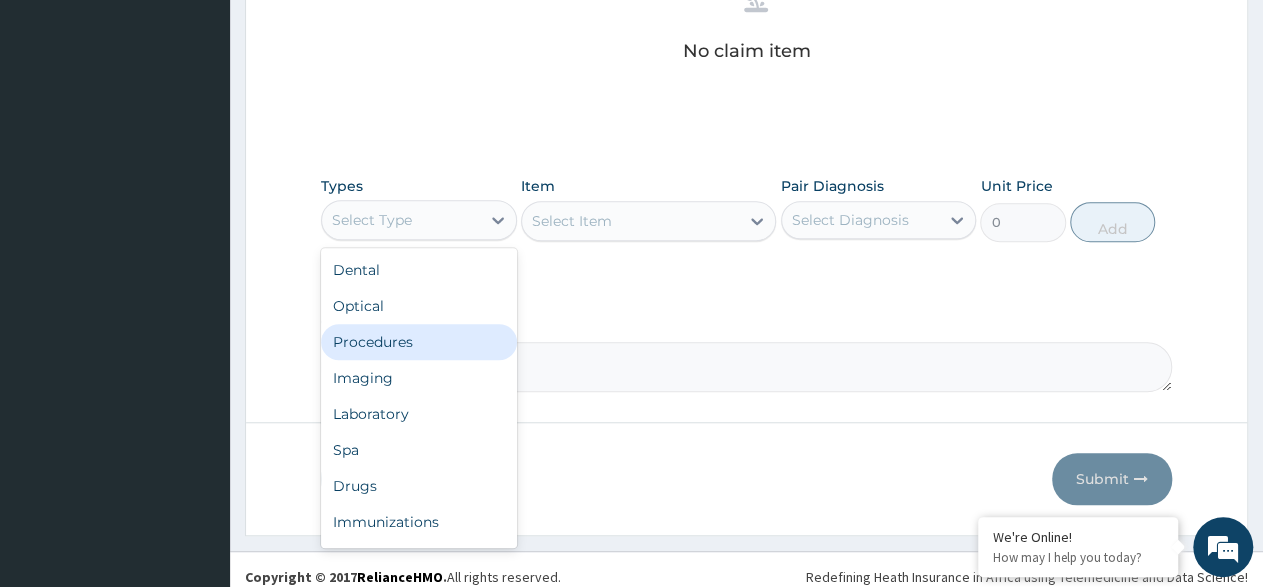 click on "Procedures" at bounding box center (419, 342) 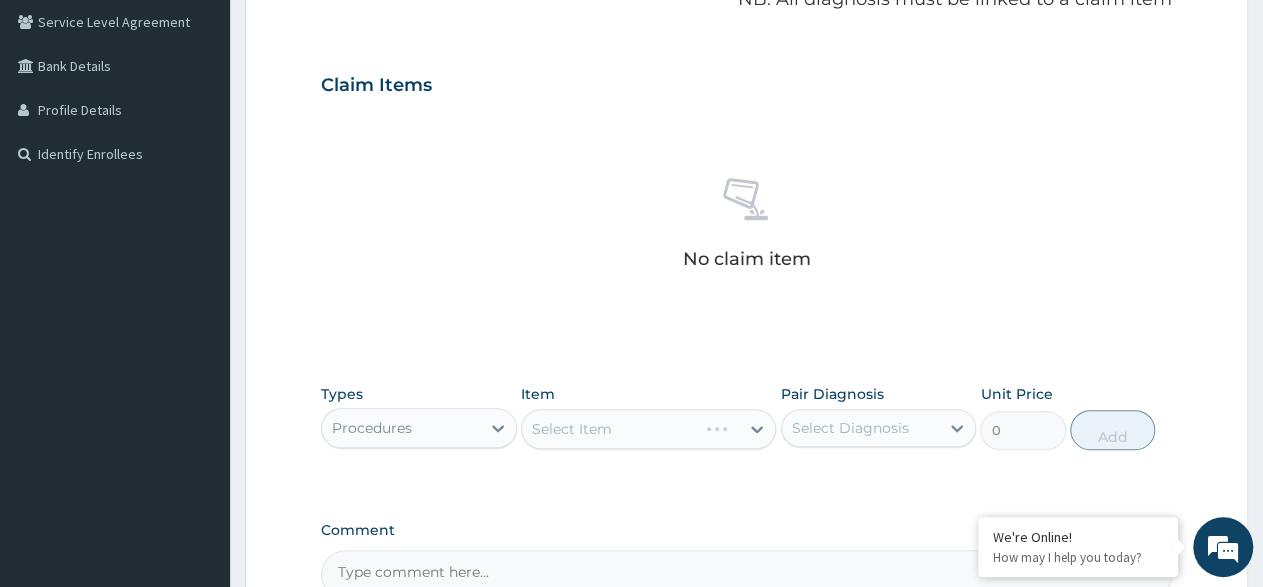 scroll, scrollTop: 624, scrollLeft: 0, axis: vertical 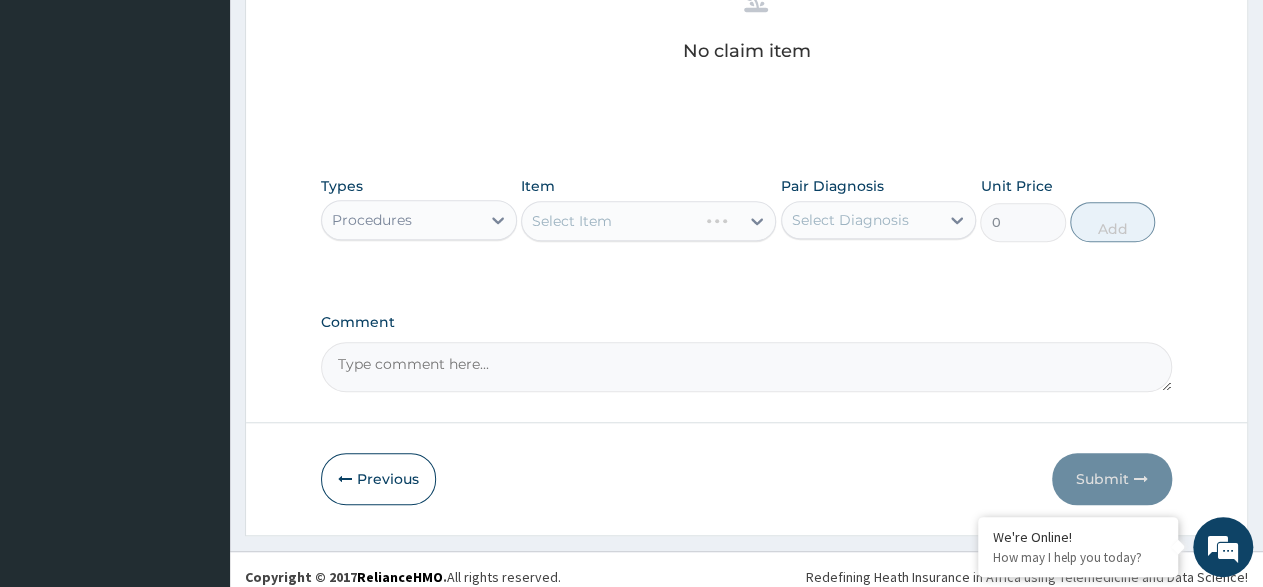 click on "Select Item" at bounding box center [648, 221] 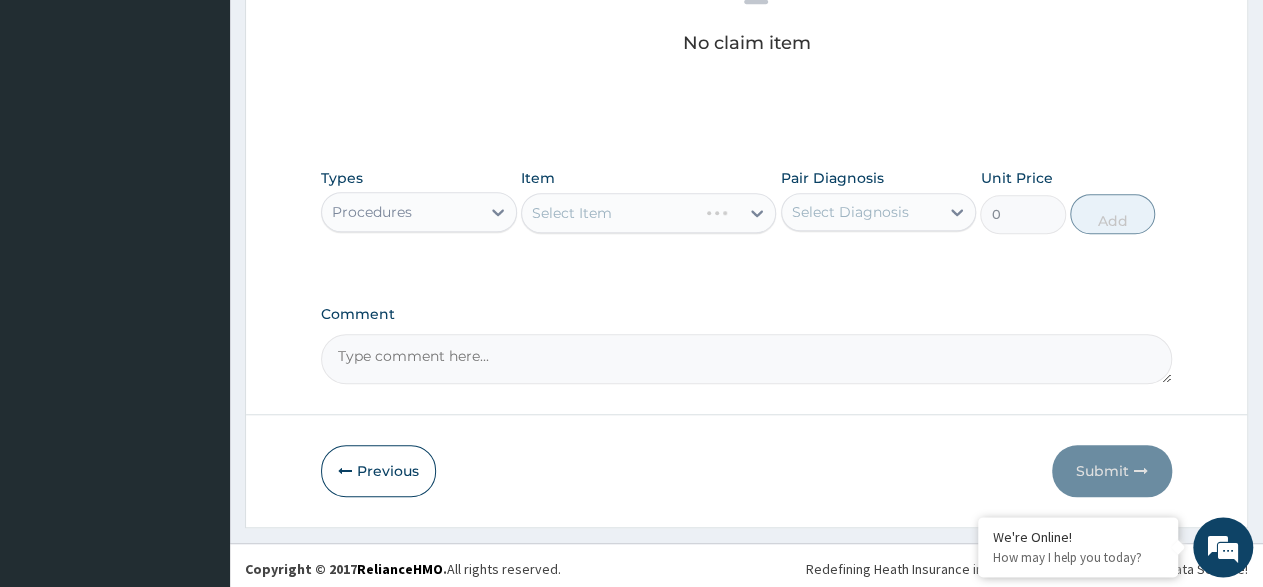 scroll, scrollTop: 636, scrollLeft: 0, axis: vertical 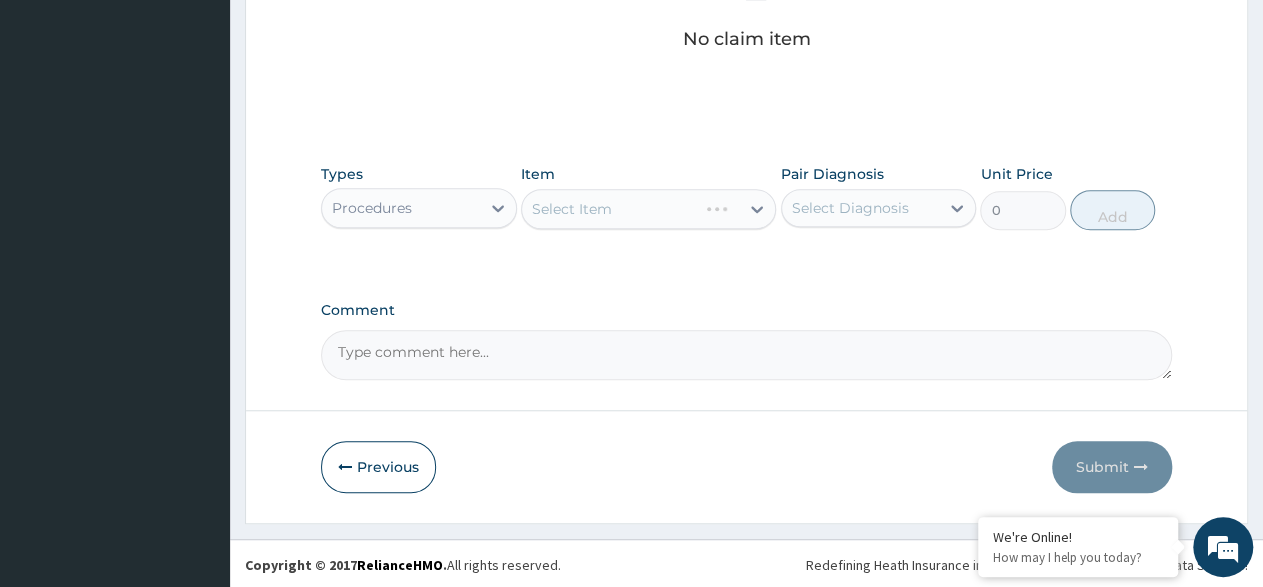 click on "Select Item" at bounding box center [648, 209] 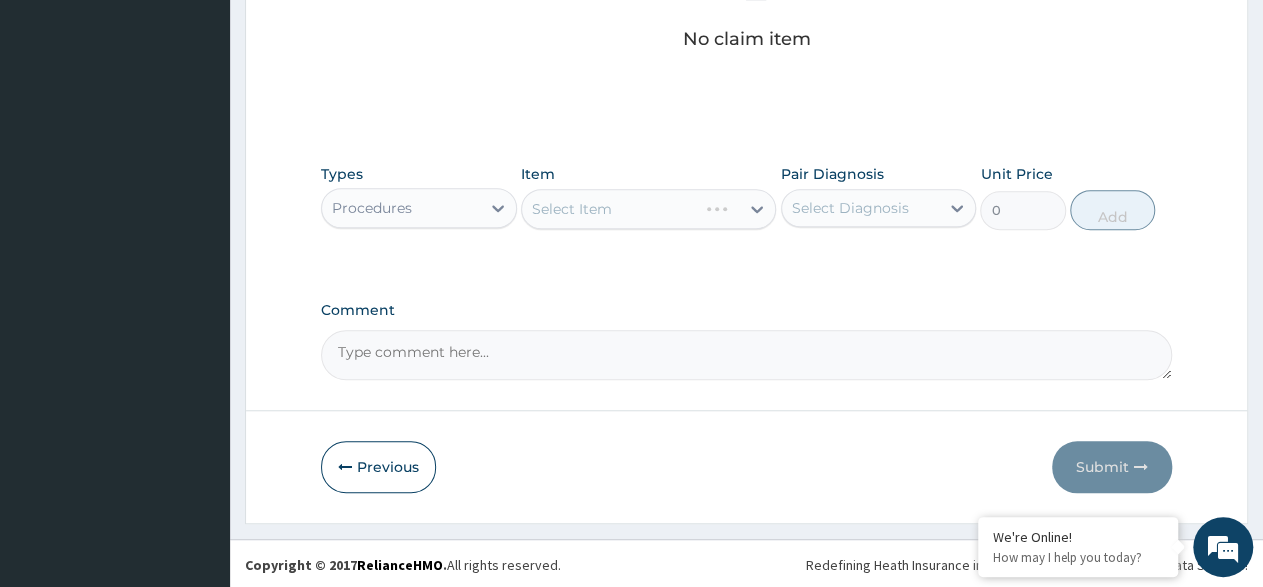 click on "Select Item" at bounding box center (648, 209) 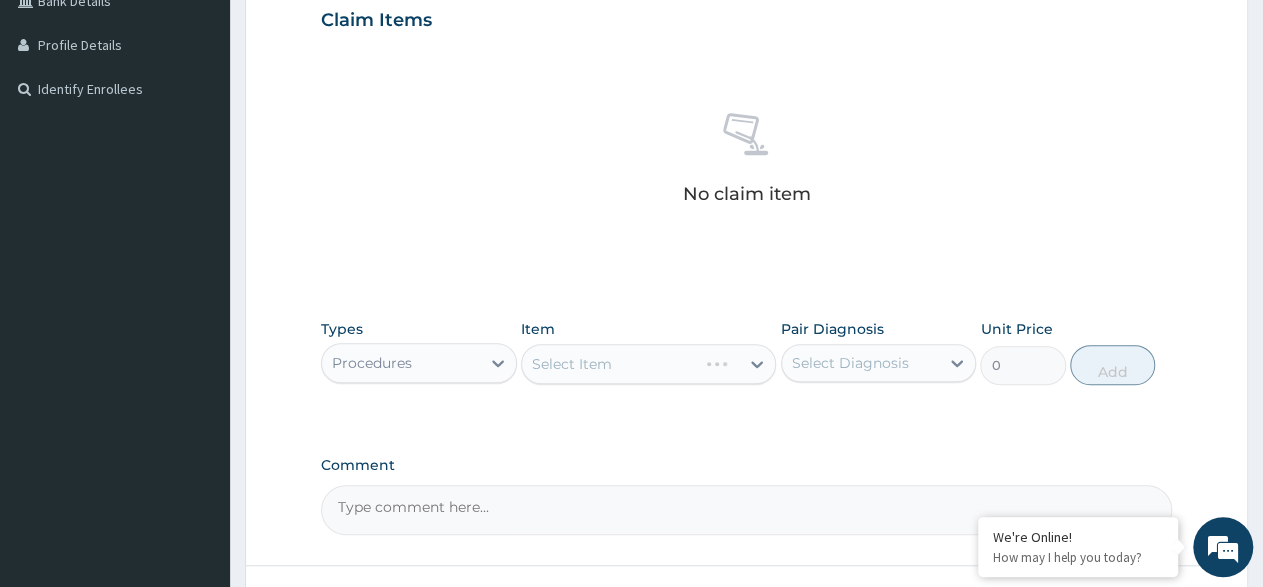 scroll, scrollTop: 532, scrollLeft: 0, axis: vertical 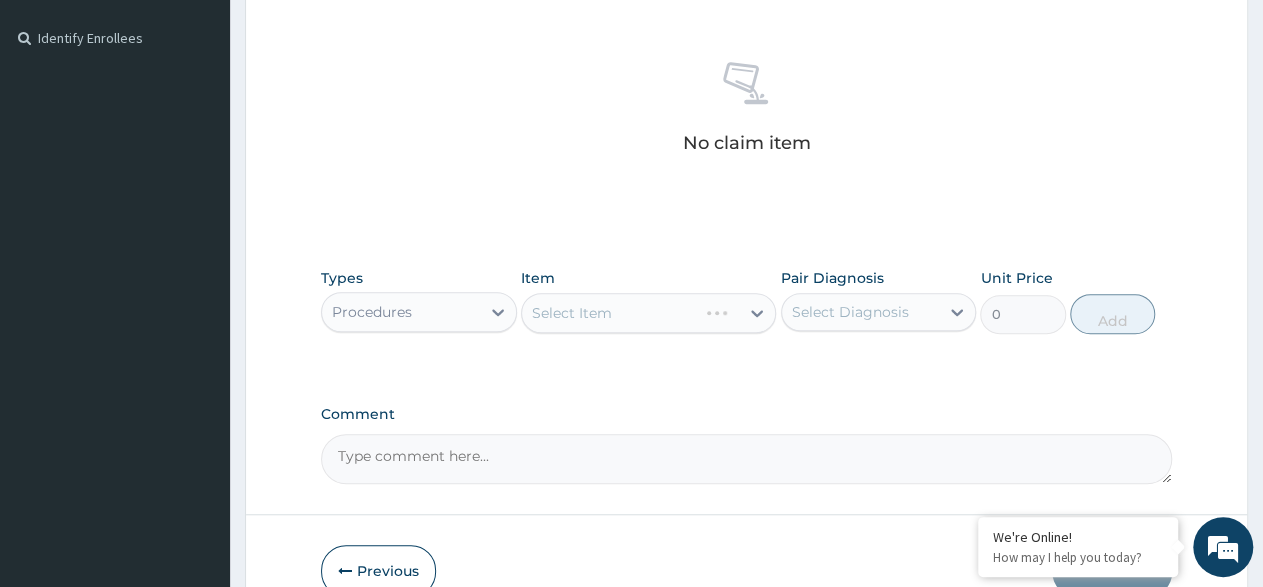 drag, startPoint x: 739, startPoint y: 302, endPoint x: 819, endPoint y: 312, distance: 80.622574 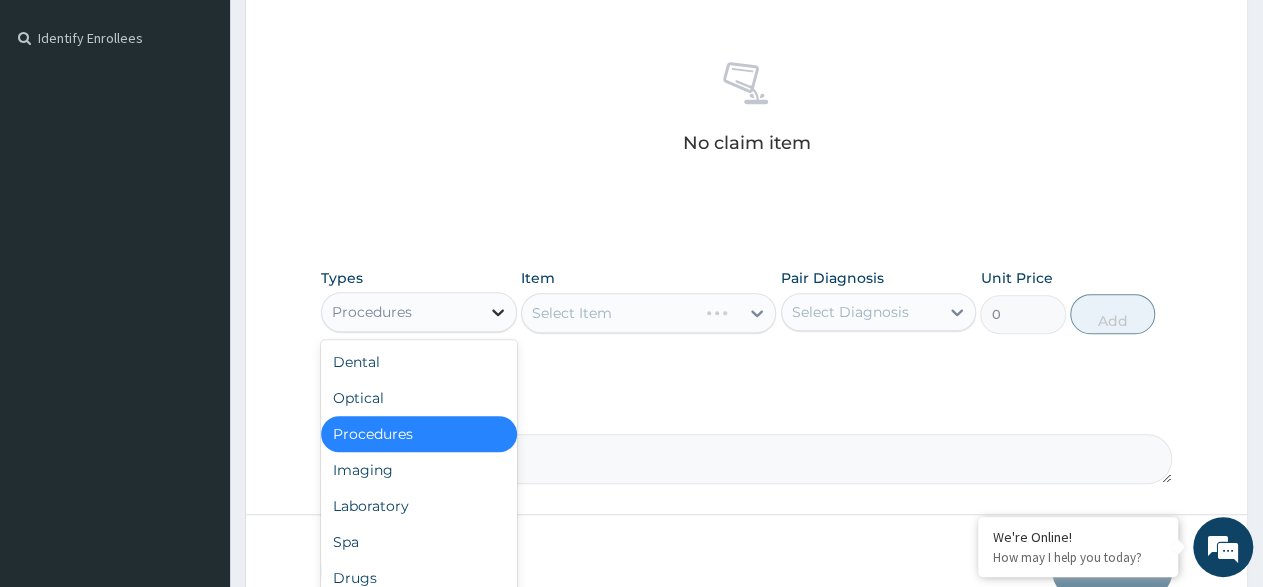 click 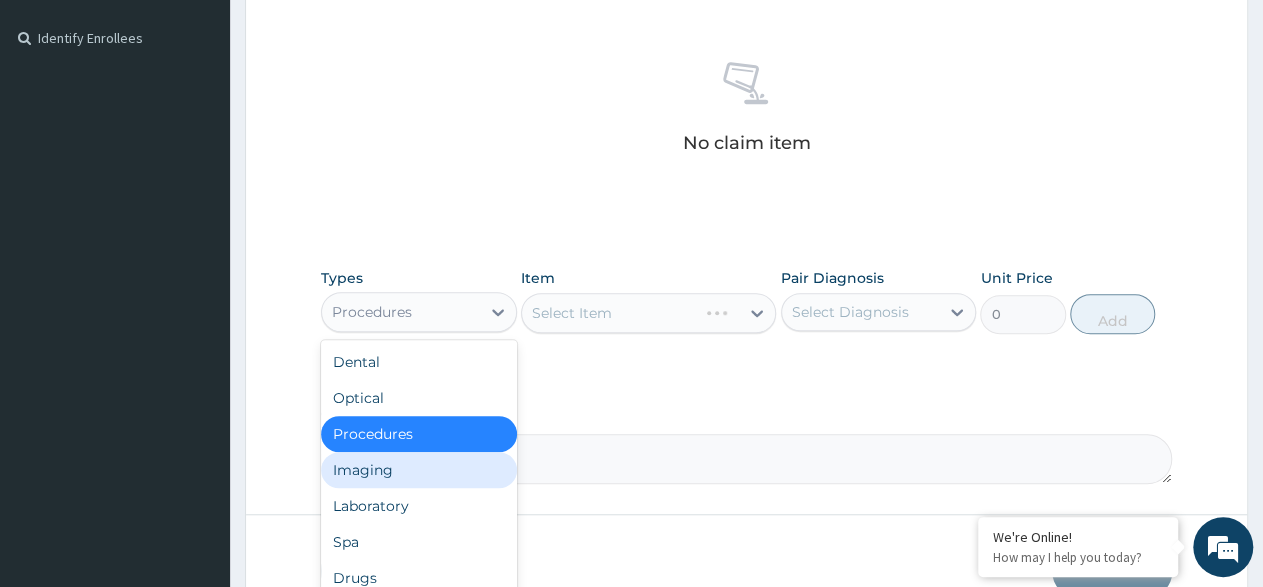 click on "Imaging" at bounding box center (419, 470) 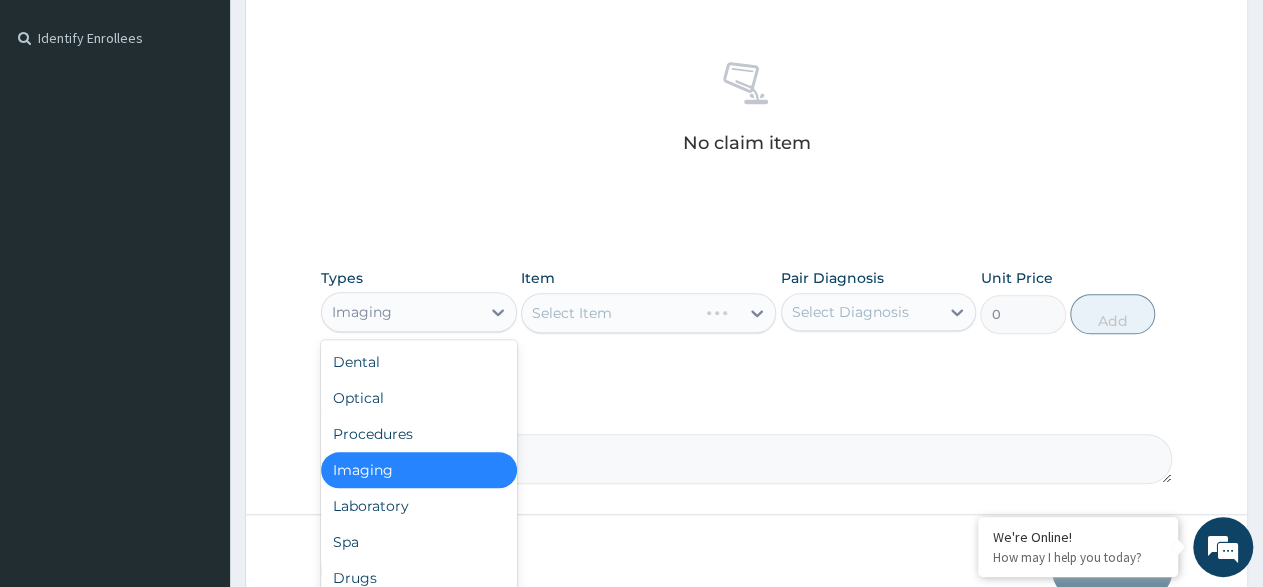 drag, startPoint x: 501, startPoint y: 309, endPoint x: 429, endPoint y: 397, distance: 113.70136 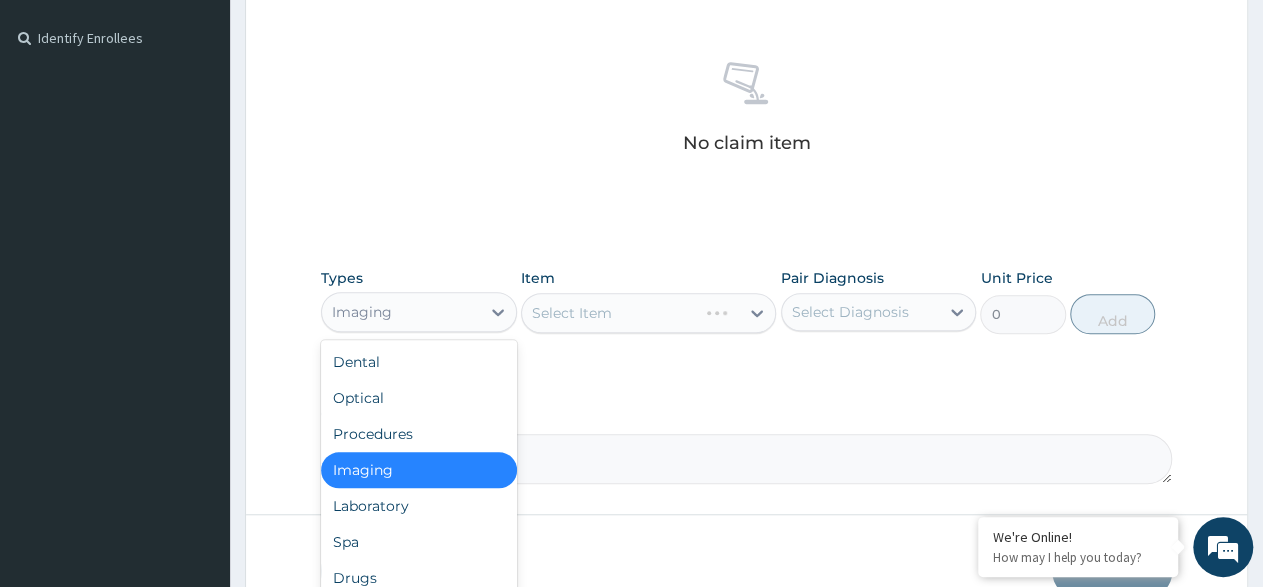 click 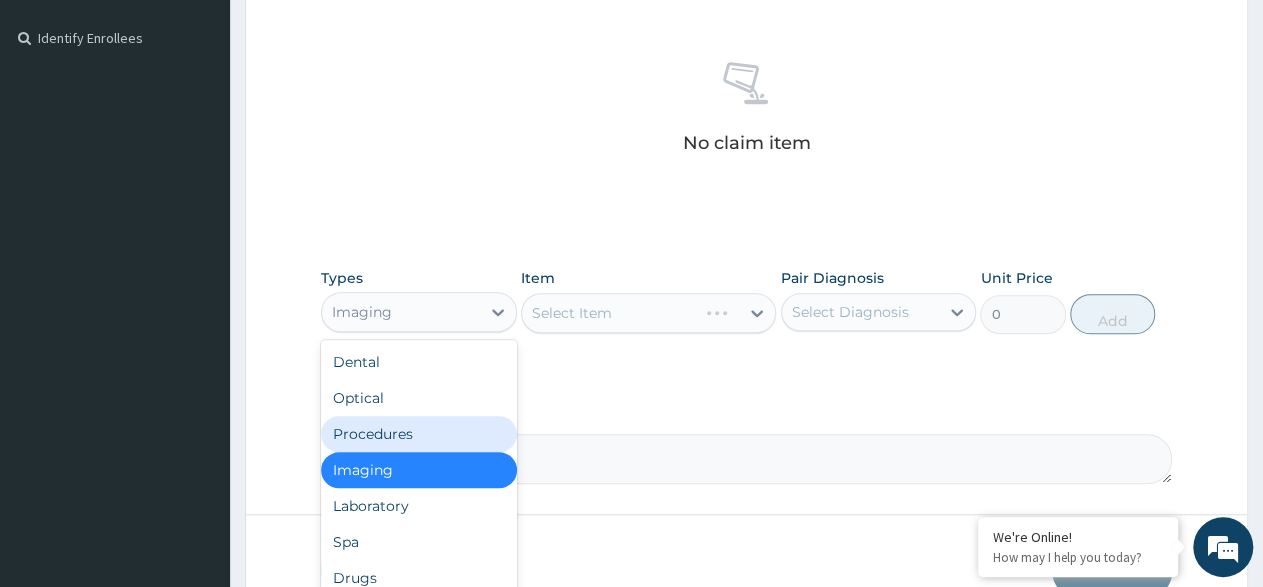 click on "Procedures" at bounding box center [419, 434] 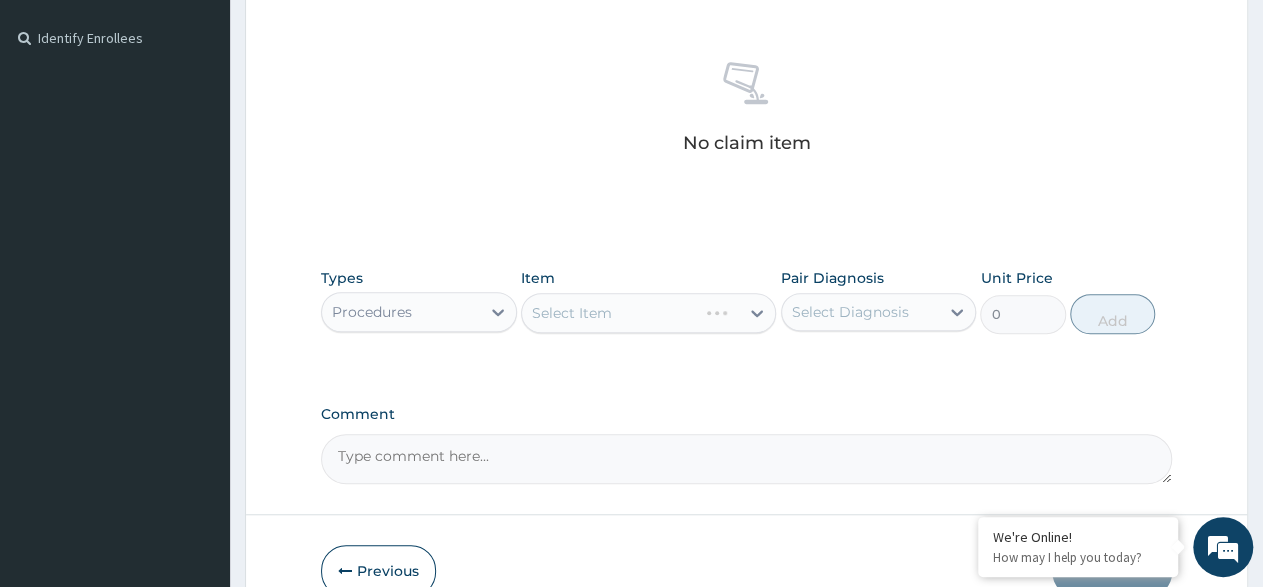 click on "Select Item" at bounding box center (648, 313) 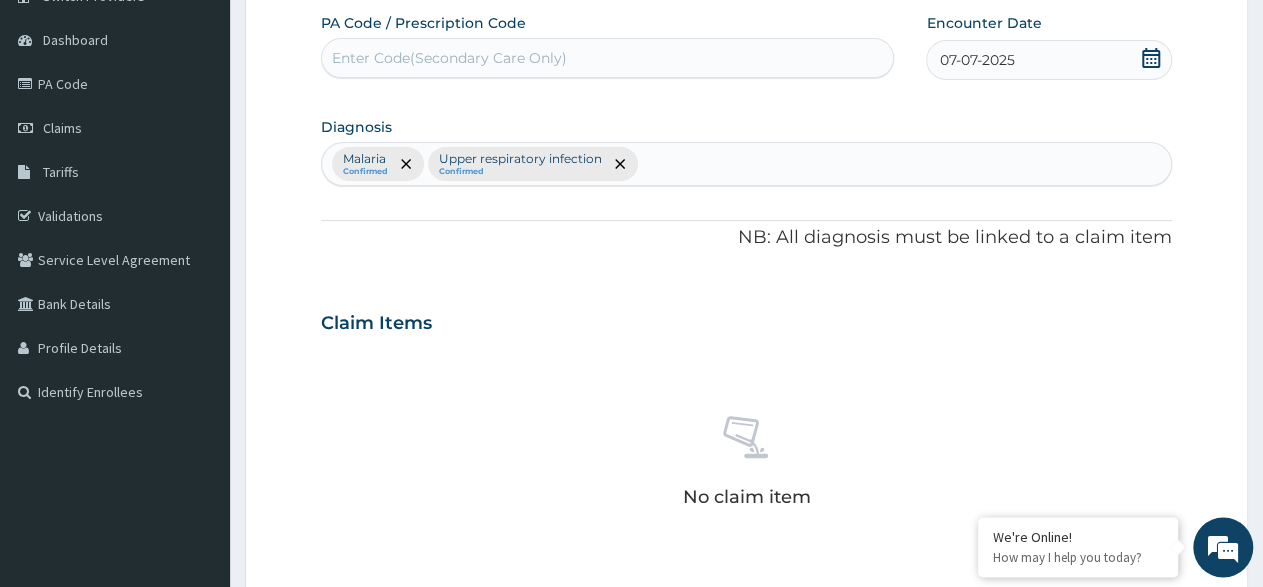 scroll, scrollTop: 12, scrollLeft: 0, axis: vertical 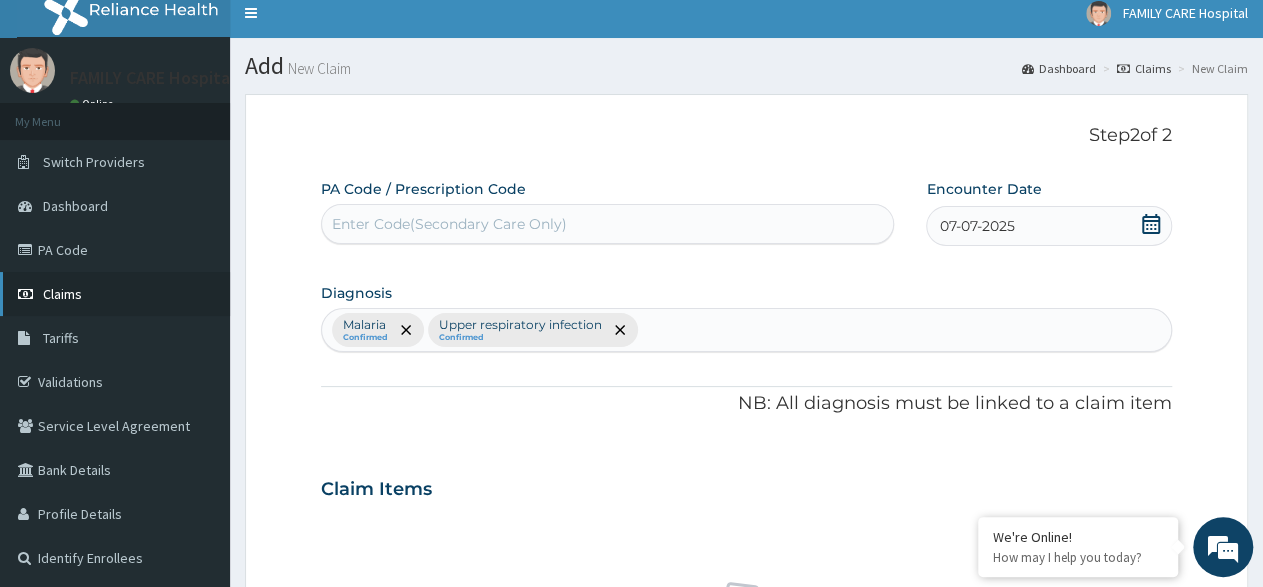 click on "Claims" at bounding box center [115, 294] 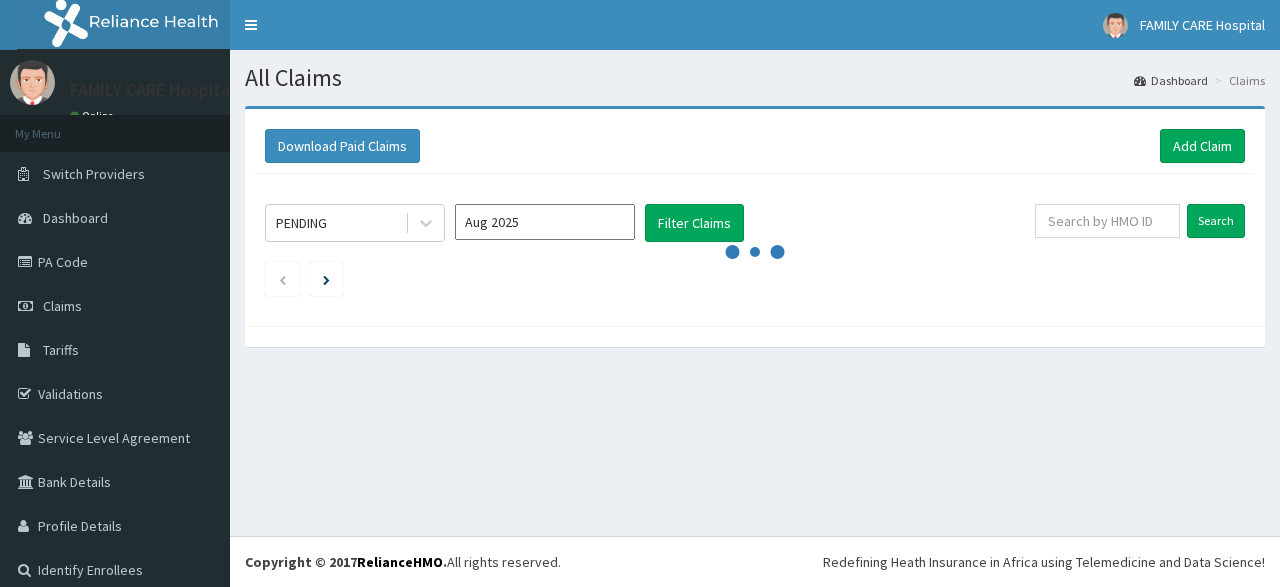 scroll, scrollTop: 0, scrollLeft: 0, axis: both 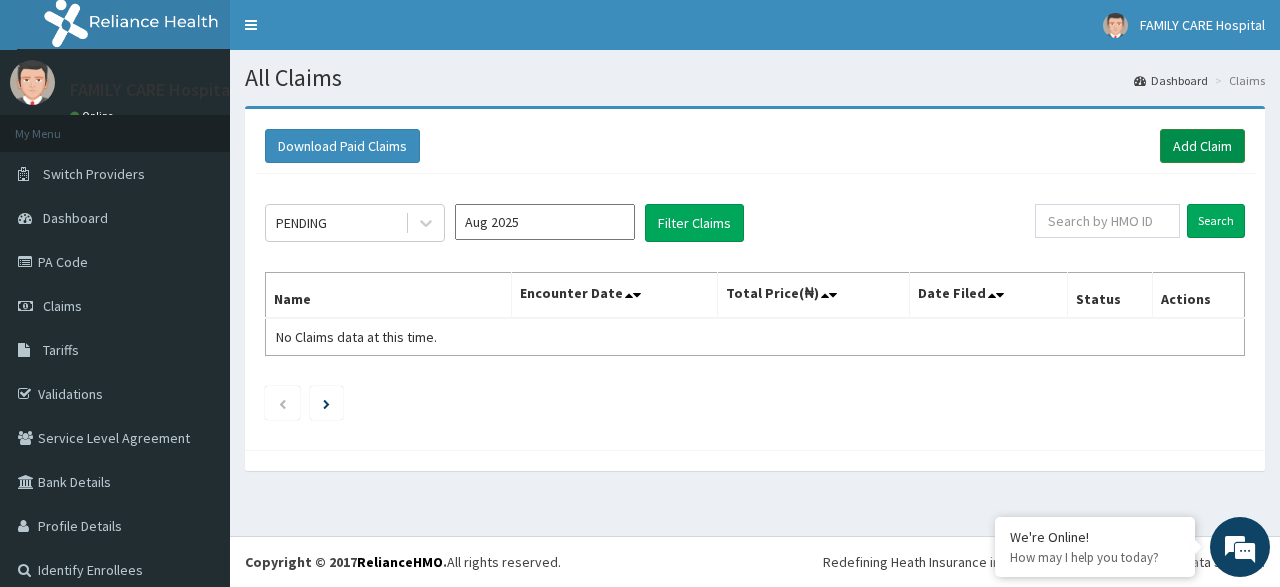click on "Add Claim" at bounding box center (1202, 146) 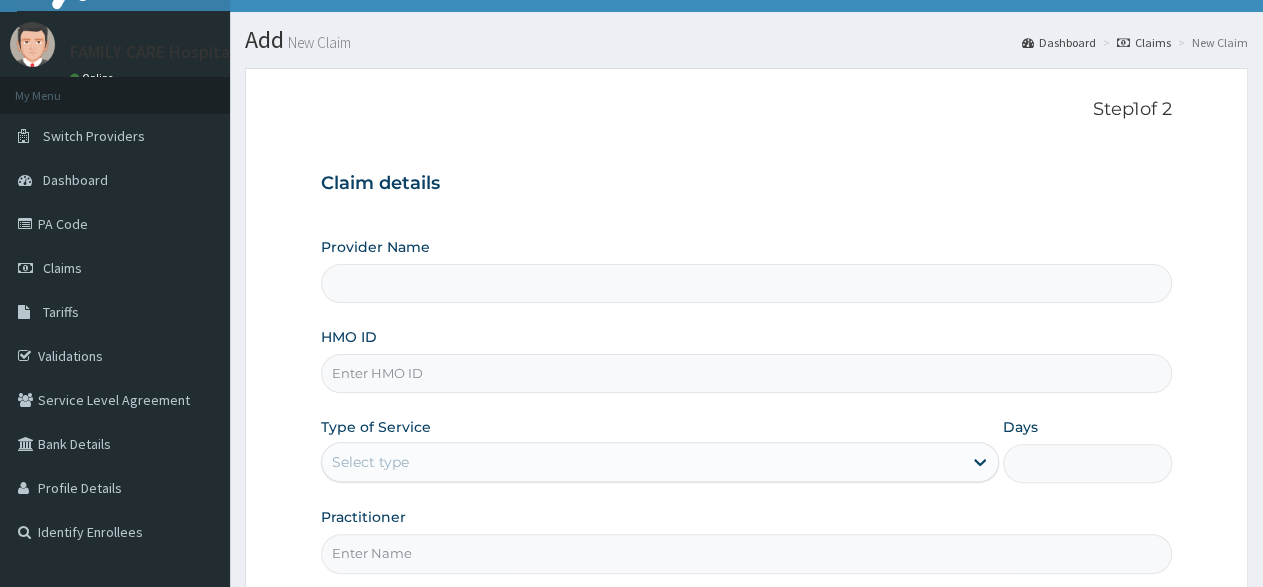 scroll, scrollTop: 104, scrollLeft: 0, axis: vertical 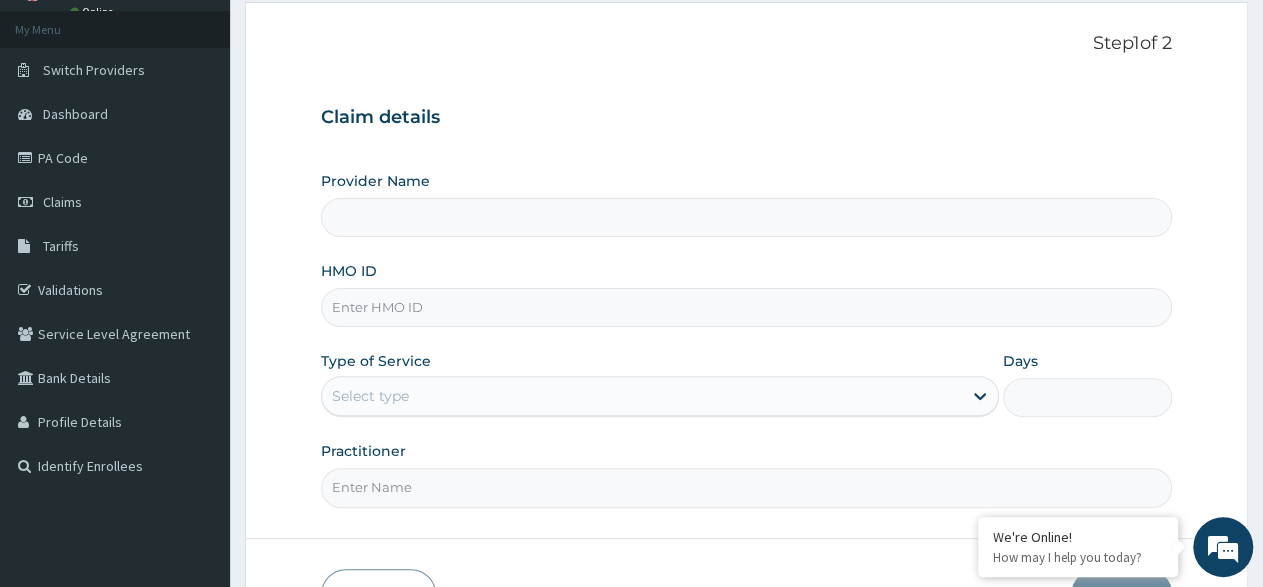 type on "FAMILY CARE HOSPITAL" 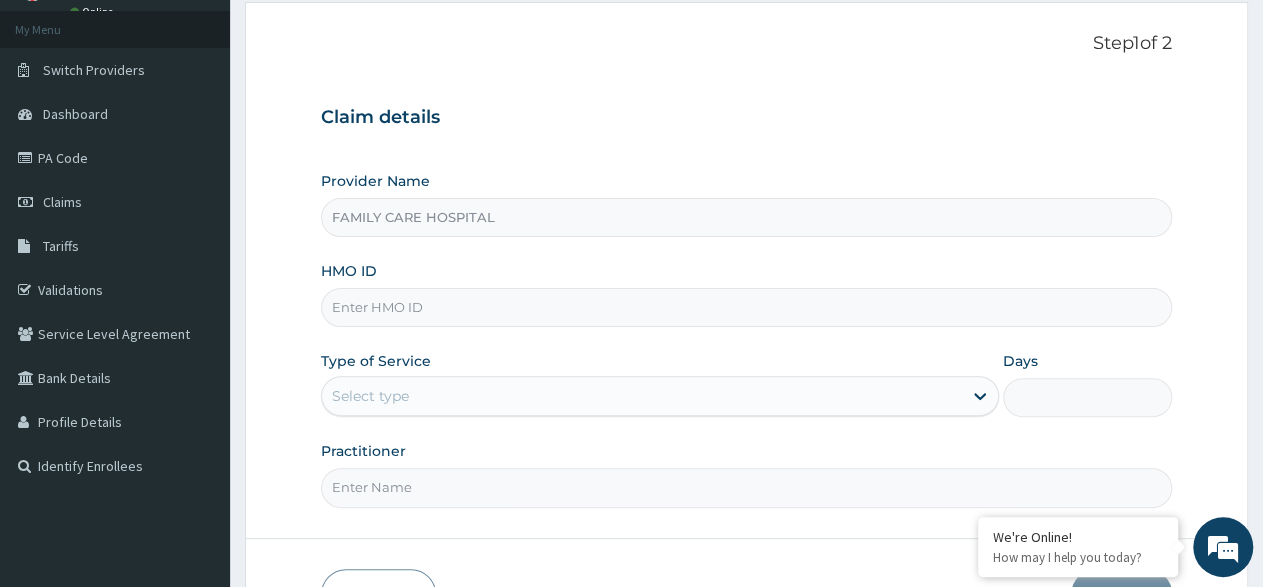 click on "HMO ID" at bounding box center [746, 307] 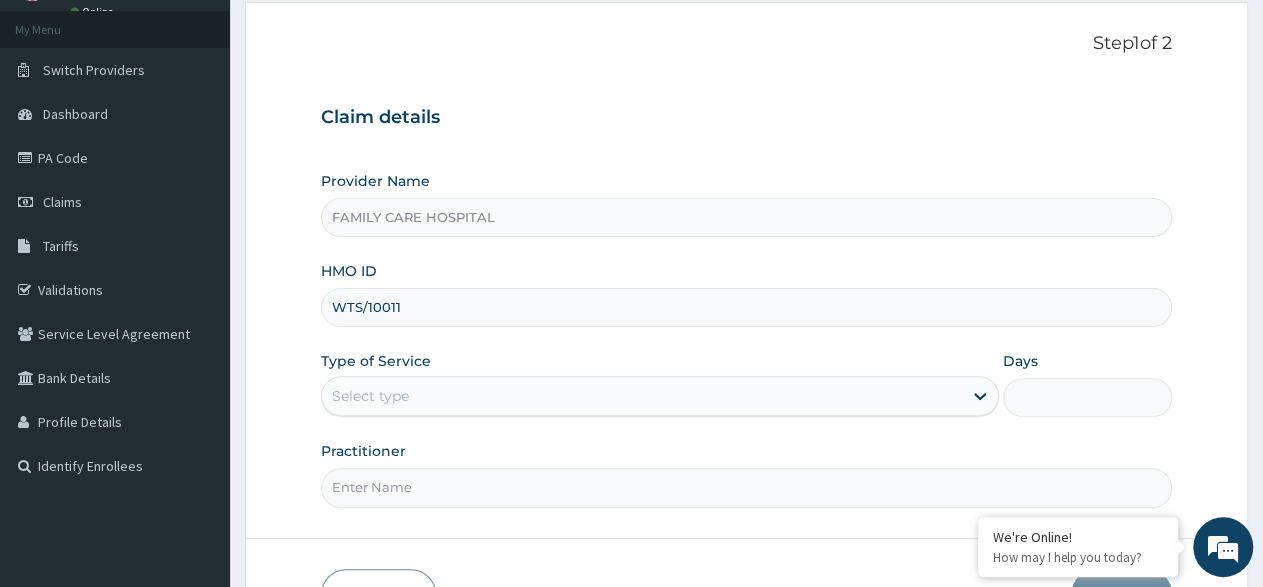 scroll, scrollTop: 0, scrollLeft: 0, axis: both 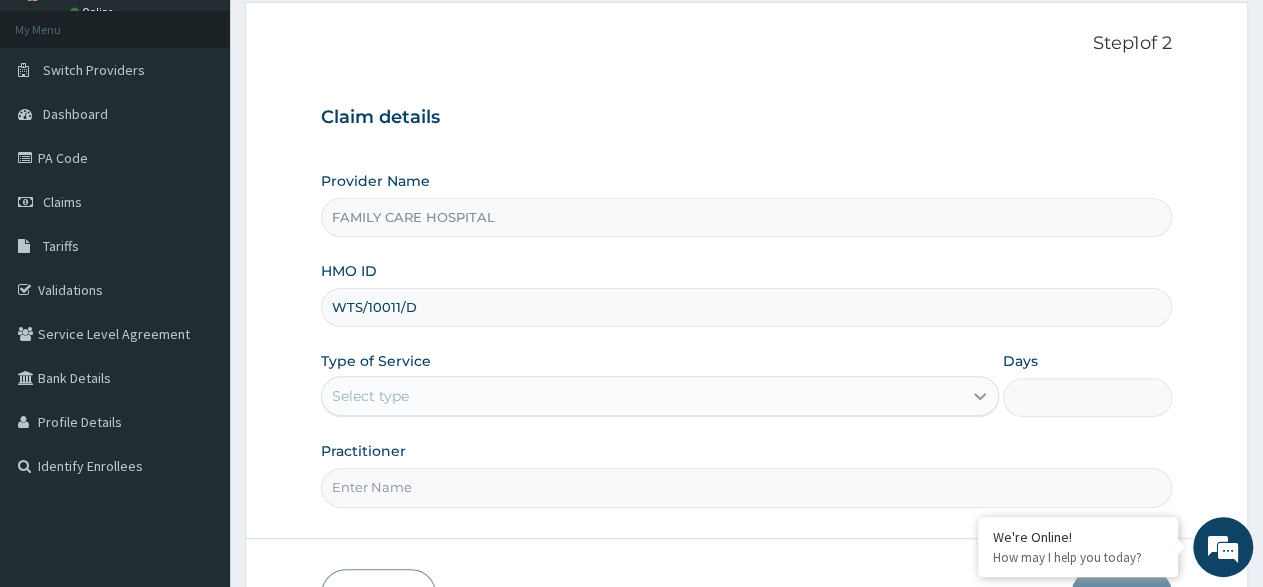 type on "WTS/10011/D" 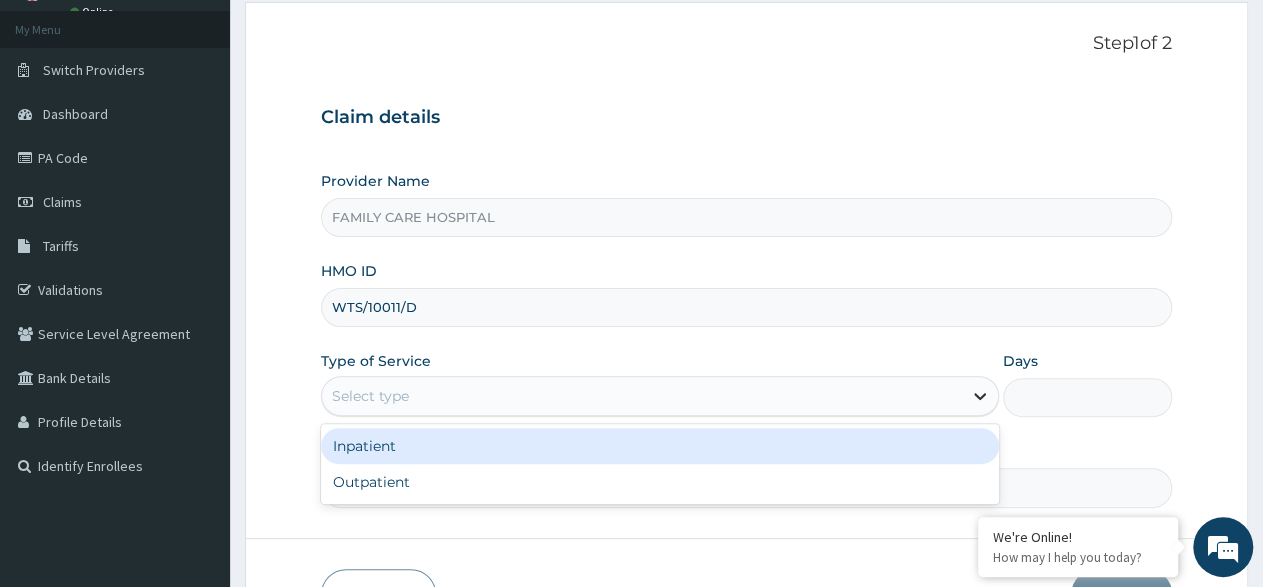 click 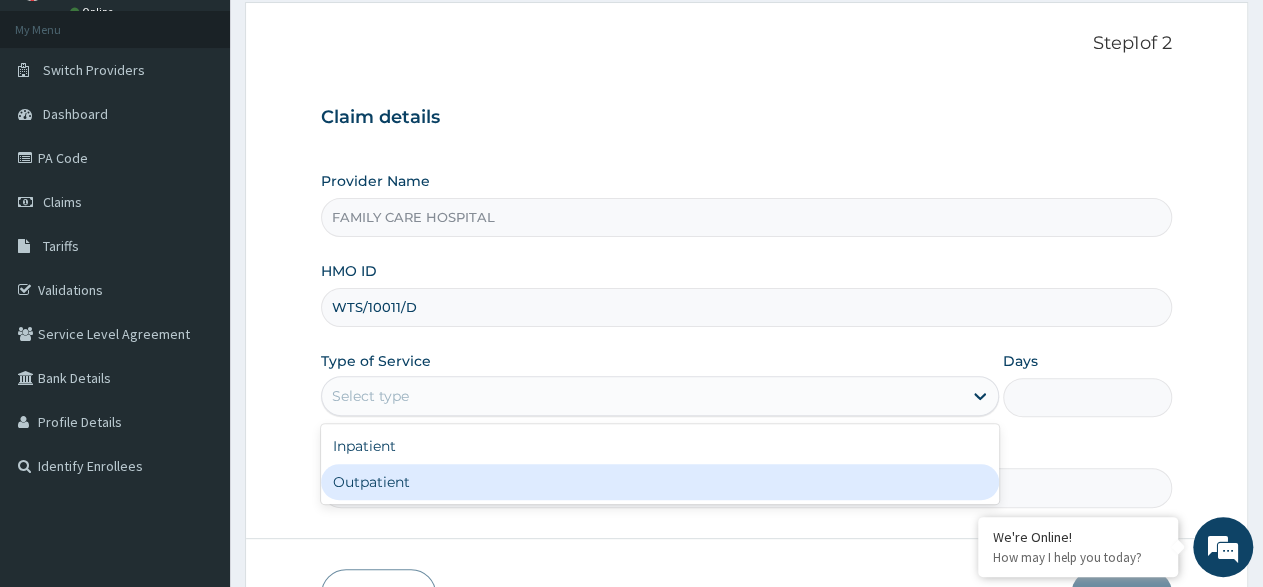 drag, startPoint x: 793, startPoint y: 486, endPoint x: 806, endPoint y: 447, distance: 41.109608 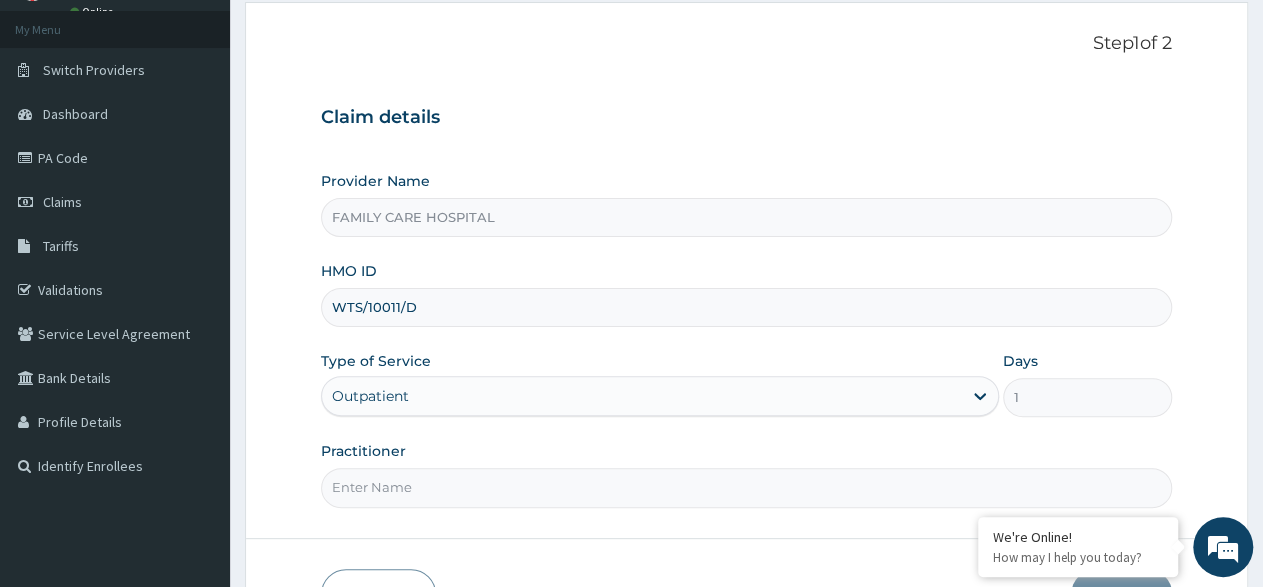 click on "Practitioner" at bounding box center (746, 487) 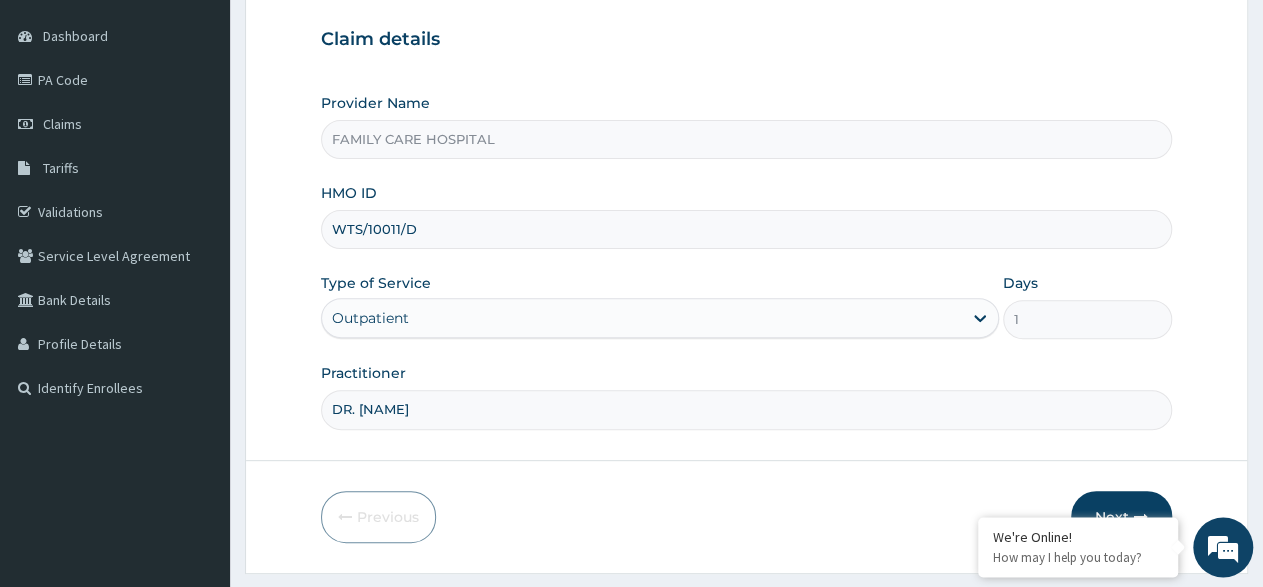 scroll, scrollTop: 230, scrollLeft: 0, axis: vertical 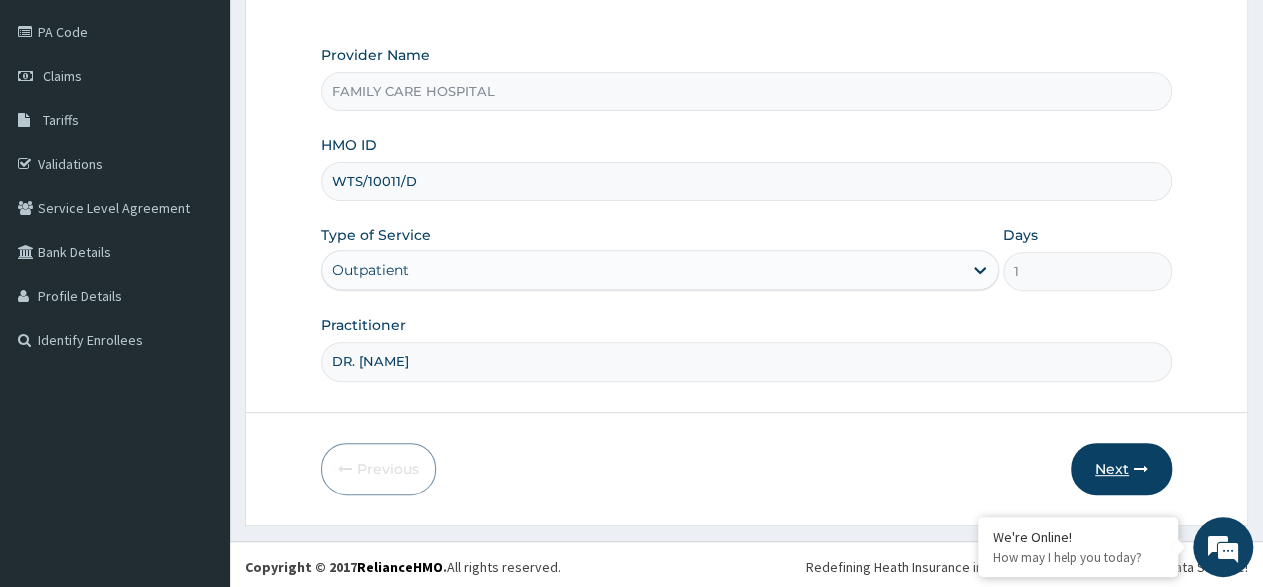type on "DR. [NAME]" 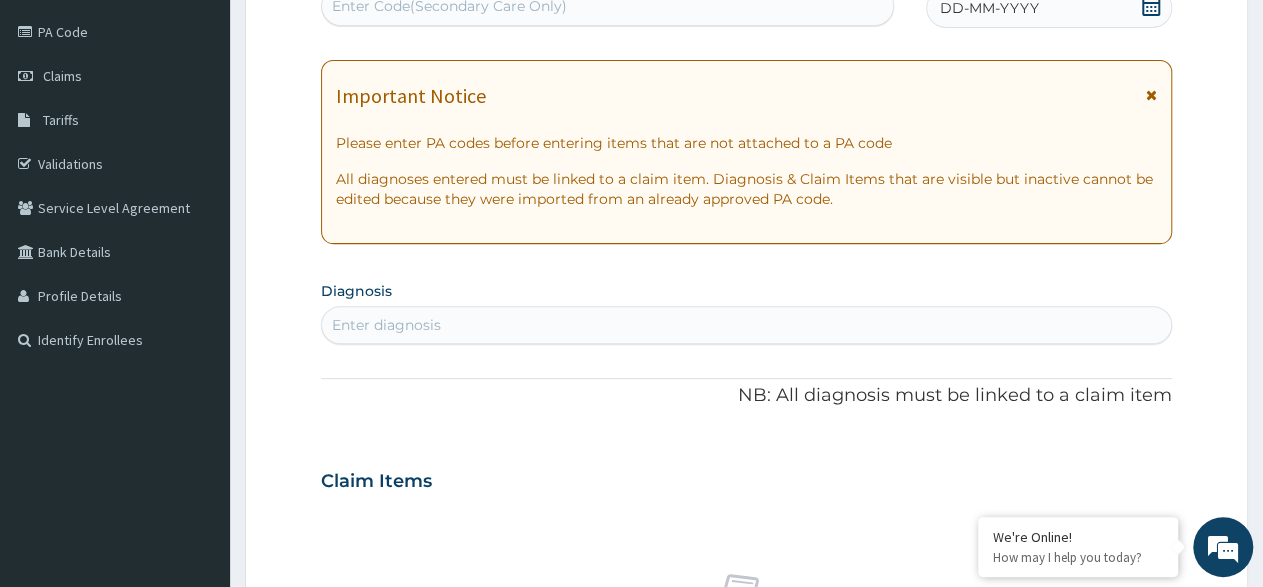 click at bounding box center [1151, 95] 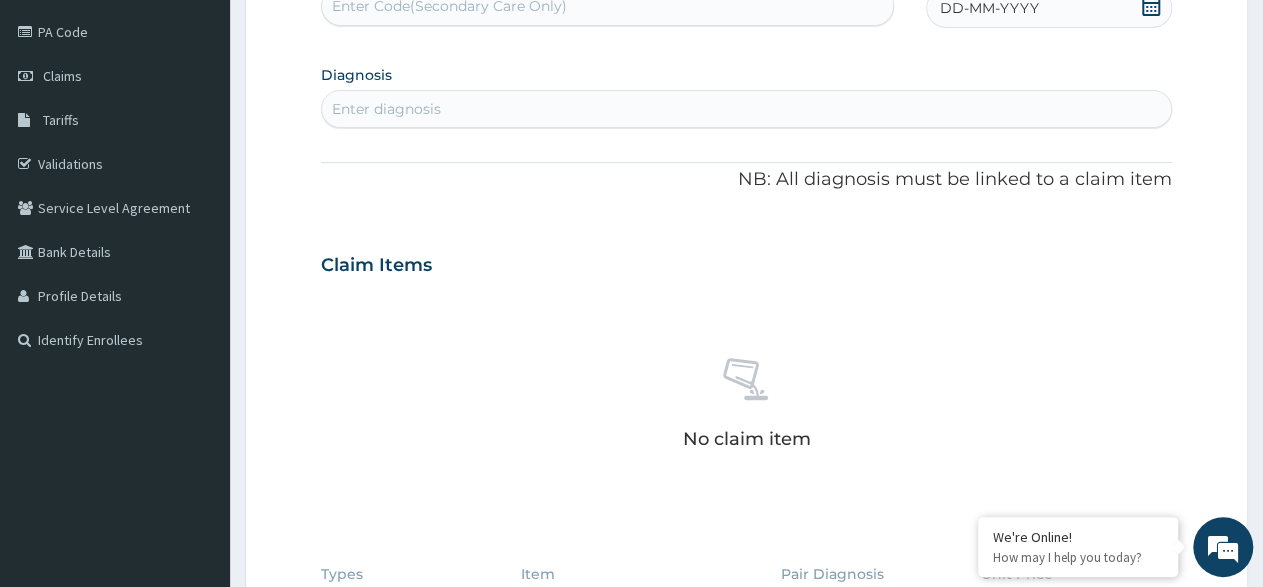 click 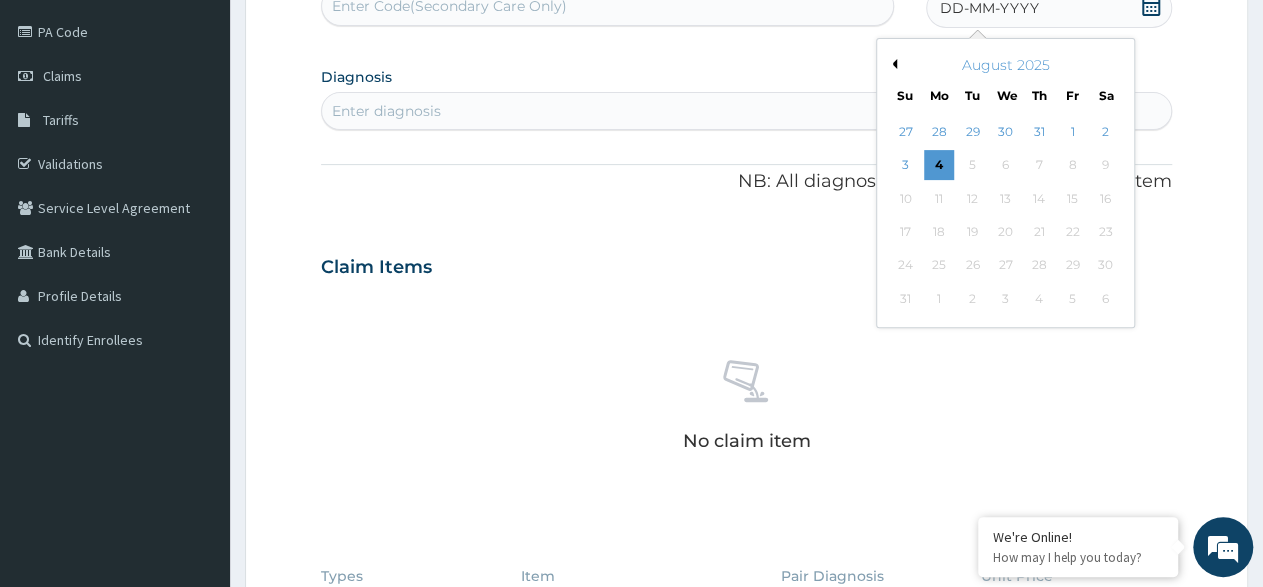 click on "August 2025" at bounding box center [1005, 65] 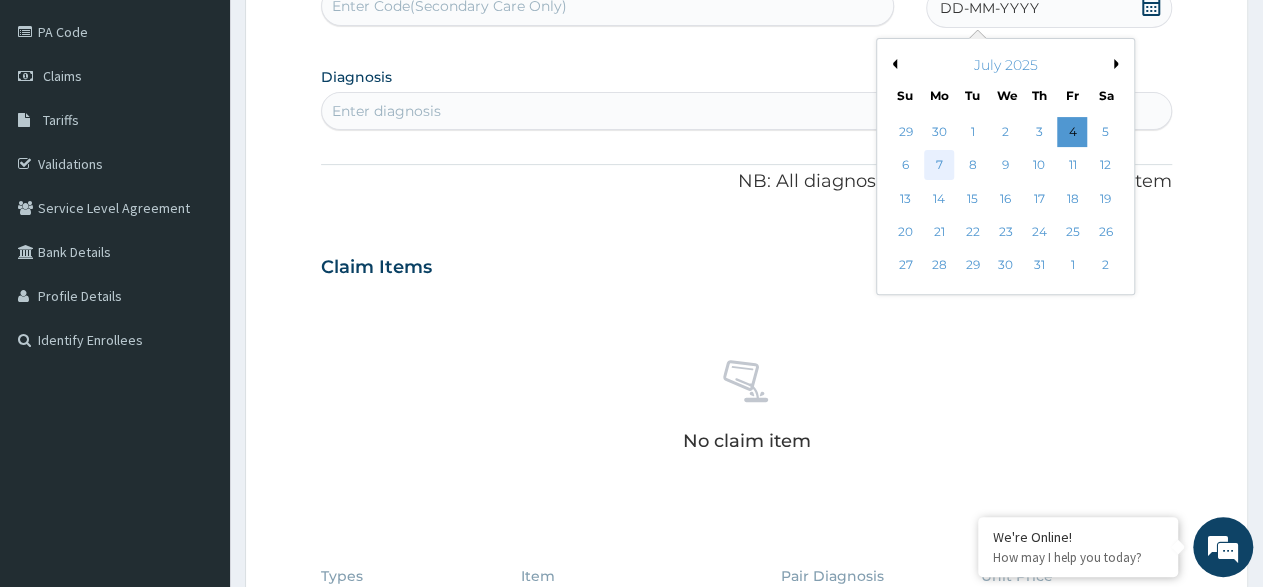 click on "7" at bounding box center [939, 166] 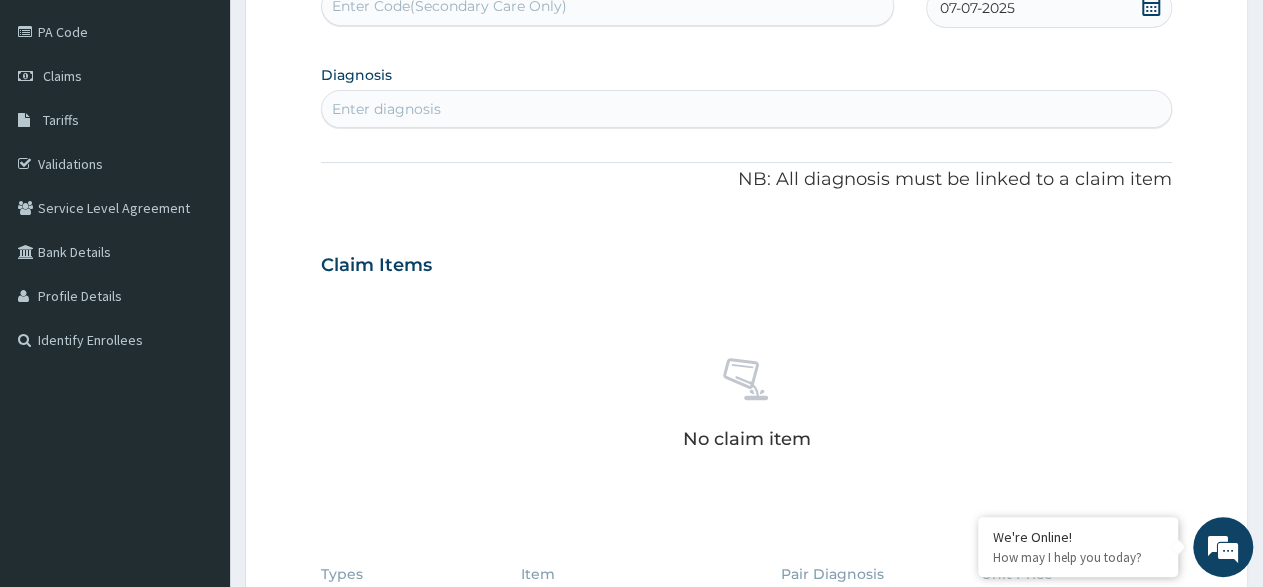 click on "Enter diagnosis" at bounding box center (386, 109) 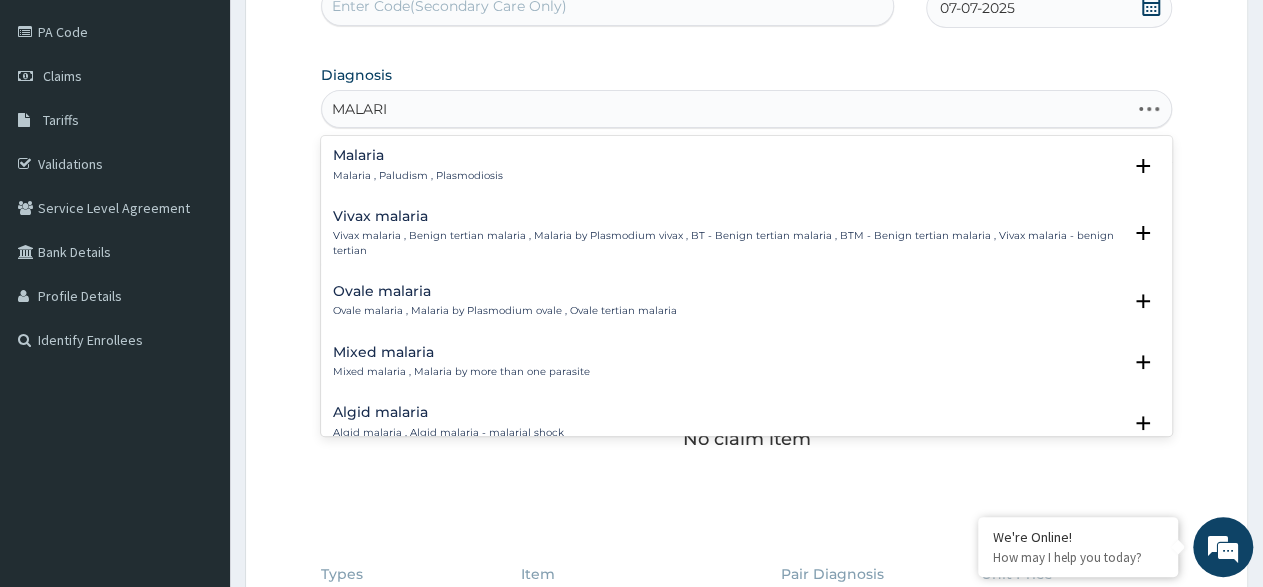 type on "MALARIA" 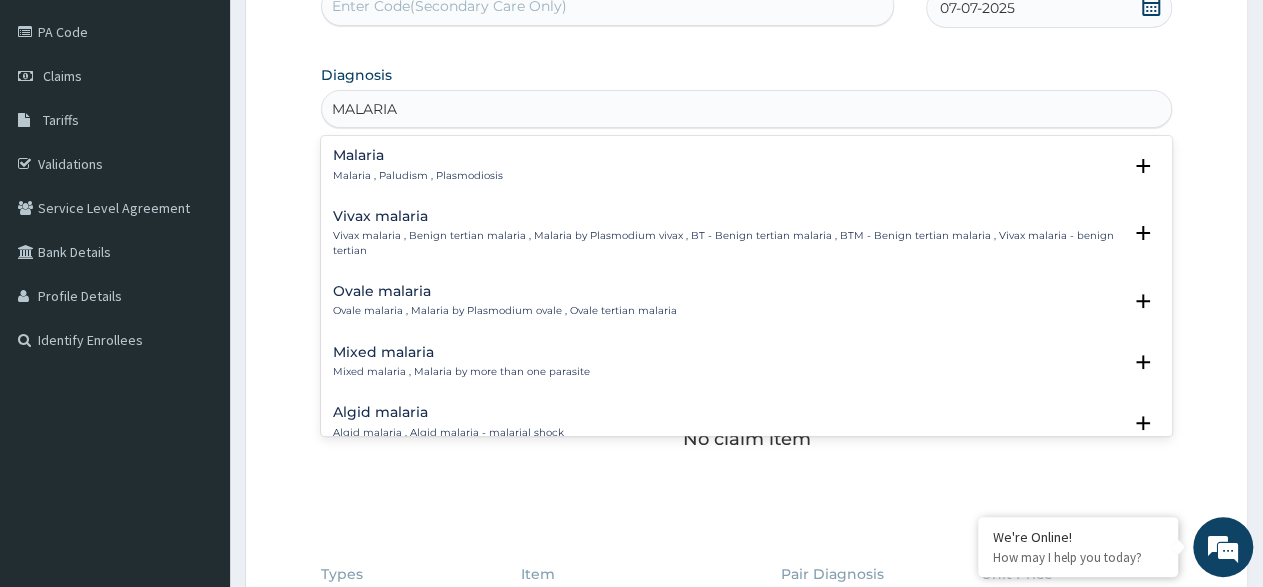 click on "Malaria Malaria , Paludism , Plasmodiosis" at bounding box center (418, 165) 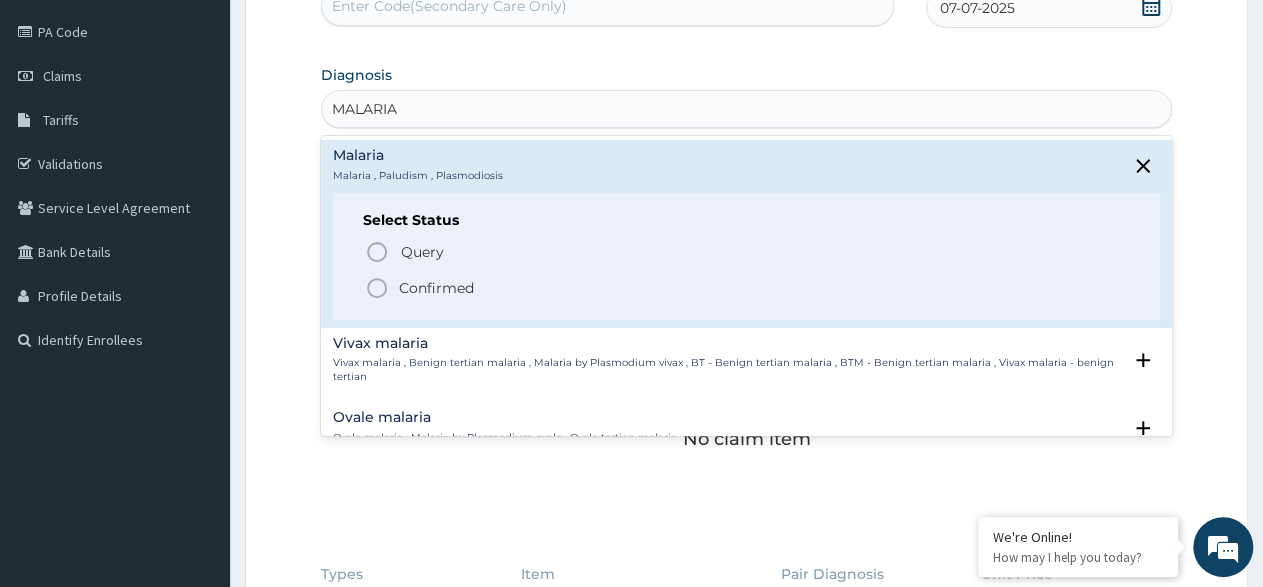 click 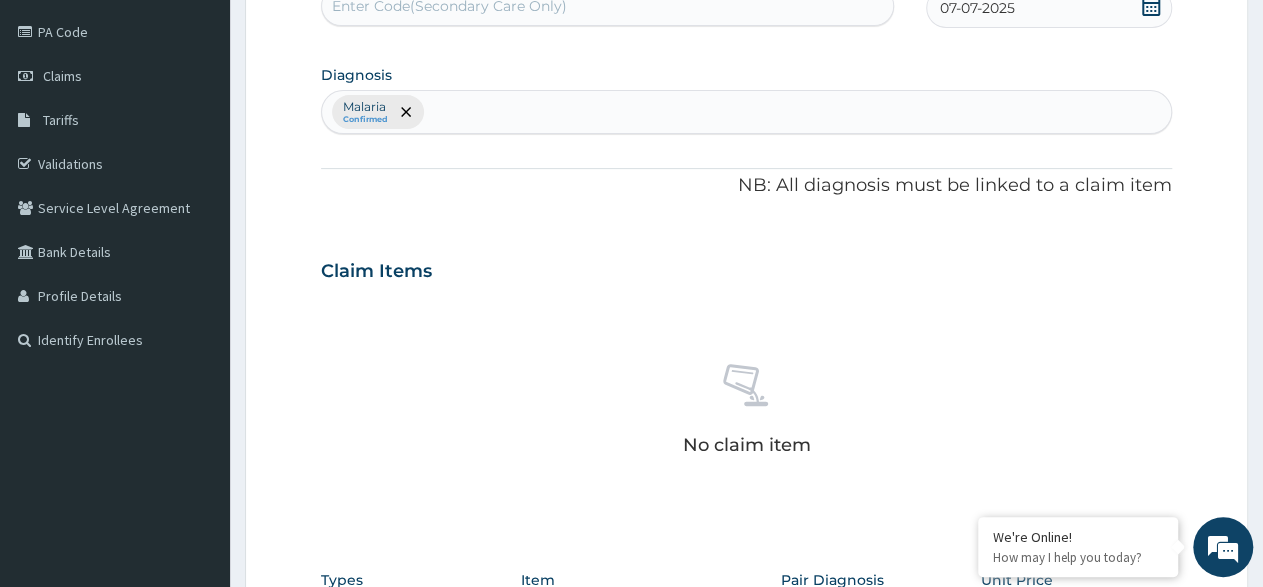 click on "Malaria Confirmed" at bounding box center [746, 112] 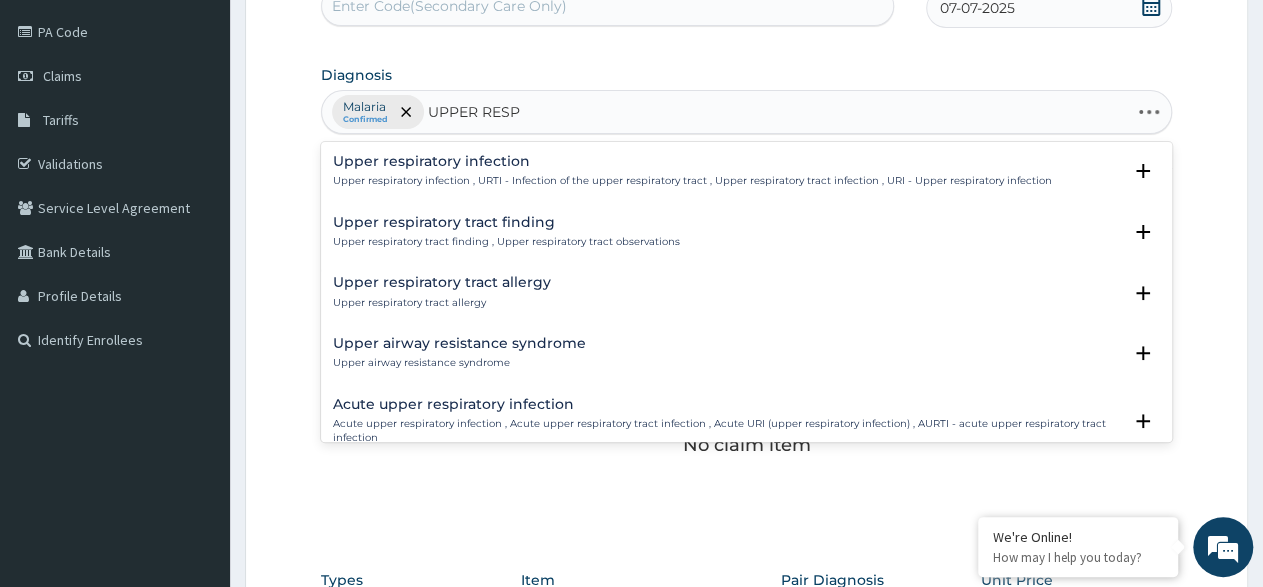 type on "UPPER RESPI" 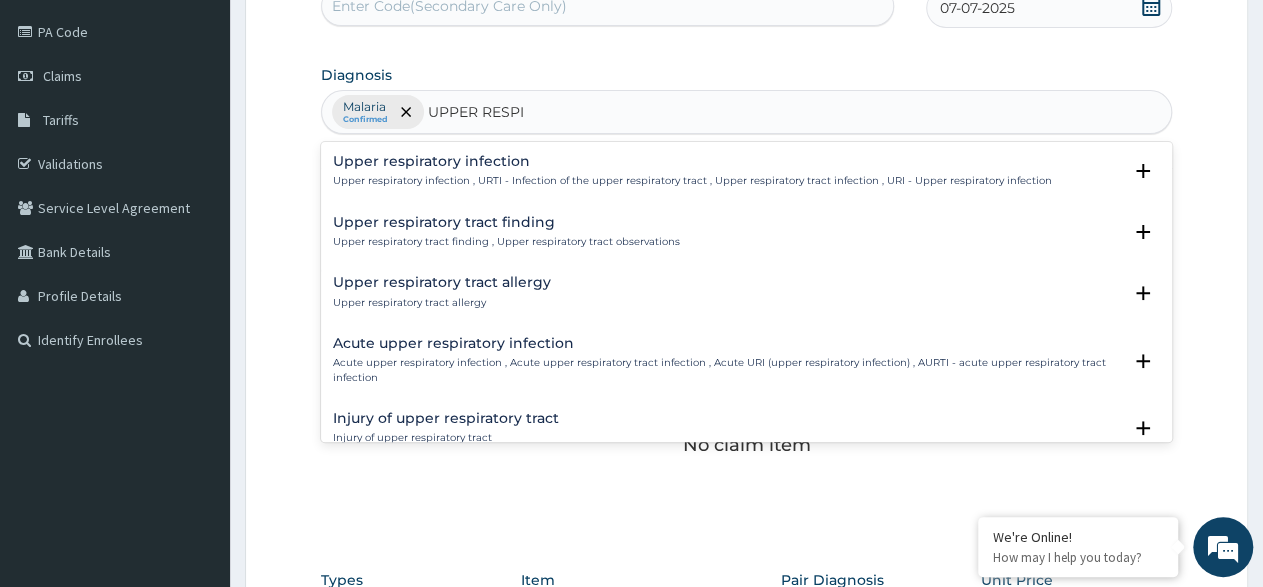 click on "Upper respiratory infection , URTI - Infection of the upper respiratory tract , Upper respiratory tract infection , URI - Upper respiratory infection" at bounding box center [692, 181] 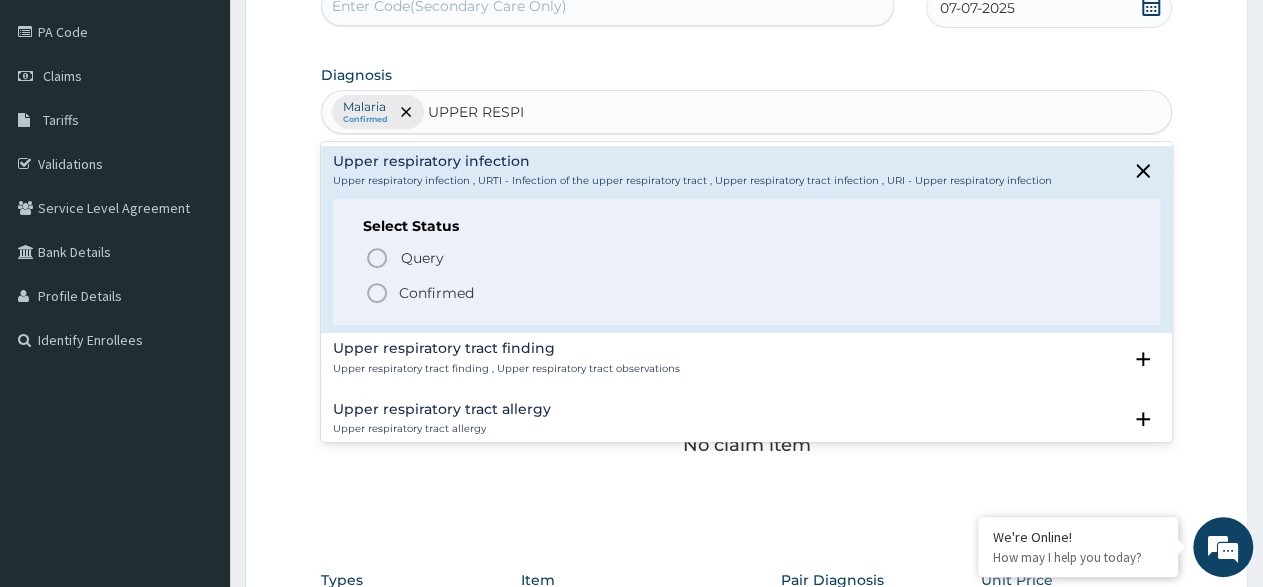 click on "Confirmed" at bounding box center (747, 293) 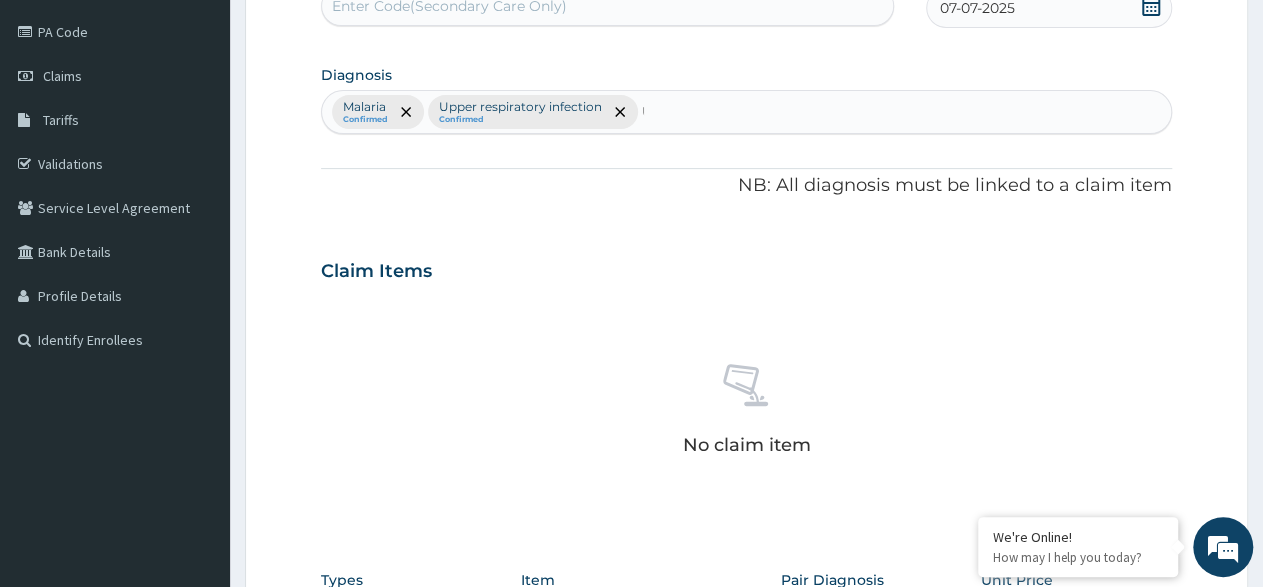 type 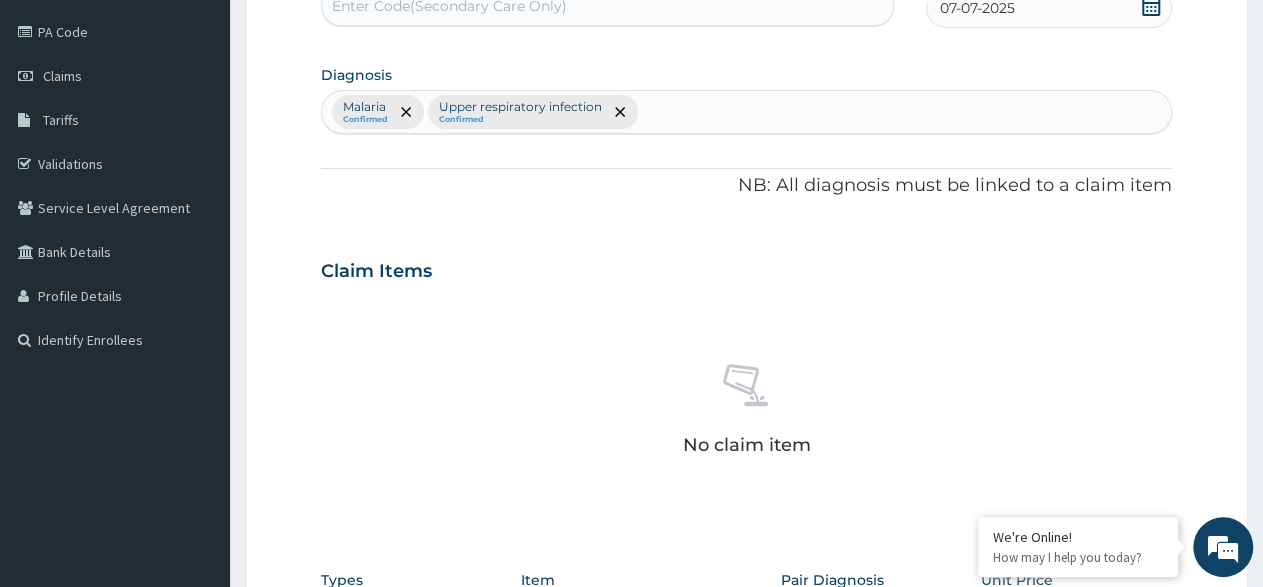 scroll, scrollTop: 542, scrollLeft: 0, axis: vertical 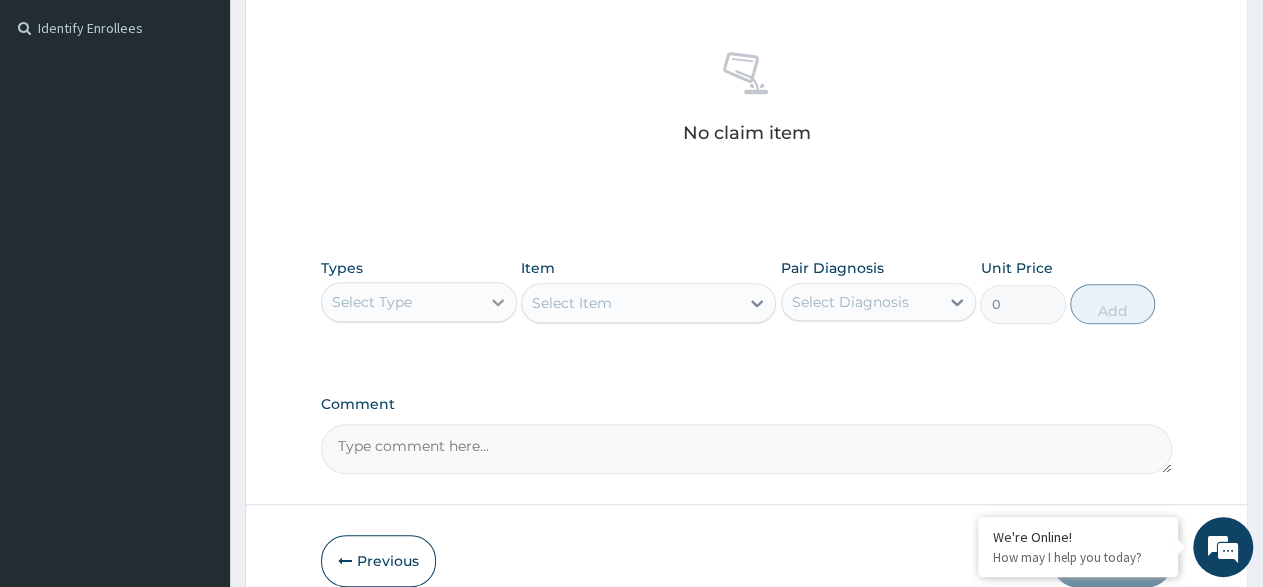 click 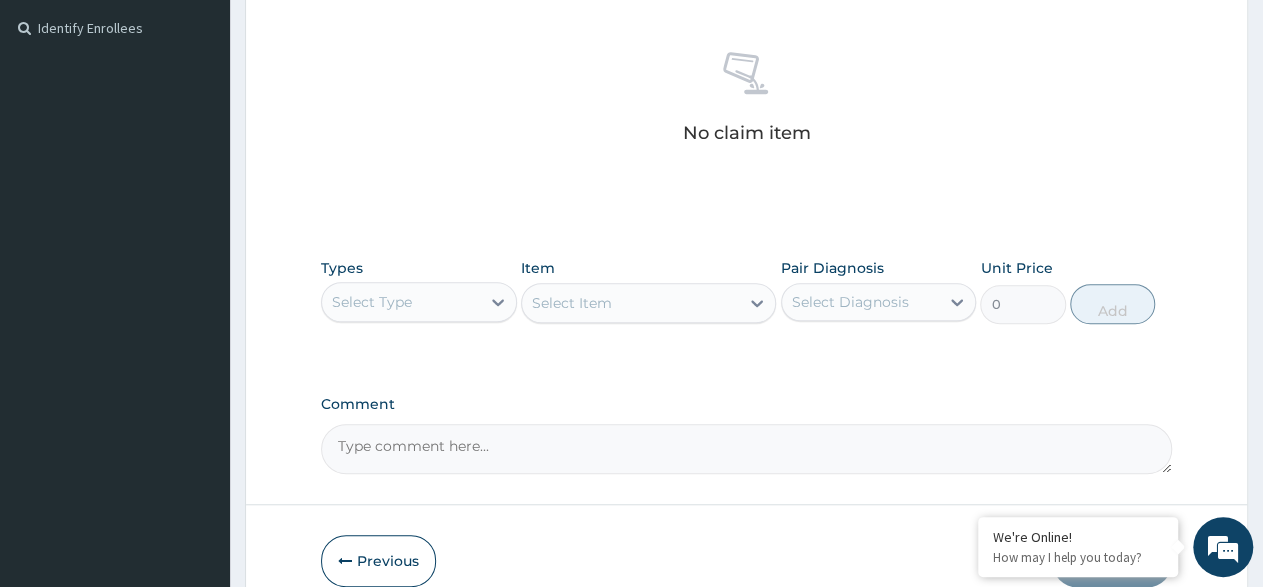drag, startPoint x: 499, startPoint y: 294, endPoint x: 472, endPoint y: 324, distance: 40.36087 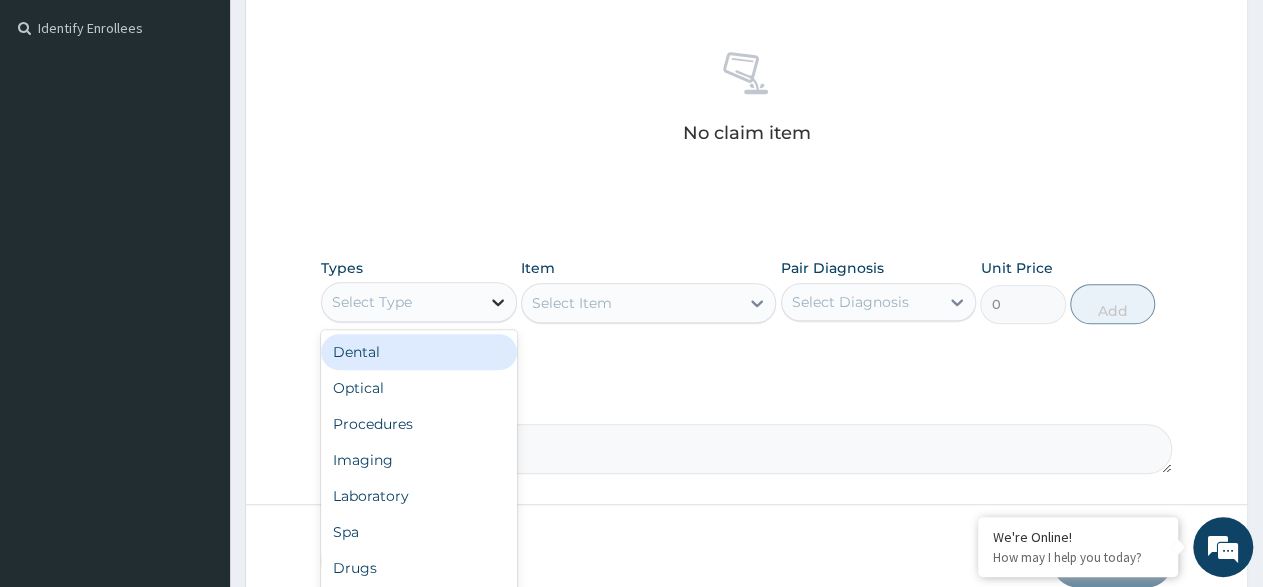 click at bounding box center [498, 302] 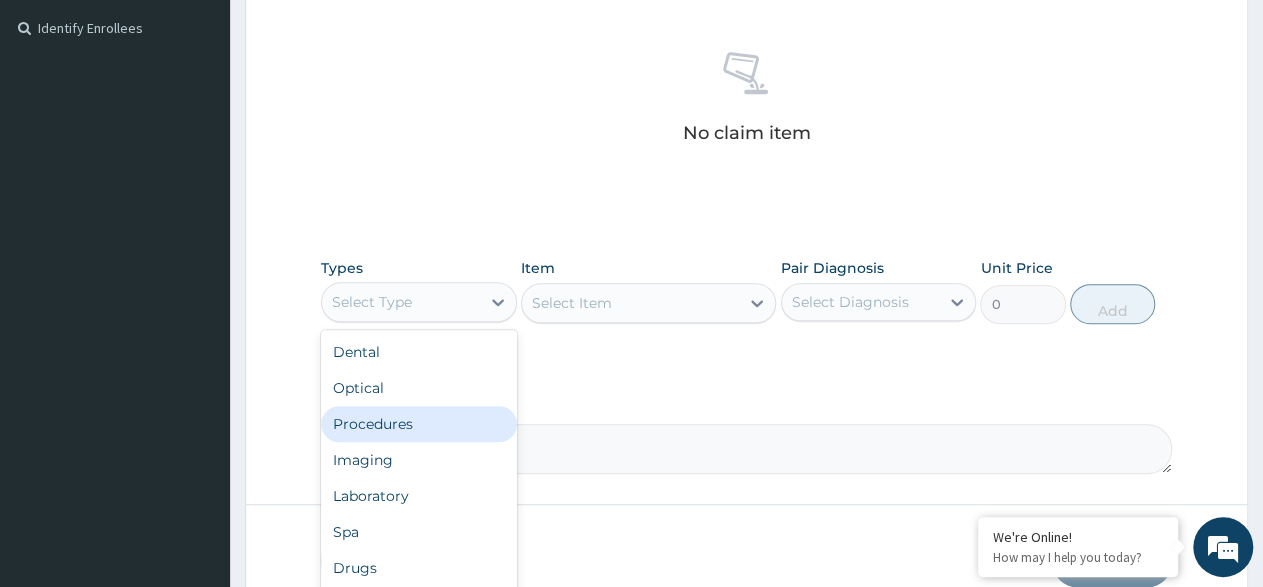 click on "Procedures" at bounding box center [419, 424] 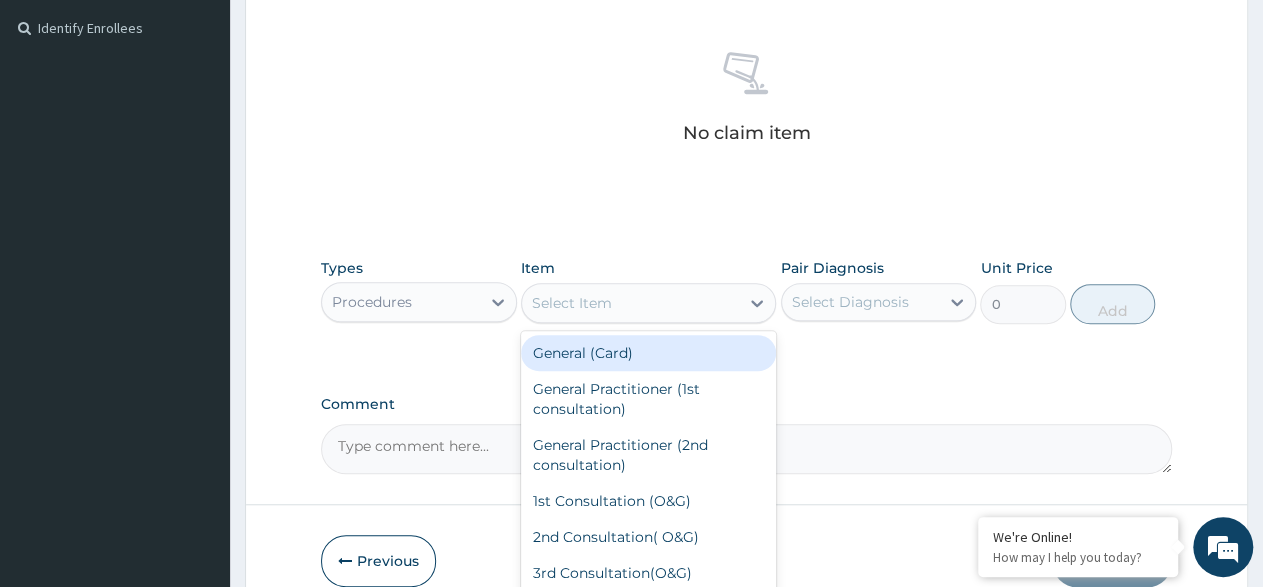 click 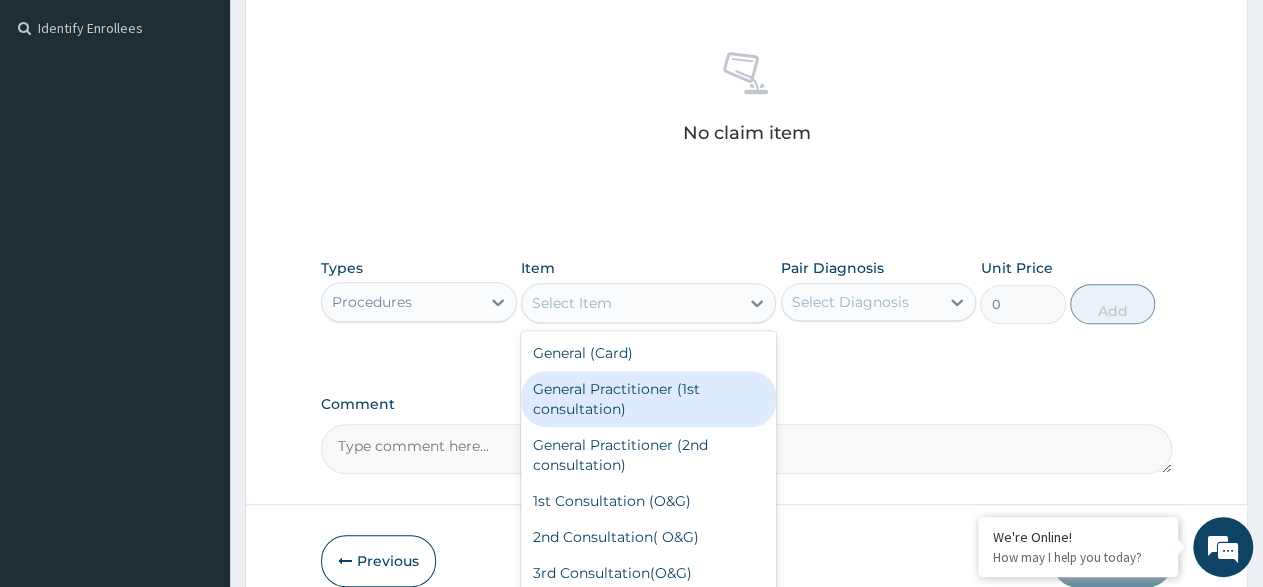 click on "General Practitioner (1st consultation)" at bounding box center (648, 399) 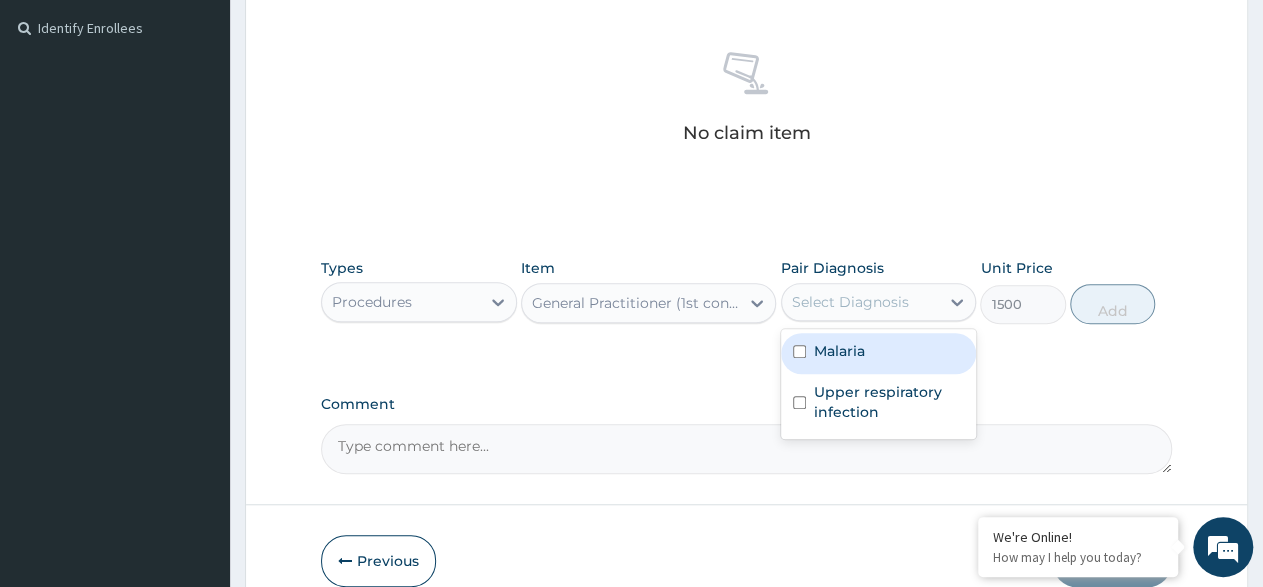 click on "Select Diagnosis" at bounding box center (861, 302) 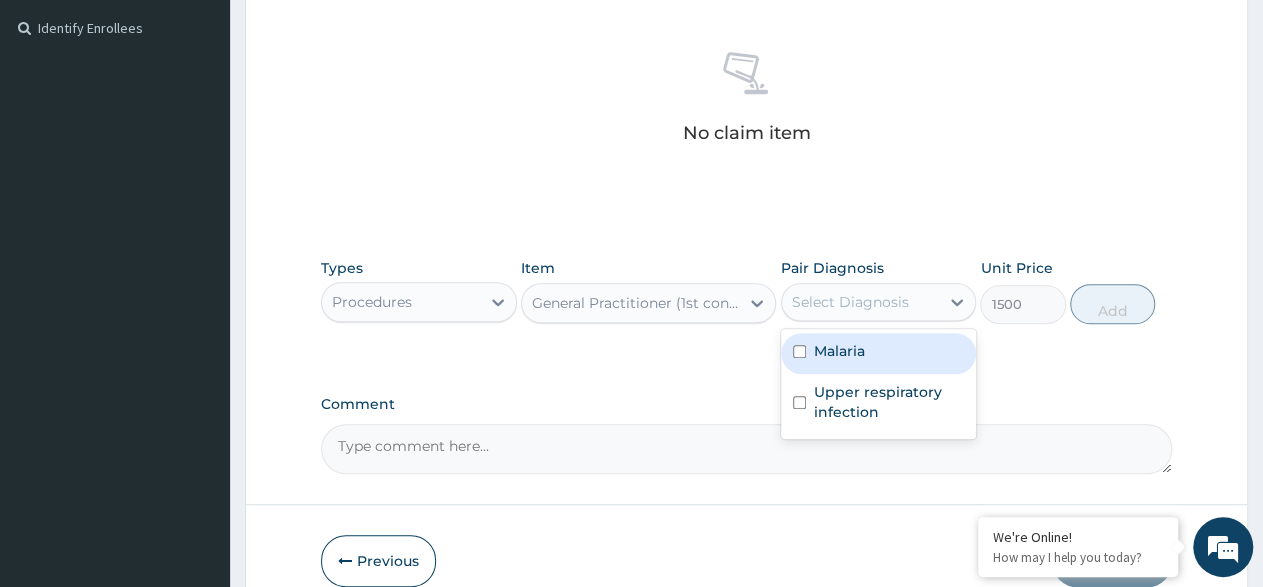click on "Malaria" at bounding box center [879, 353] 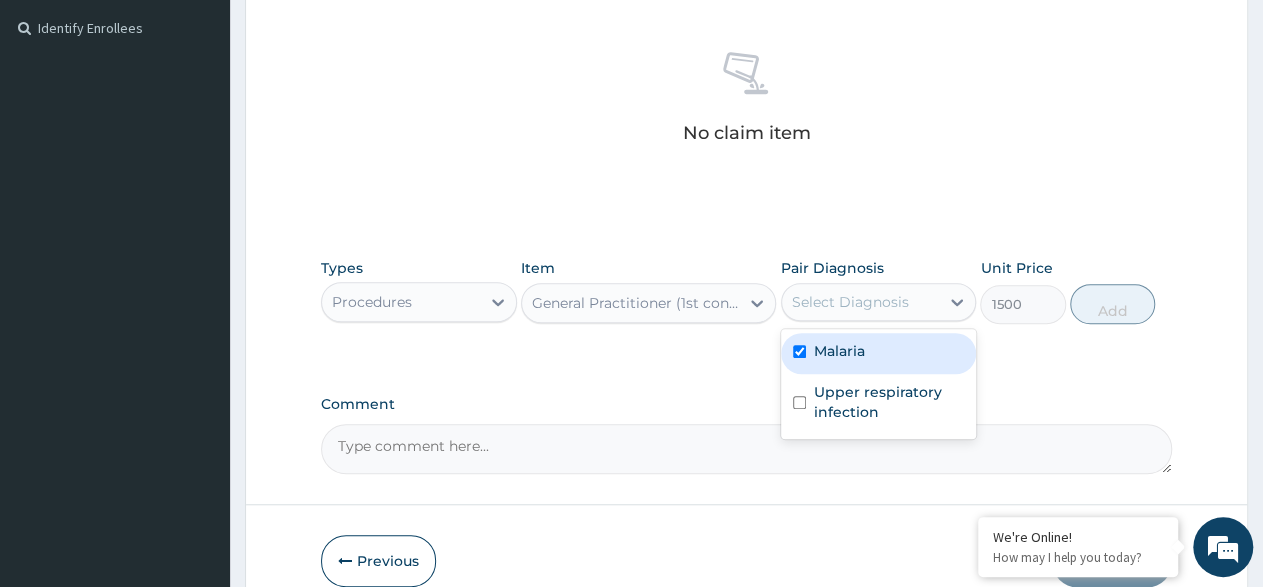 checkbox on "true" 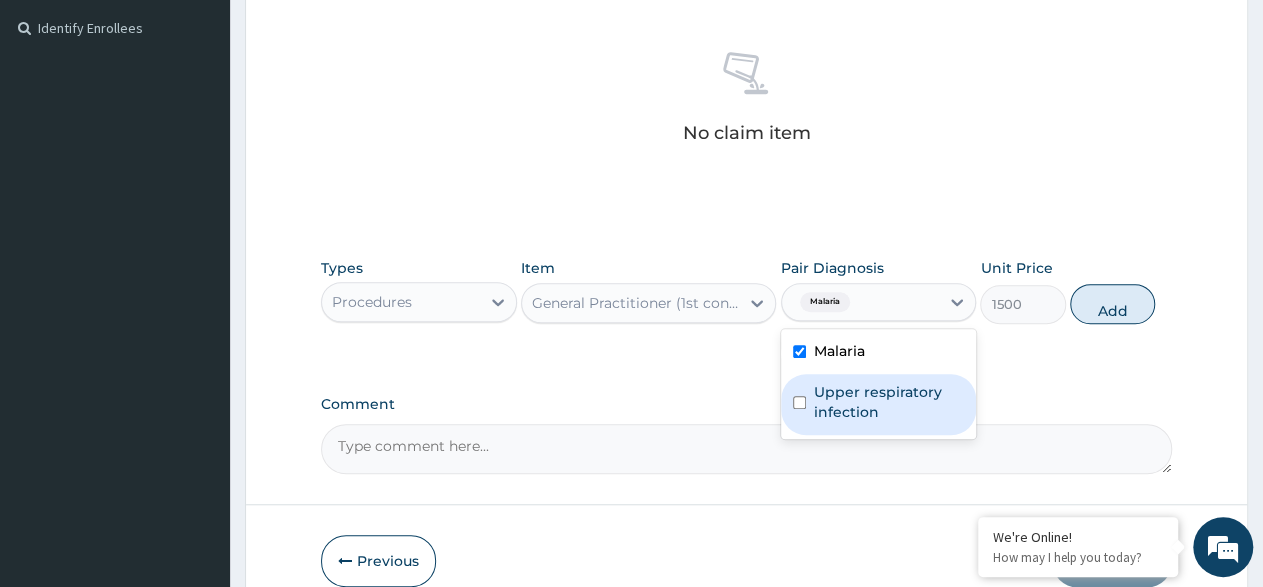 click at bounding box center [799, 402] 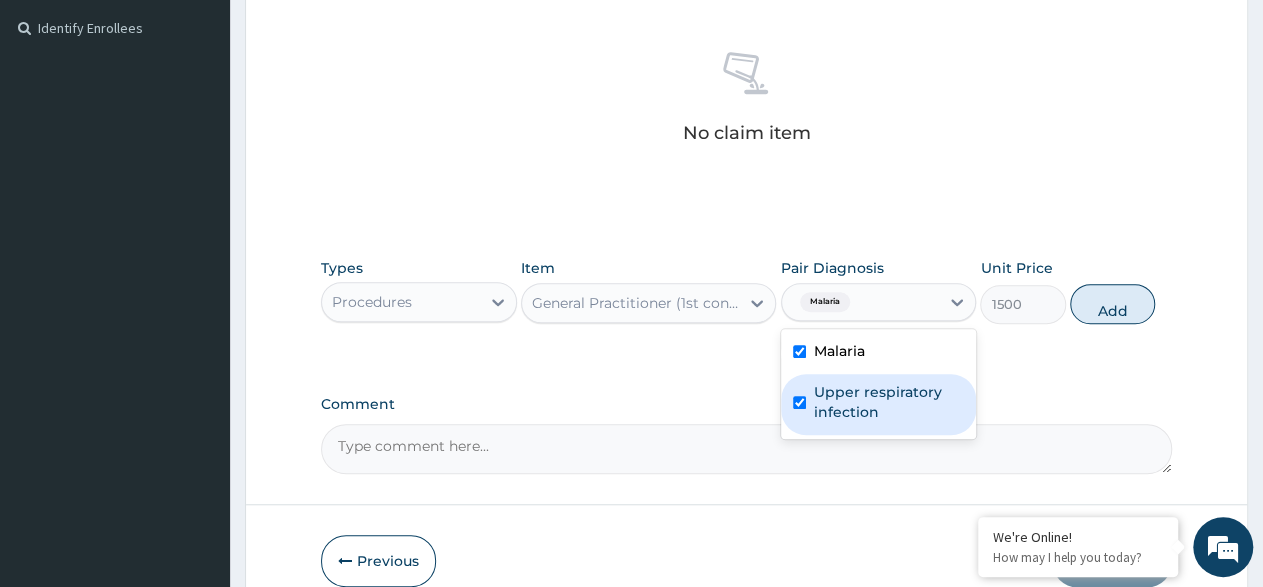 checkbox on "true" 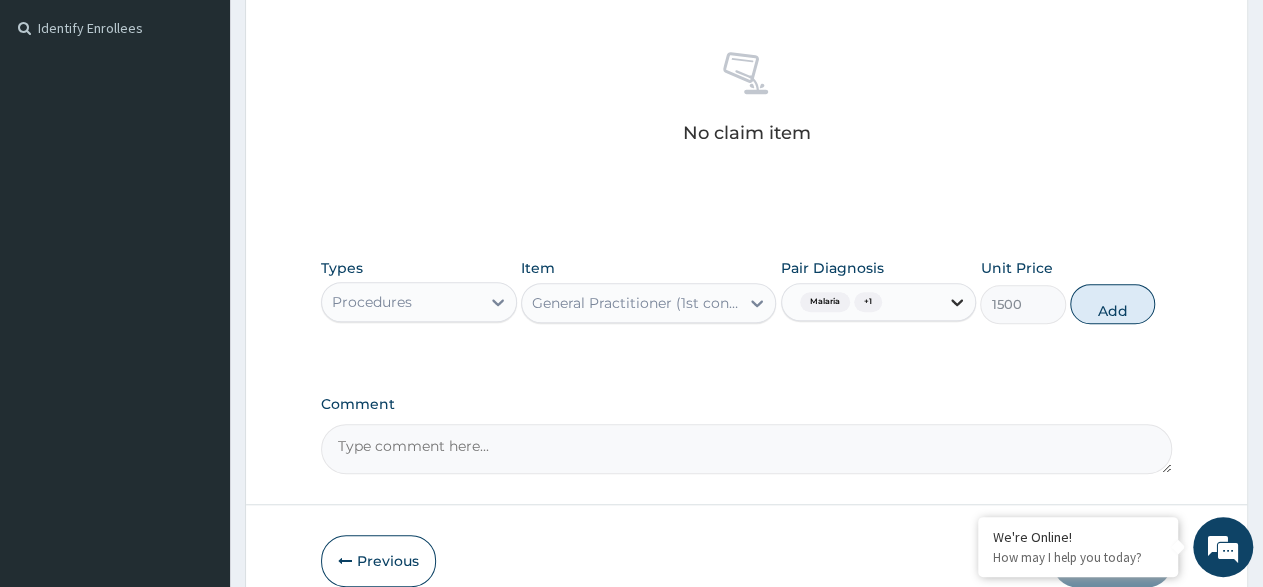 click 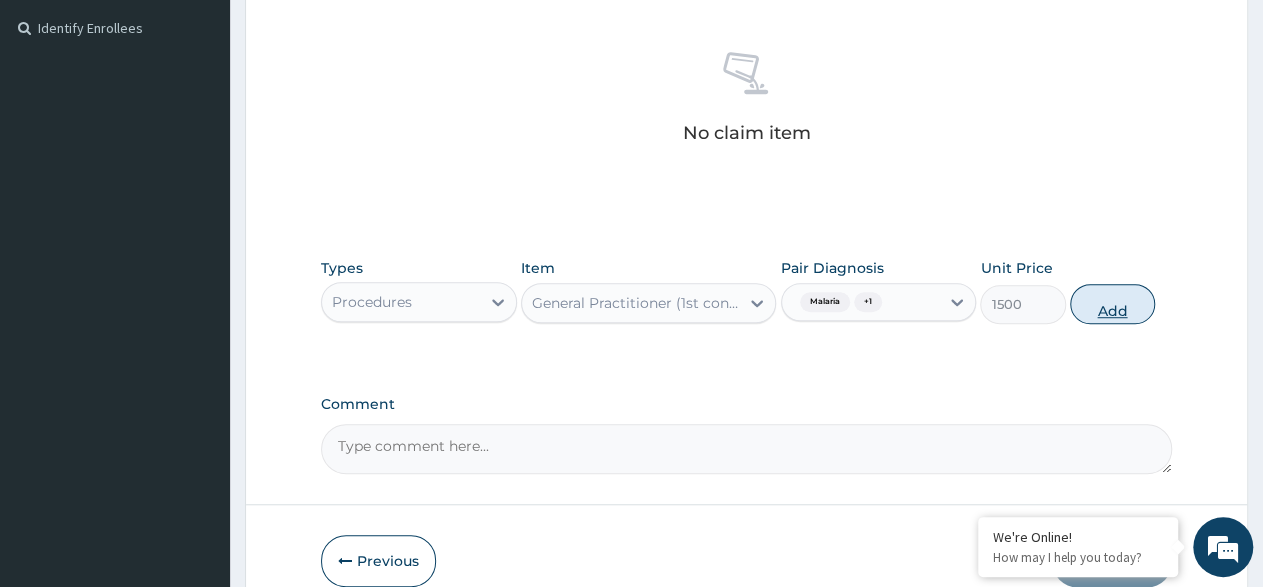 click on "Add" at bounding box center (1112, 304) 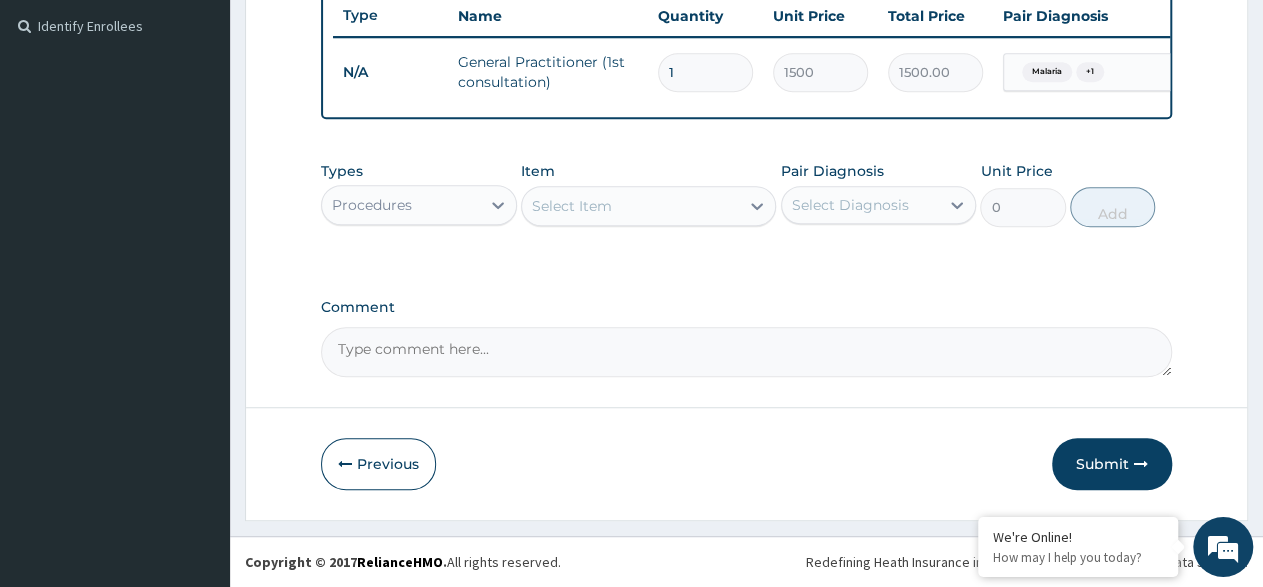 scroll, scrollTop: 558, scrollLeft: 0, axis: vertical 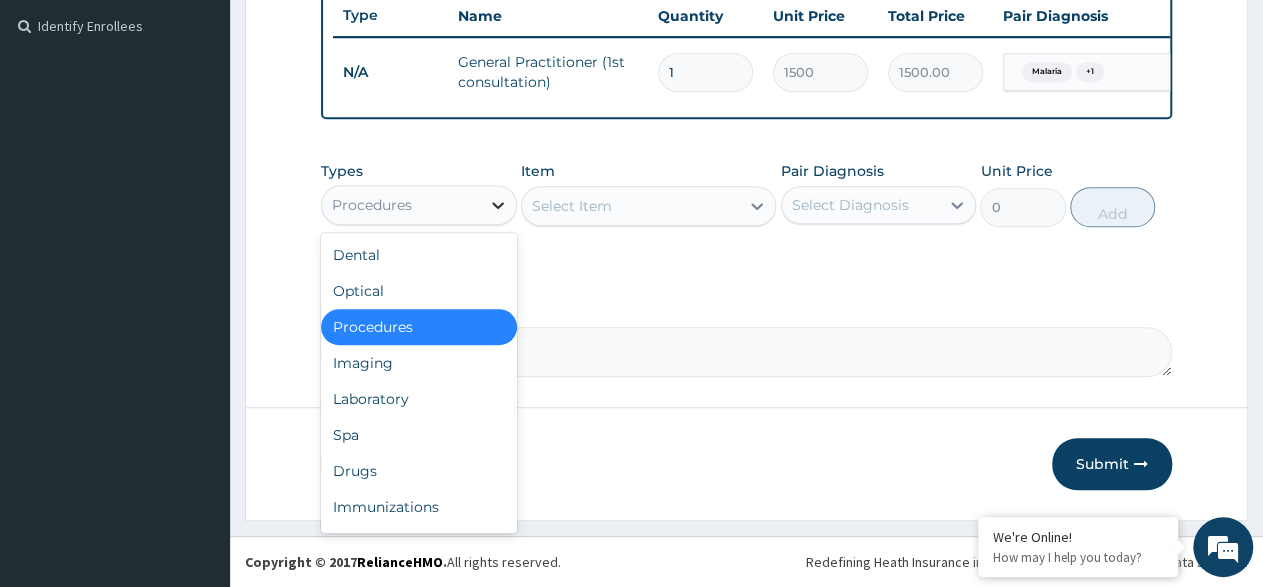click 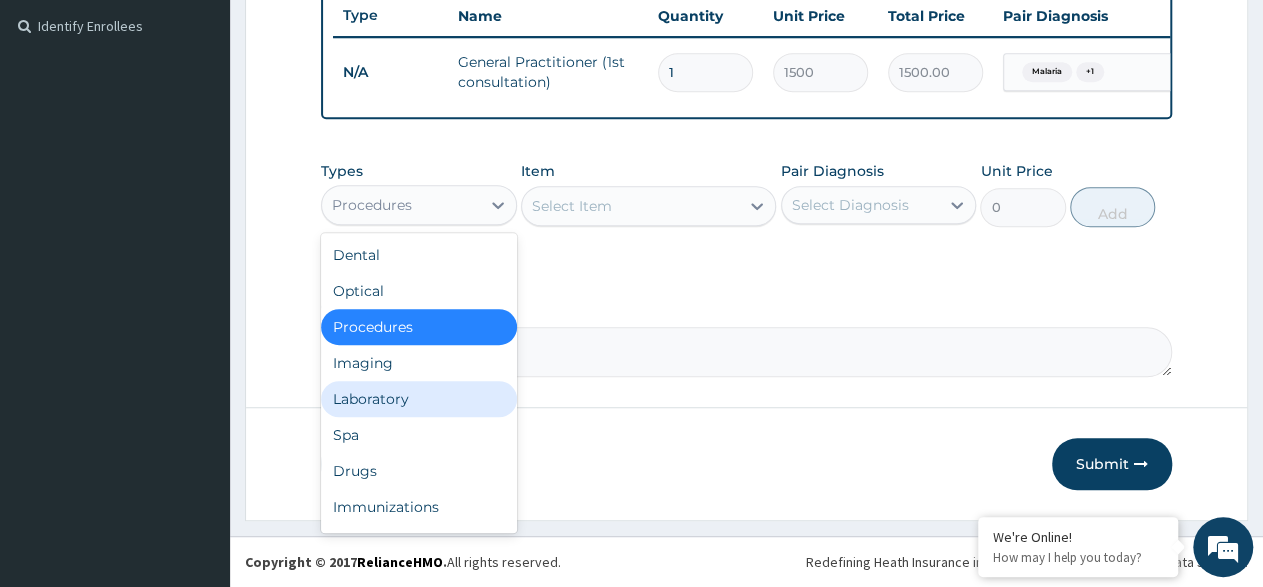 click on "Laboratory" at bounding box center [419, 399] 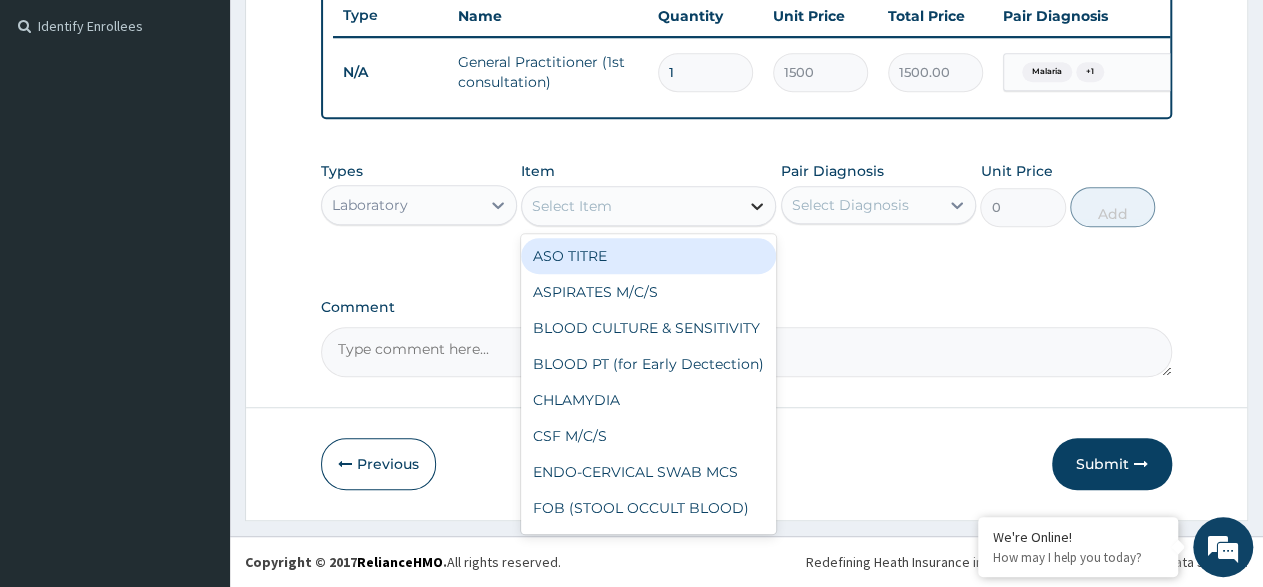 click at bounding box center (757, 206) 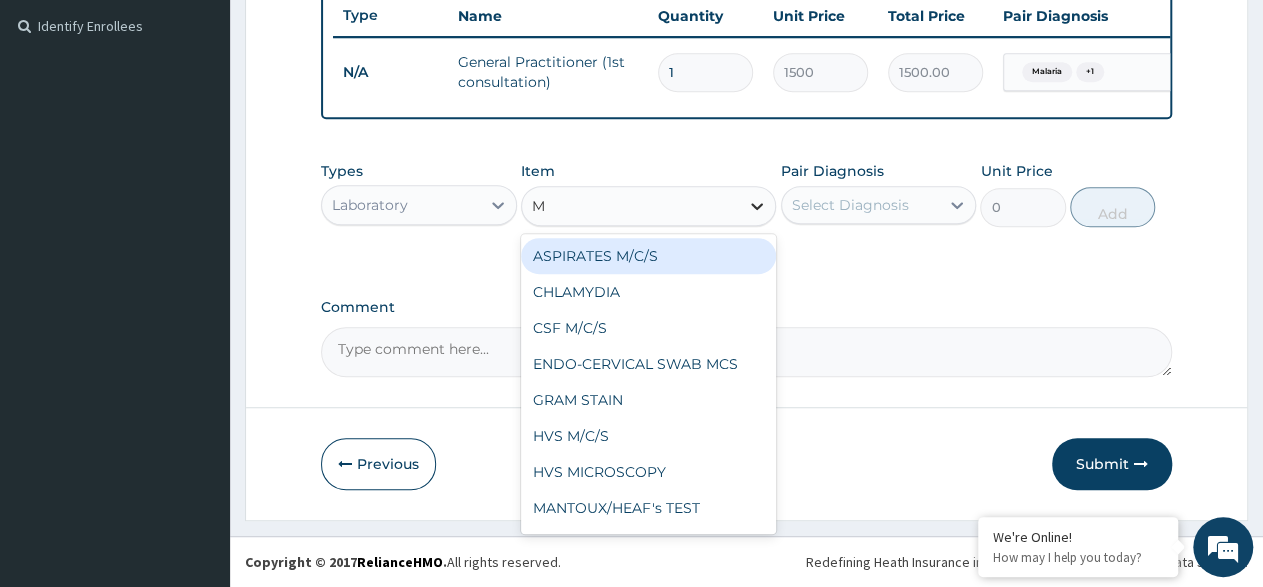type on "MP" 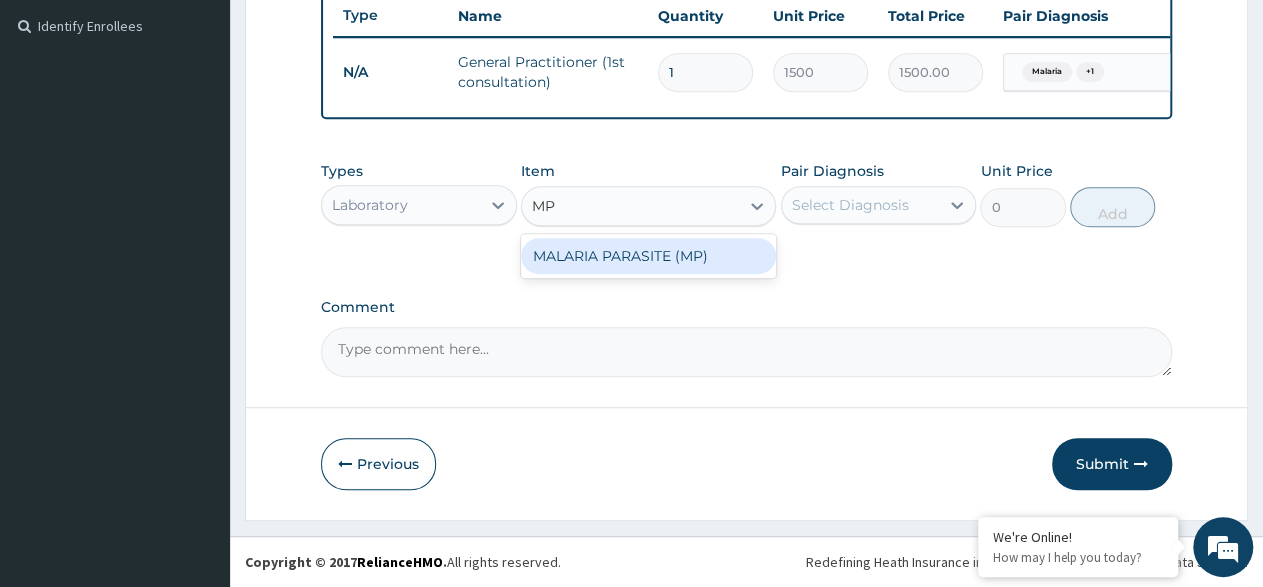 click on "MALARIA PARASITE (MP)" at bounding box center [648, 256] 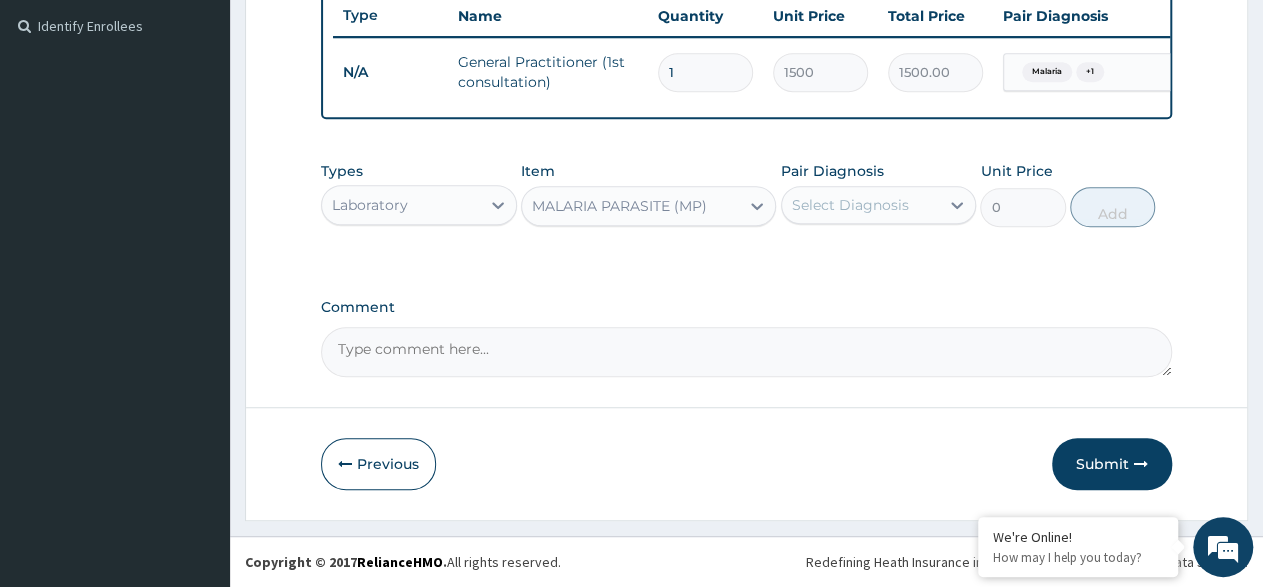 type 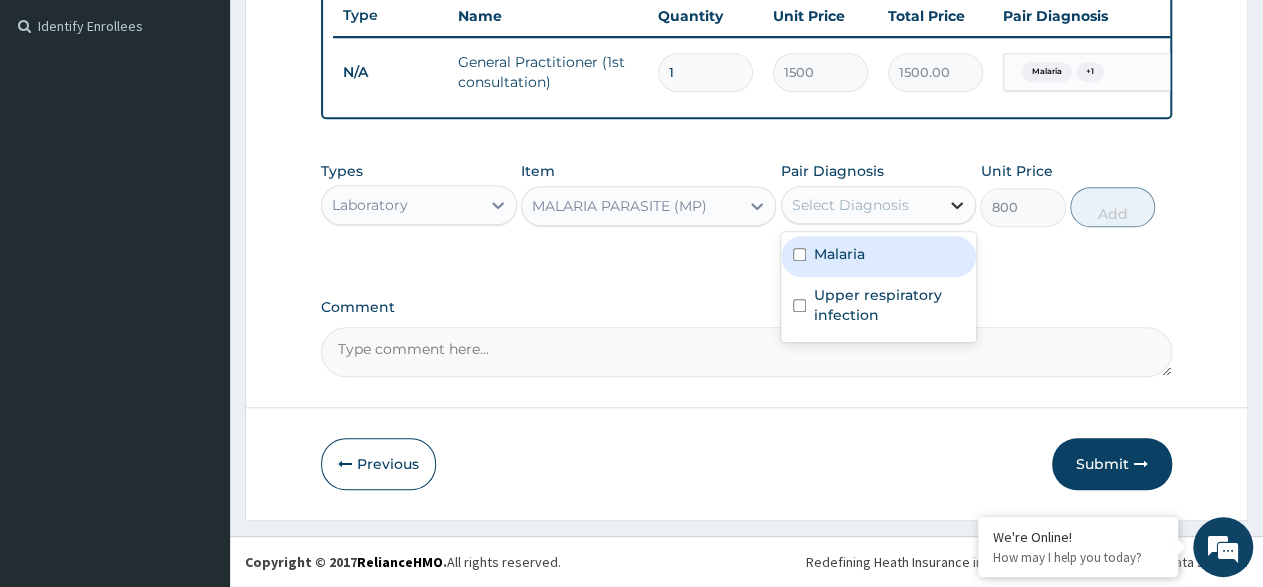 click 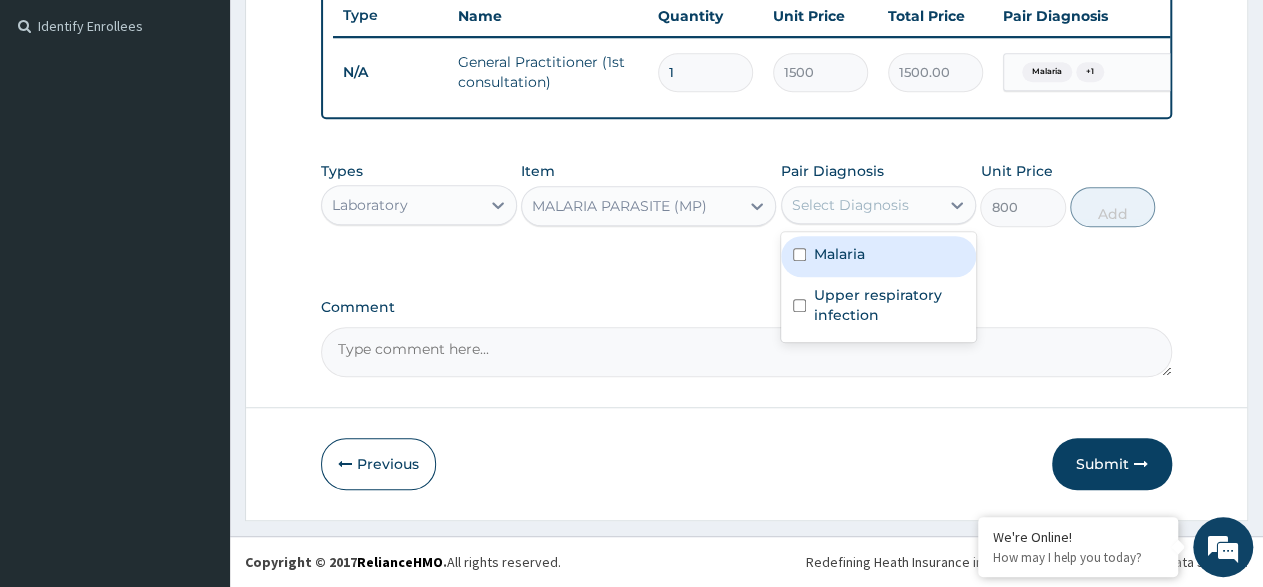 click at bounding box center [799, 254] 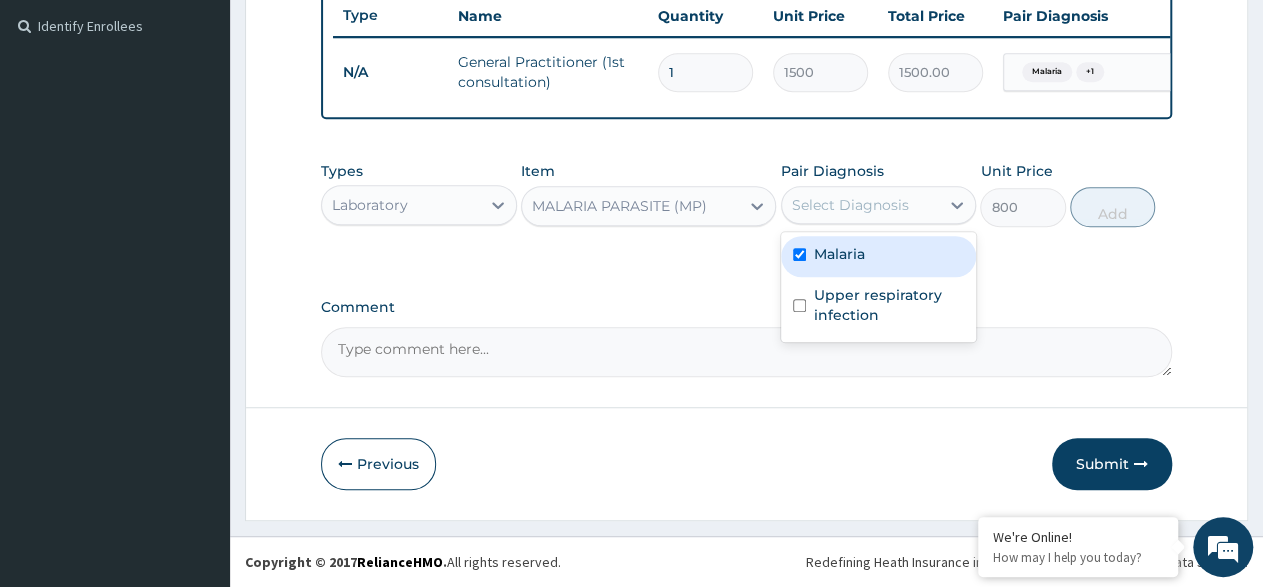 checkbox on "true" 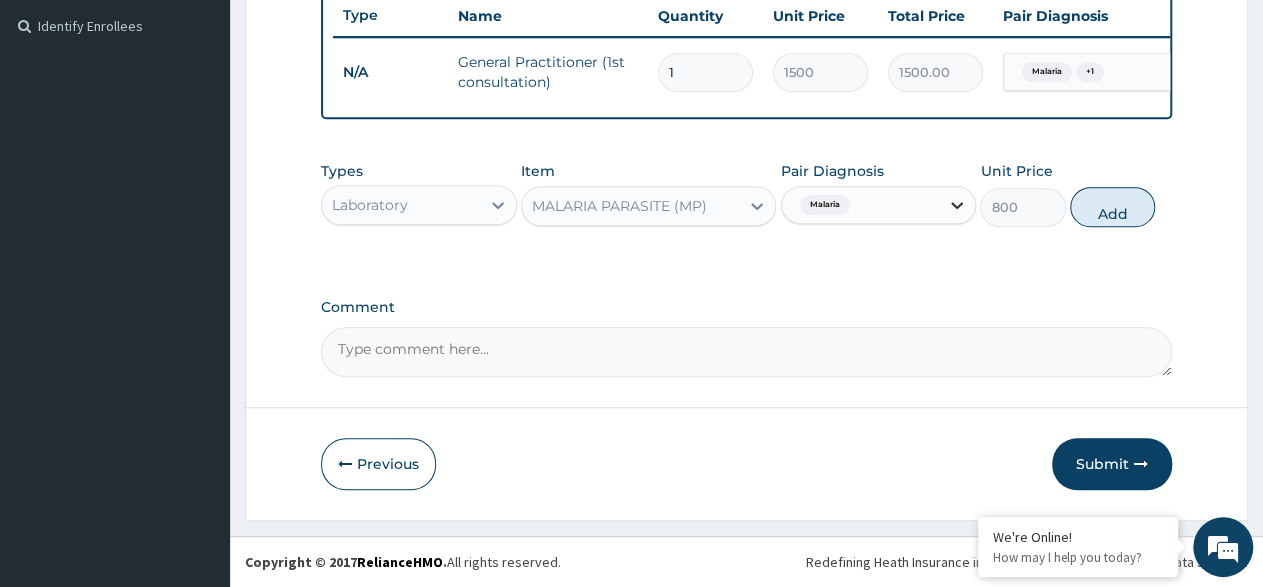 click 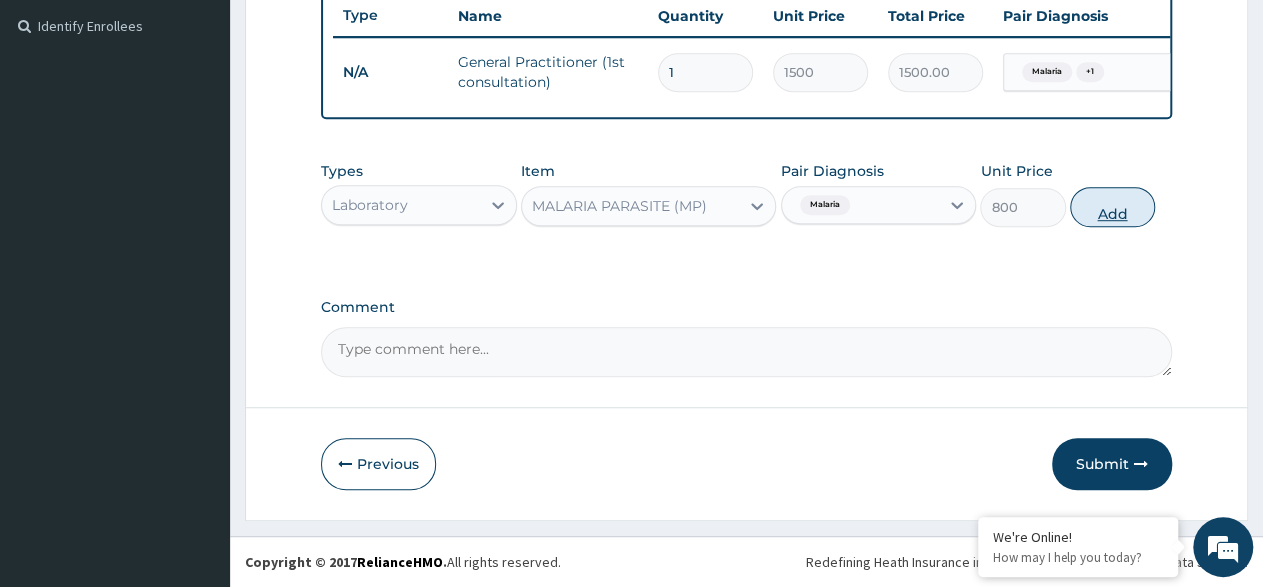 click on "Add" at bounding box center (1112, 207) 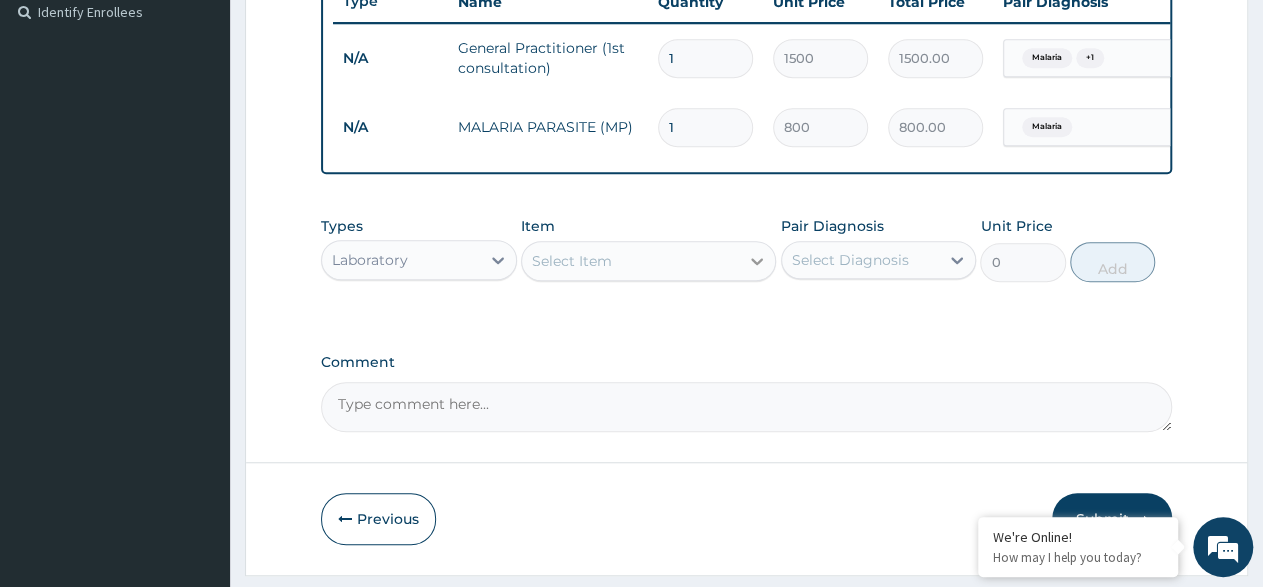 click 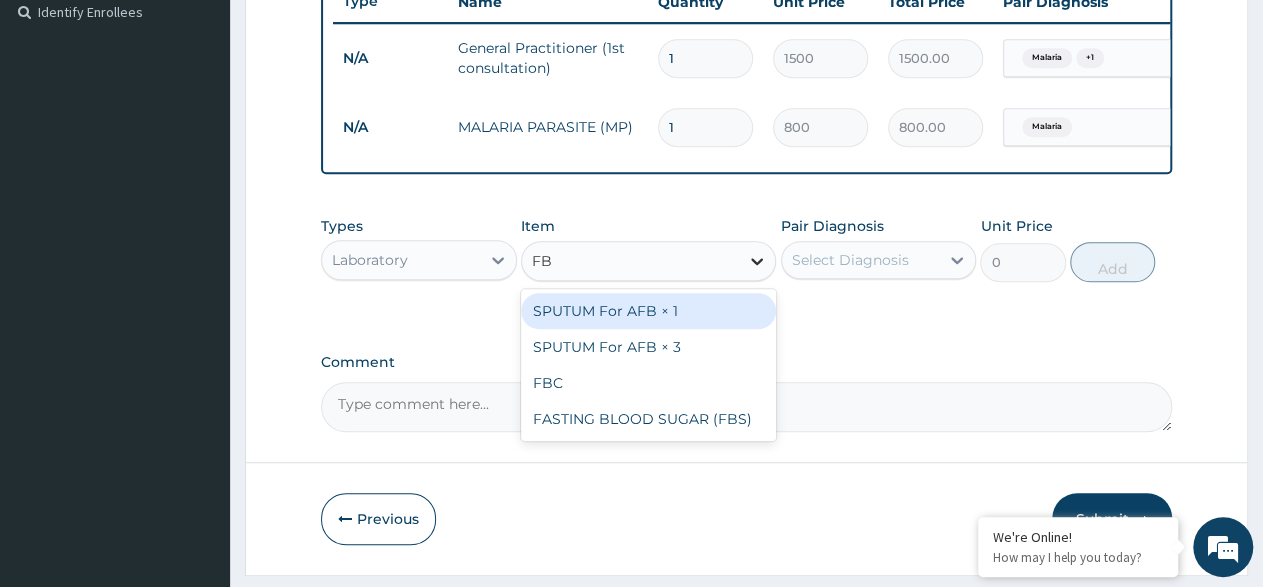 type on "FBC" 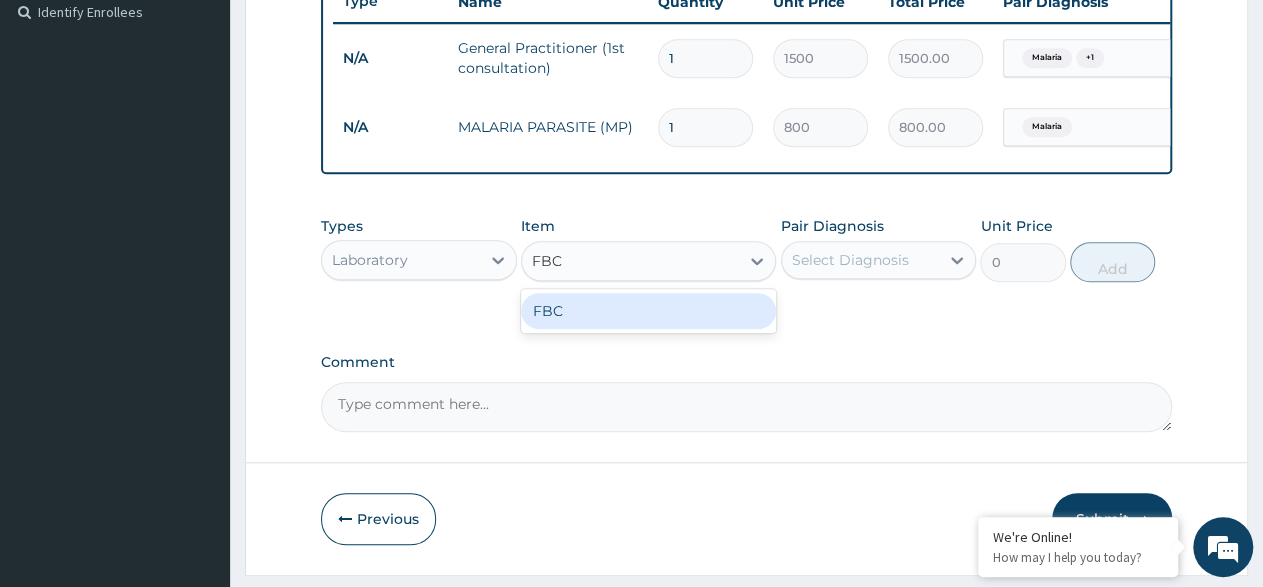 click on "FBC" at bounding box center (648, 311) 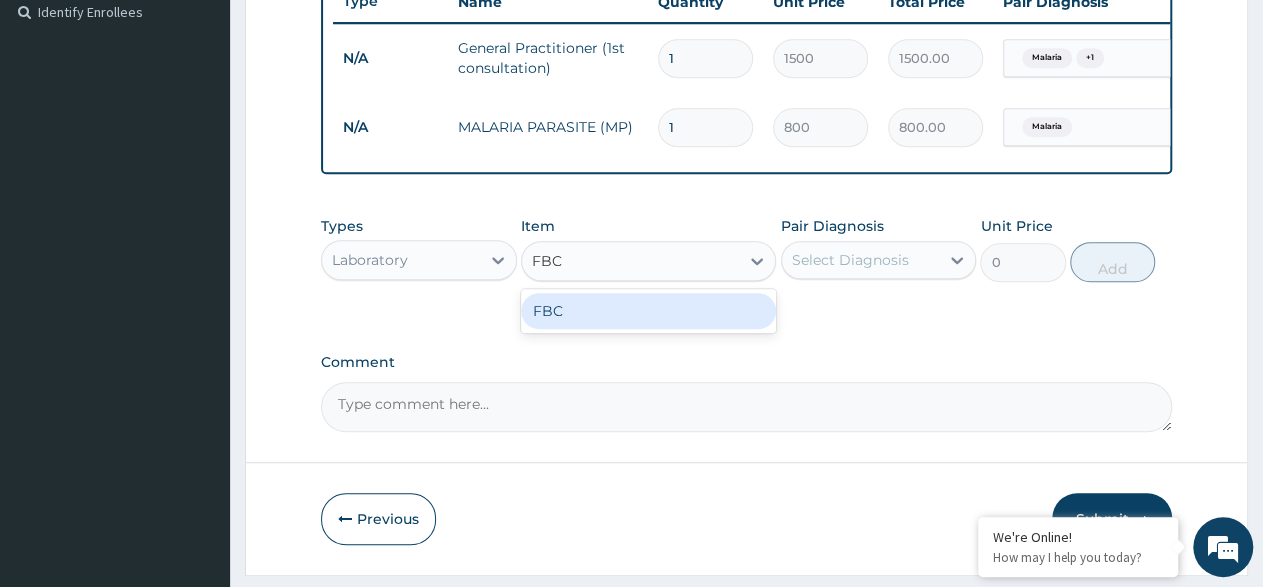 type 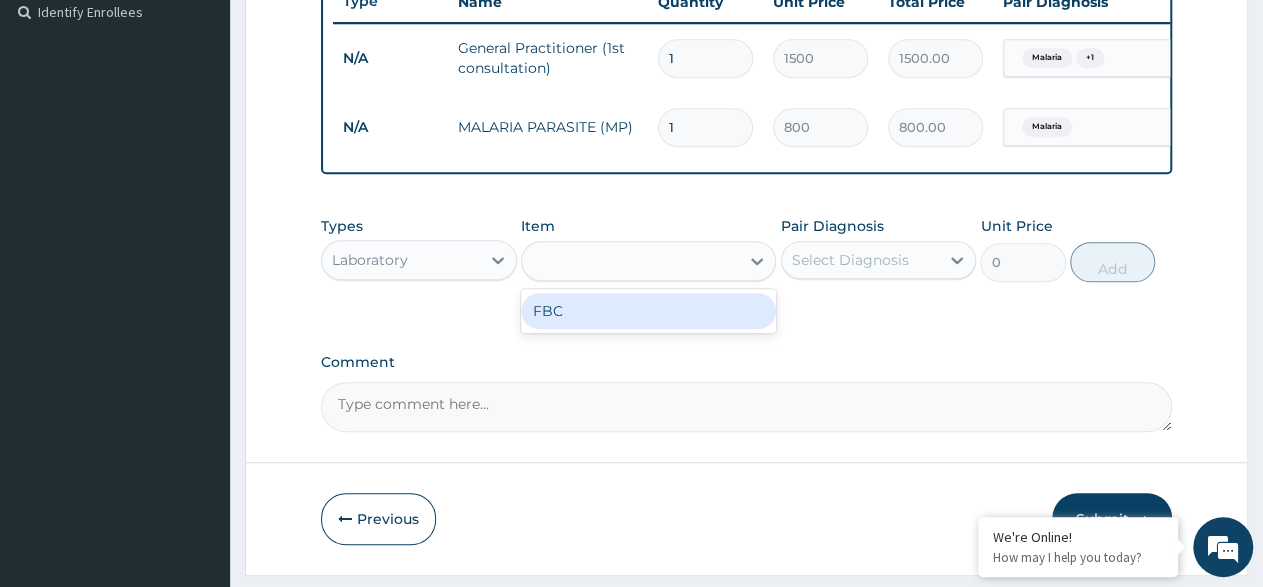 type on "2000" 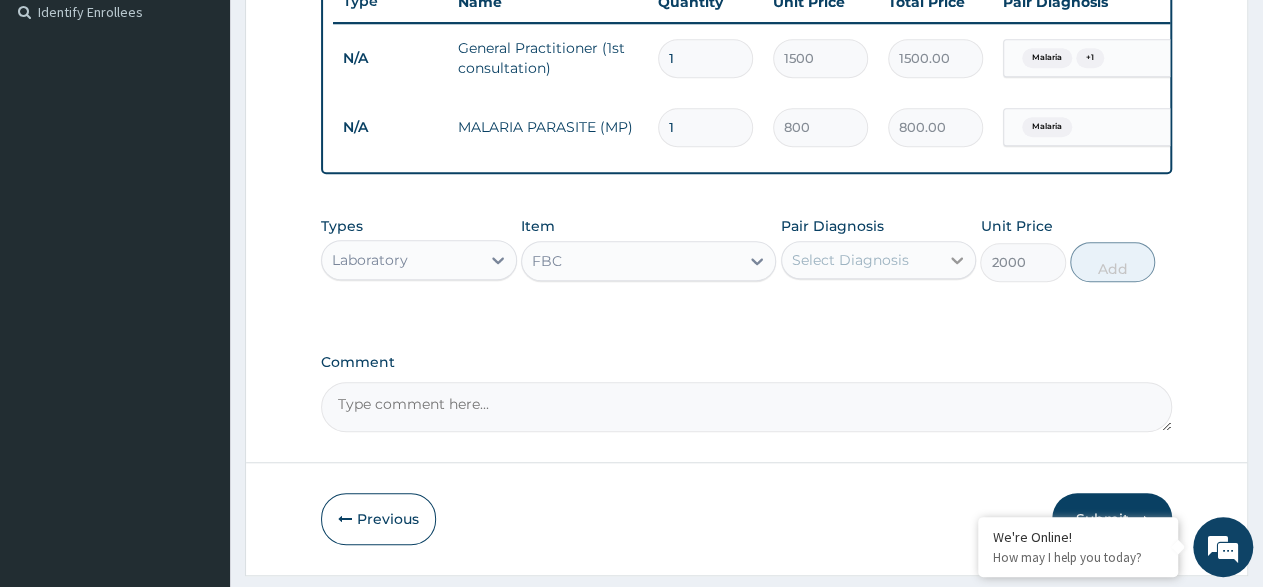 click at bounding box center (957, 260) 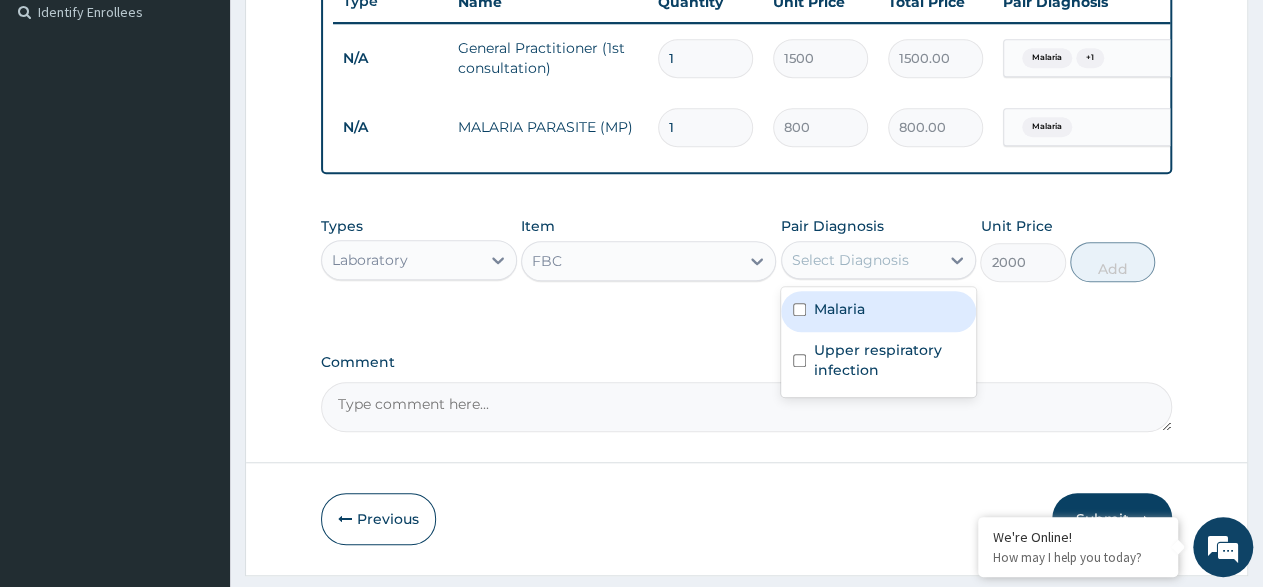 drag, startPoint x: 816, startPoint y: 323, endPoint x: 831, endPoint y: 324, distance: 15.033297 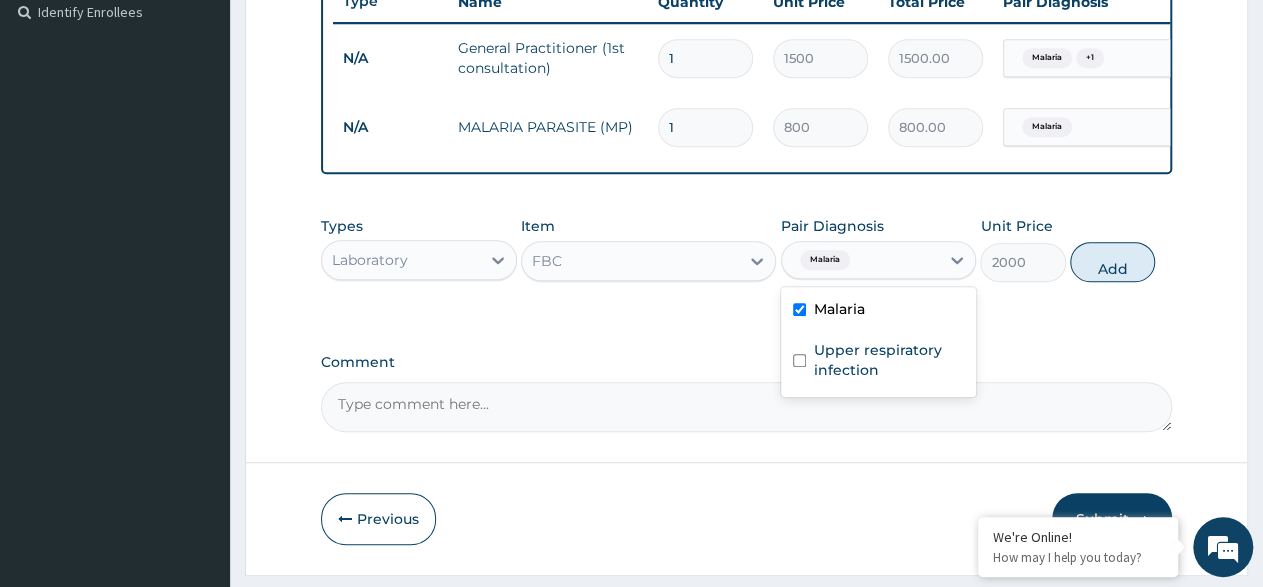 checkbox on "true" 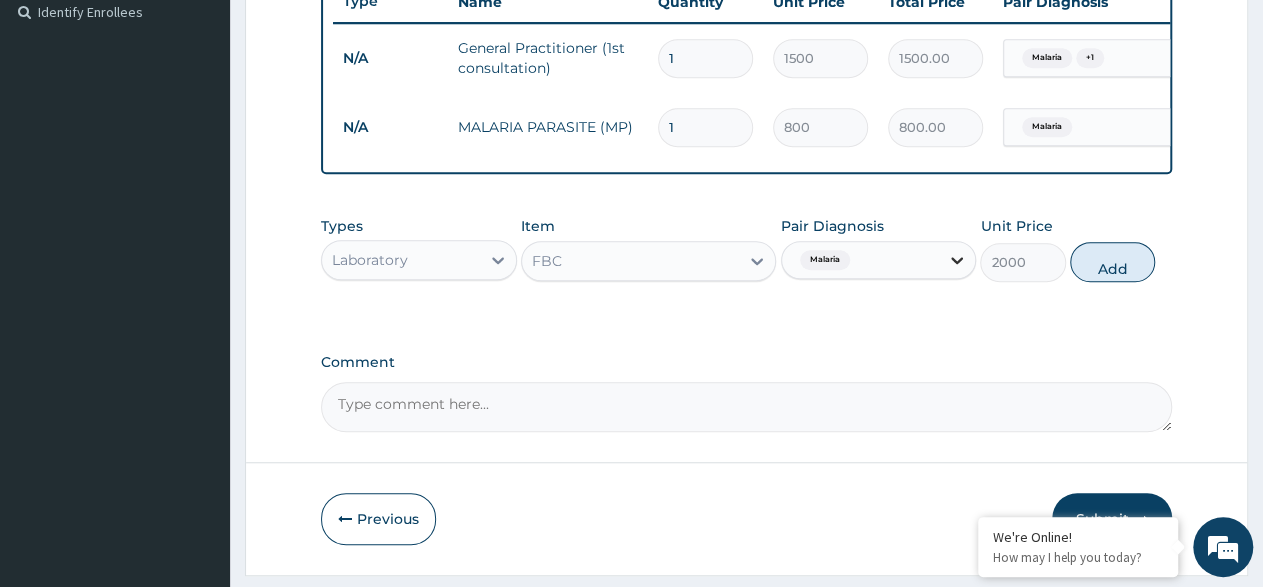 click 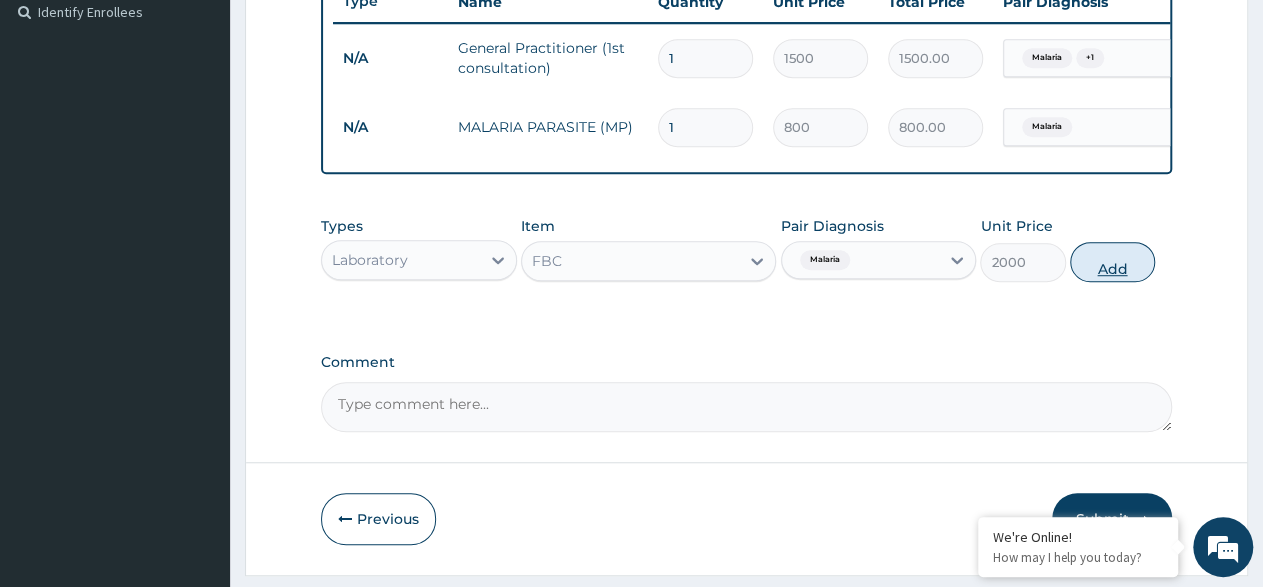 click on "Add" at bounding box center [1112, 262] 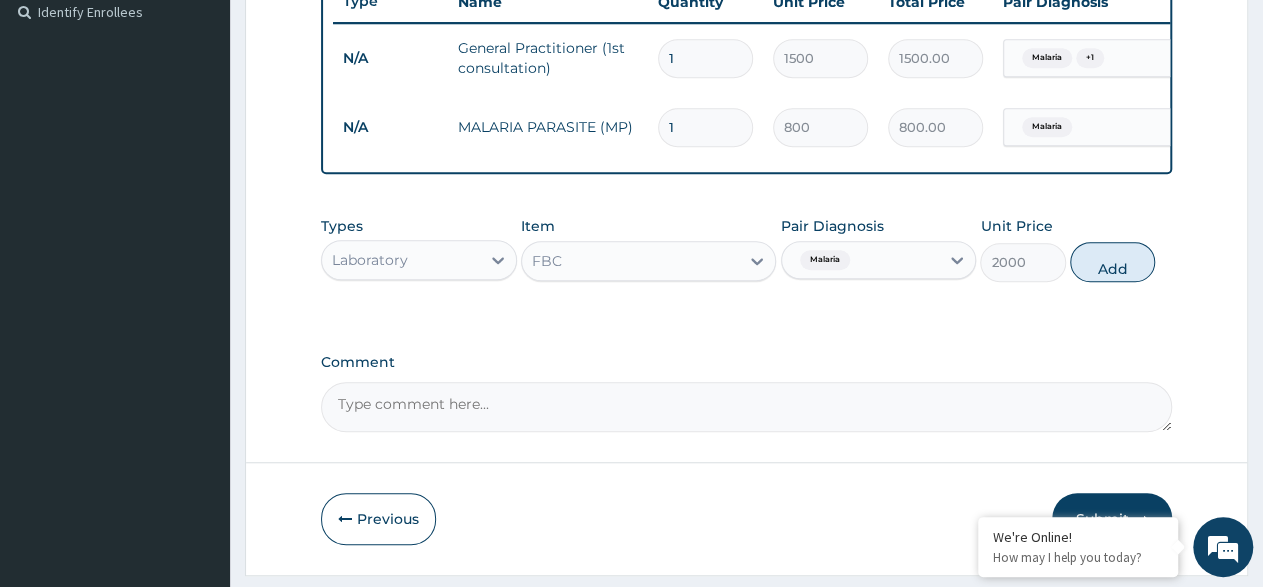 type on "0" 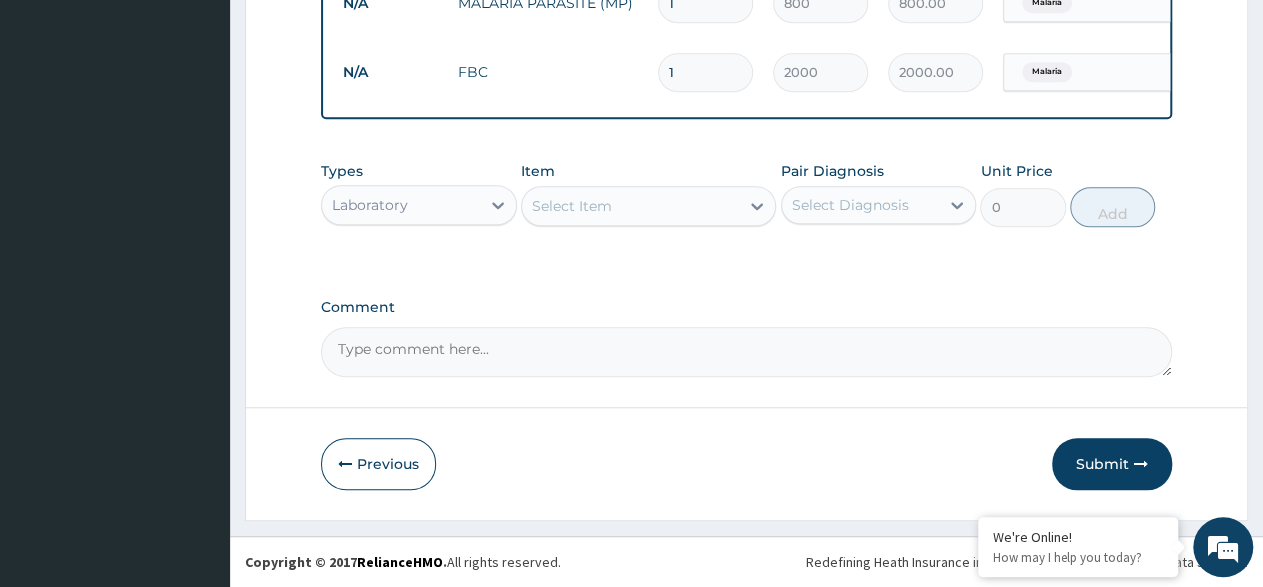 scroll, scrollTop: 696, scrollLeft: 0, axis: vertical 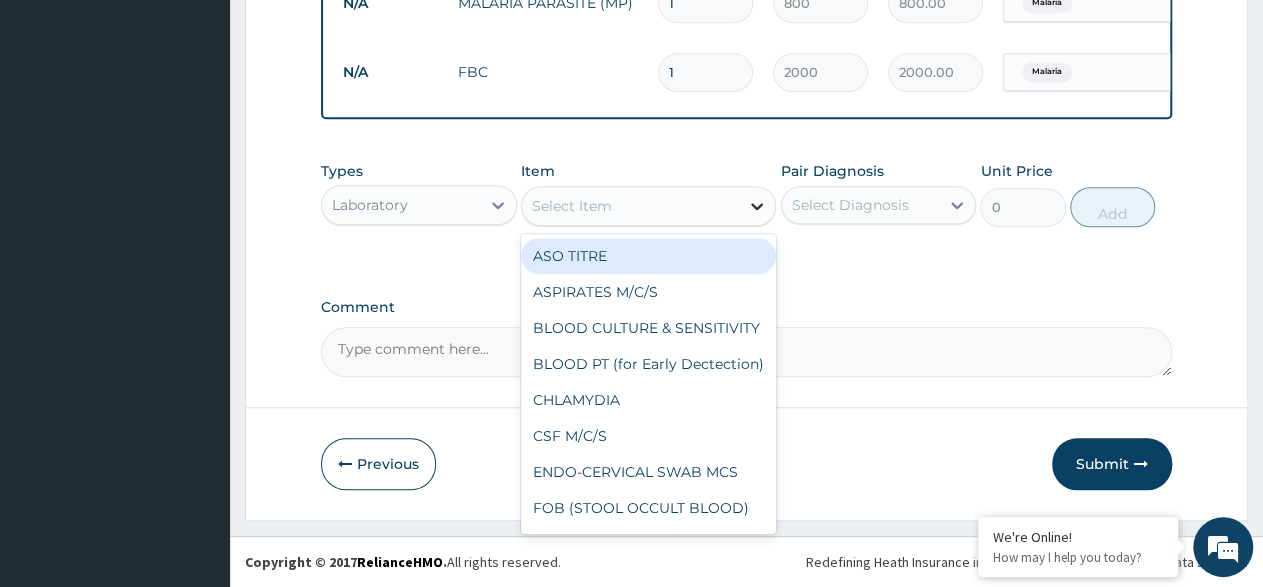 click at bounding box center [757, 206] 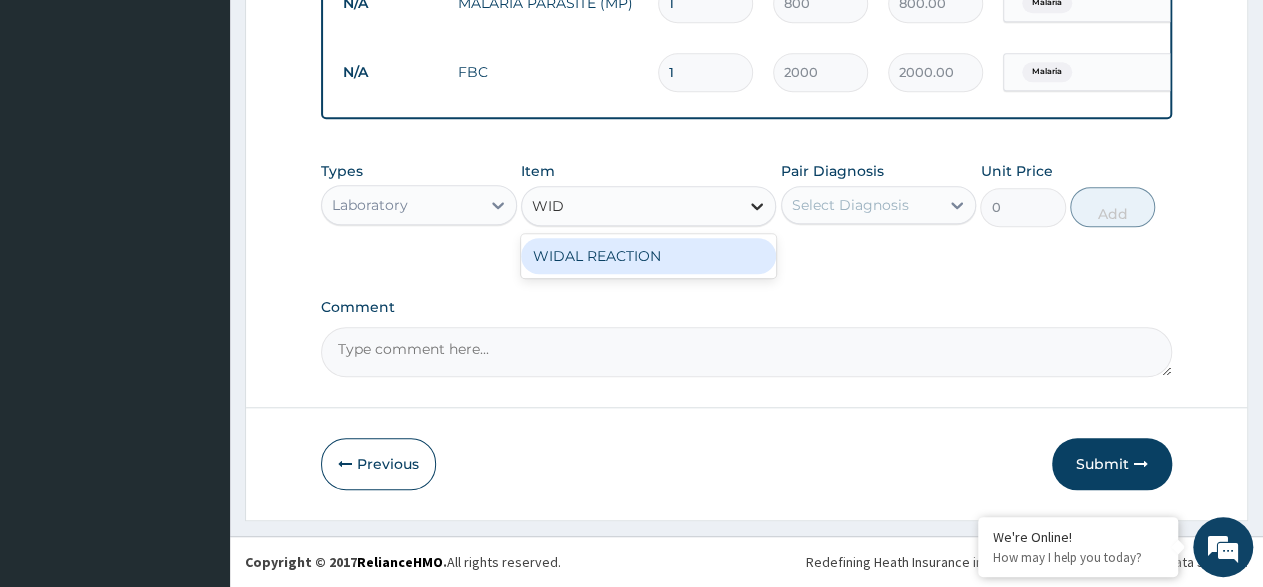 type on "WIDA" 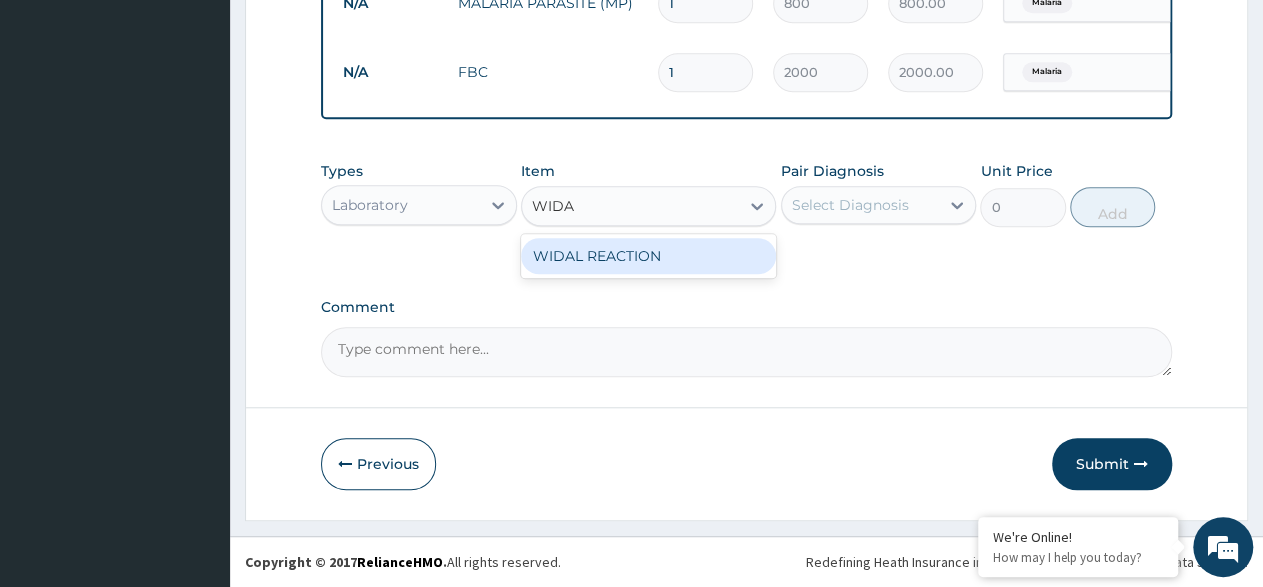 click on "WIDAL REACTION" at bounding box center (648, 256) 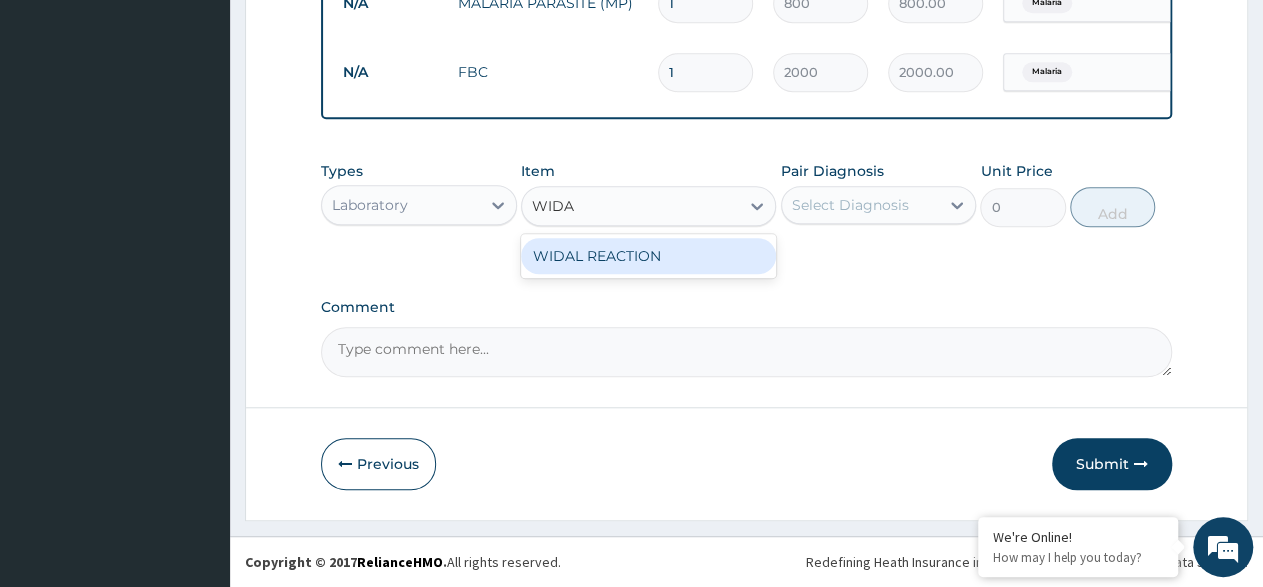 type 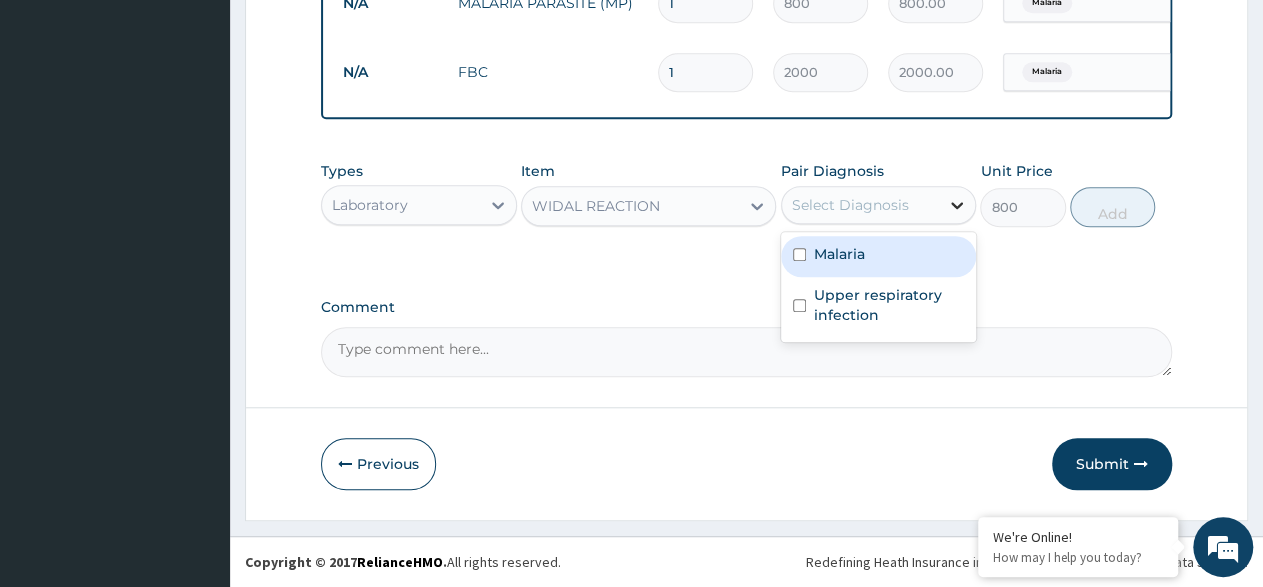 click at bounding box center [957, 205] 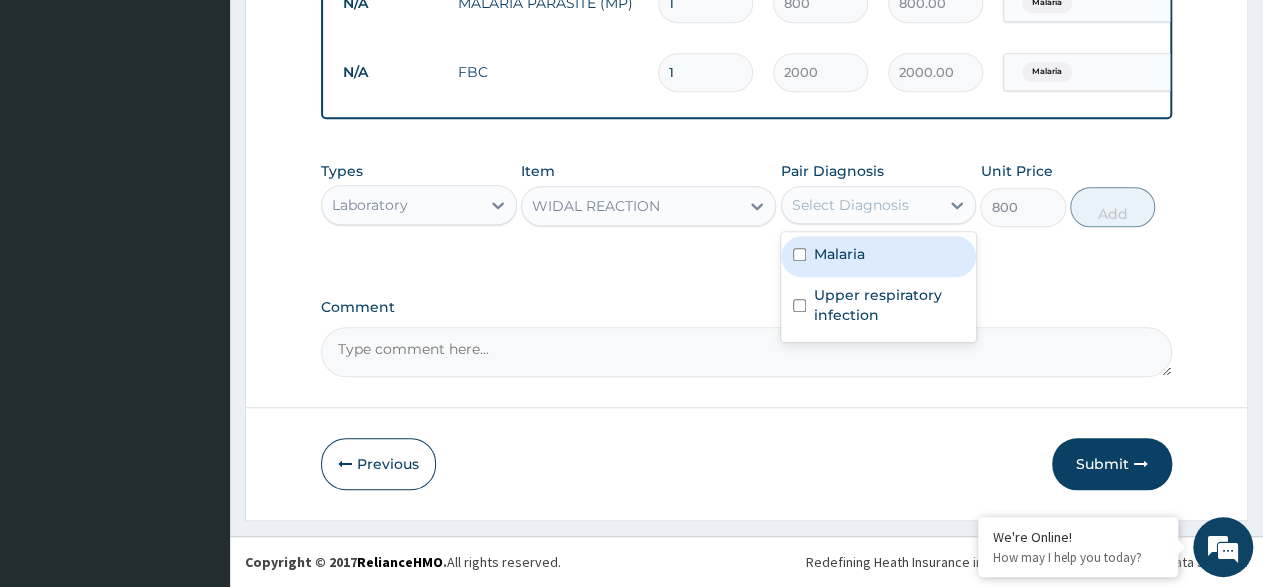 drag, startPoint x: 798, startPoint y: 259, endPoint x: 947, endPoint y: 247, distance: 149.48244 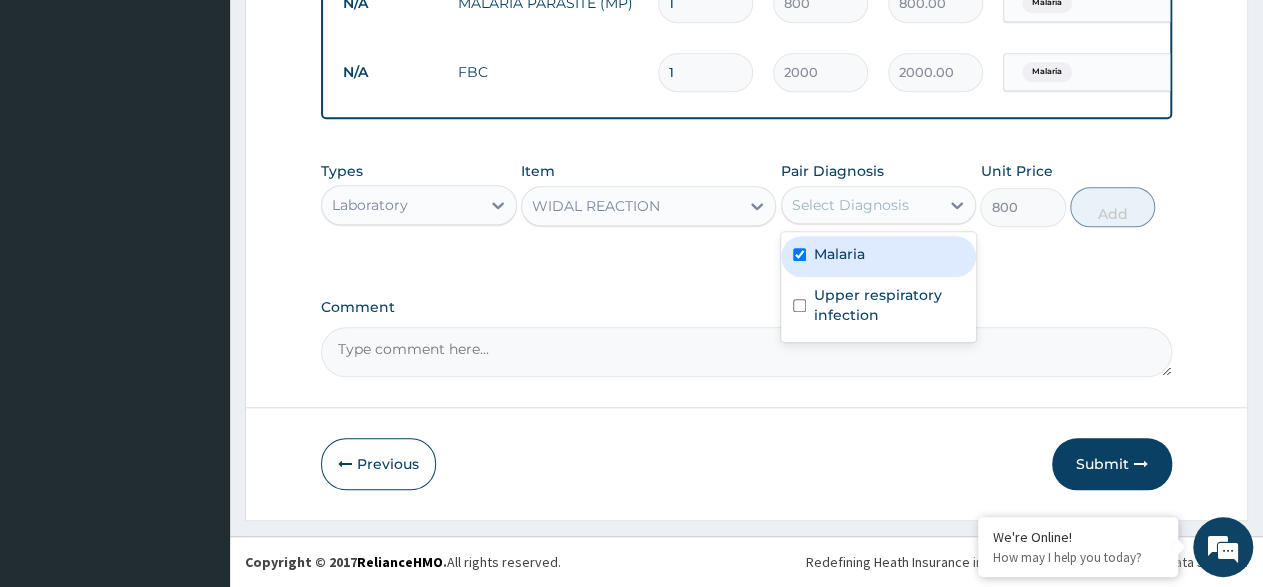 checkbox on "true" 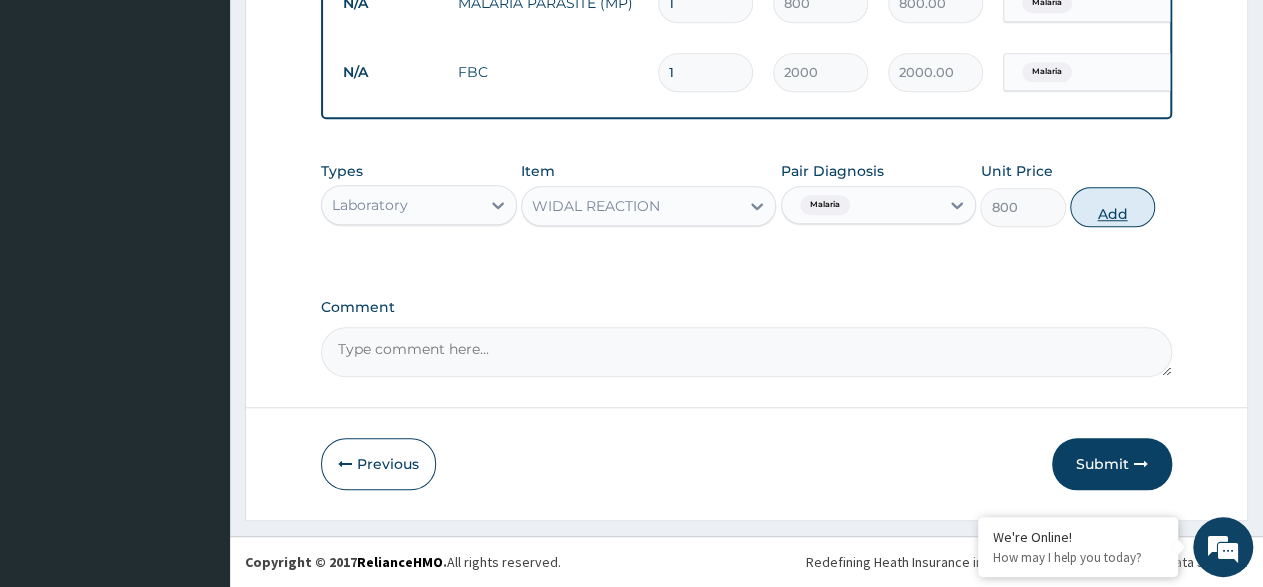 click on "Types Laboratory Item WIDAL REACTION Pair Diagnosis option Malaria, selected.   Select is focused ,type to refine list, press Down to open the menu,  press left to focus selected values Malaria Unit Price 800 Add" at bounding box center (746, 194) 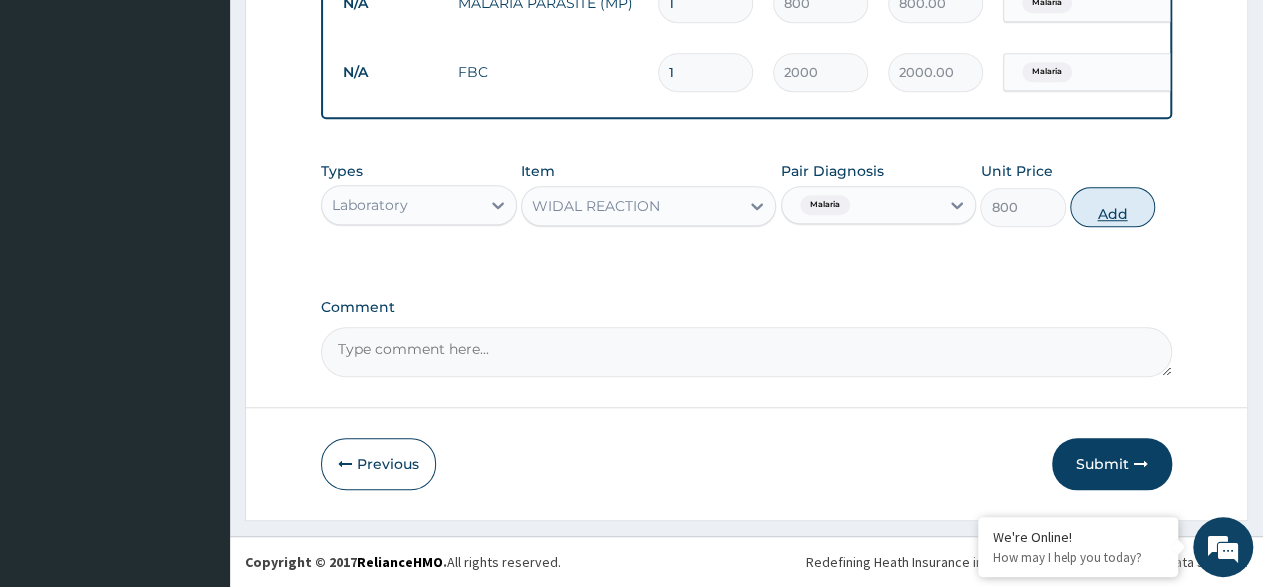 click on "Add" at bounding box center (1112, 207) 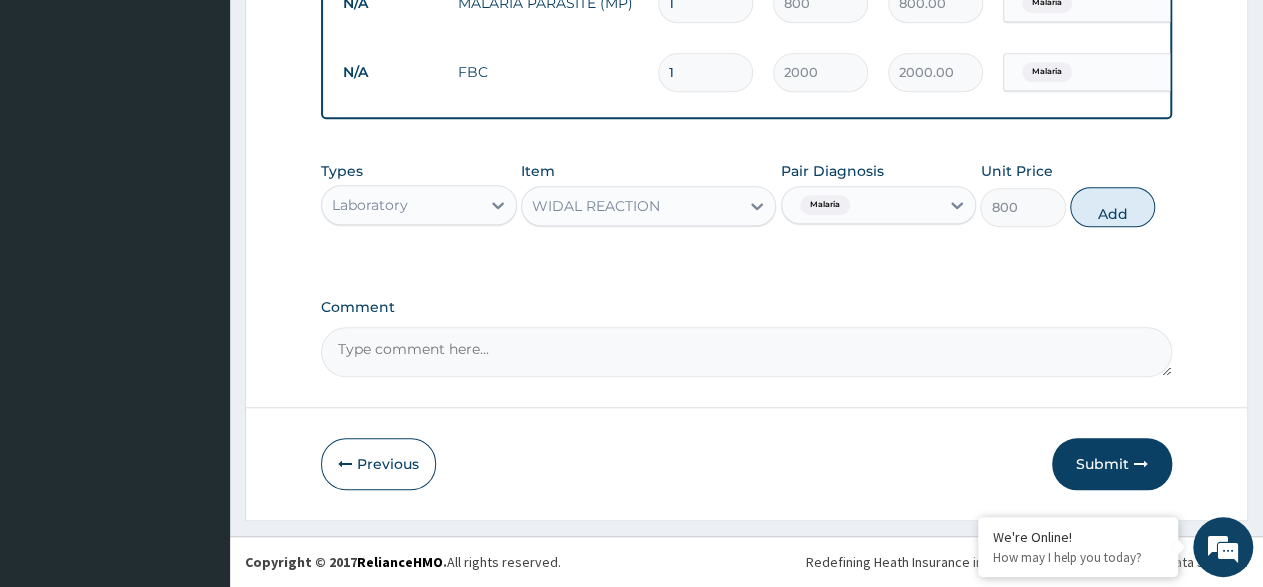 type on "0" 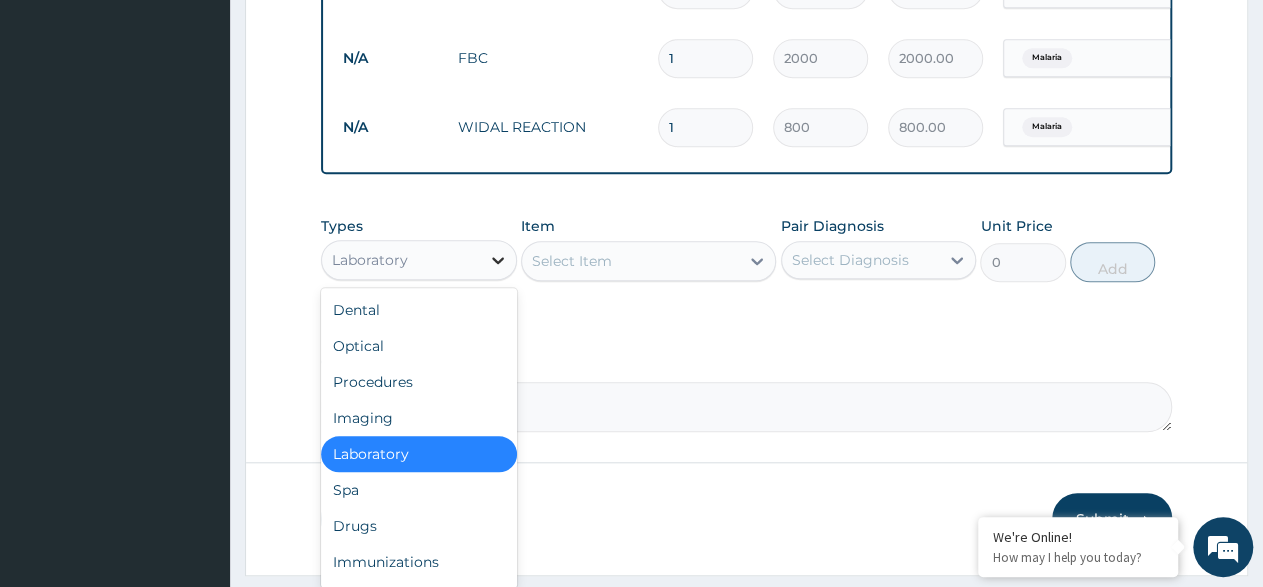 drag, startPoint x: 490, startPoint y: 272, endPoint x: 465, endPoint y: 335, distance: 67.77905 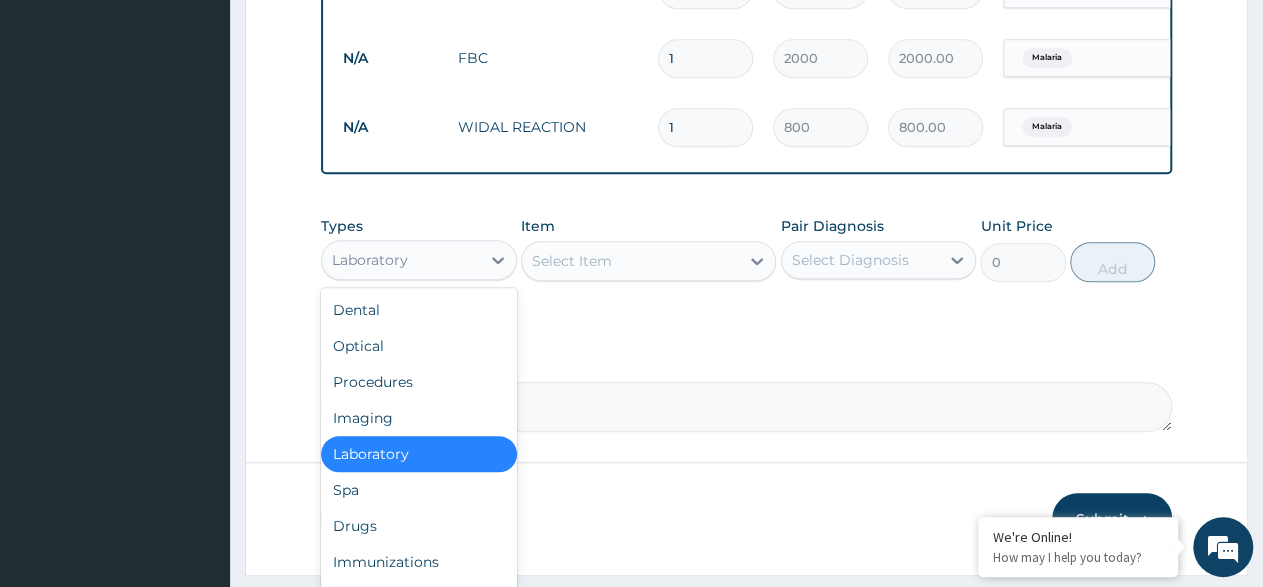 click 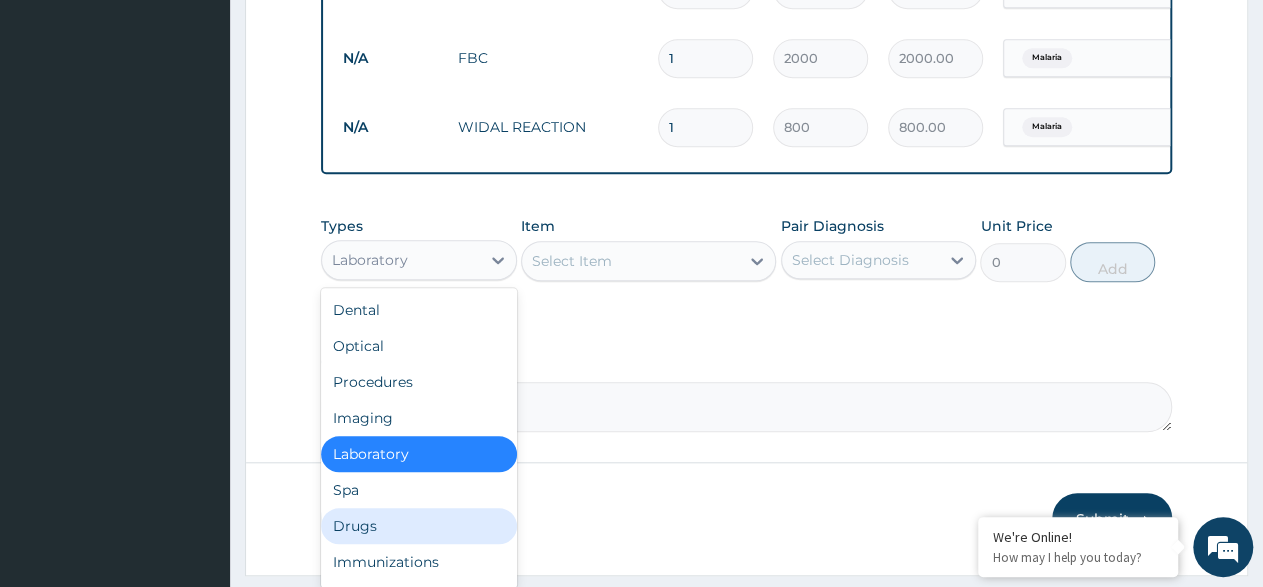 click on "Drugs" at bounding box center (419, 526) 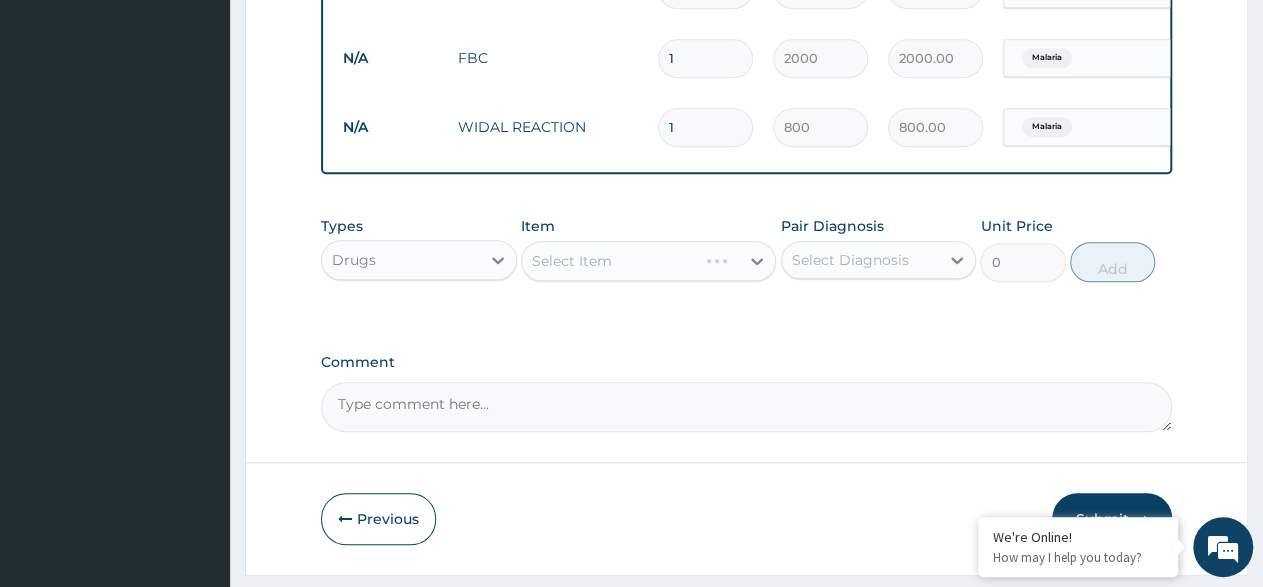 click on "Select Item" at bounding box center (648, 261) 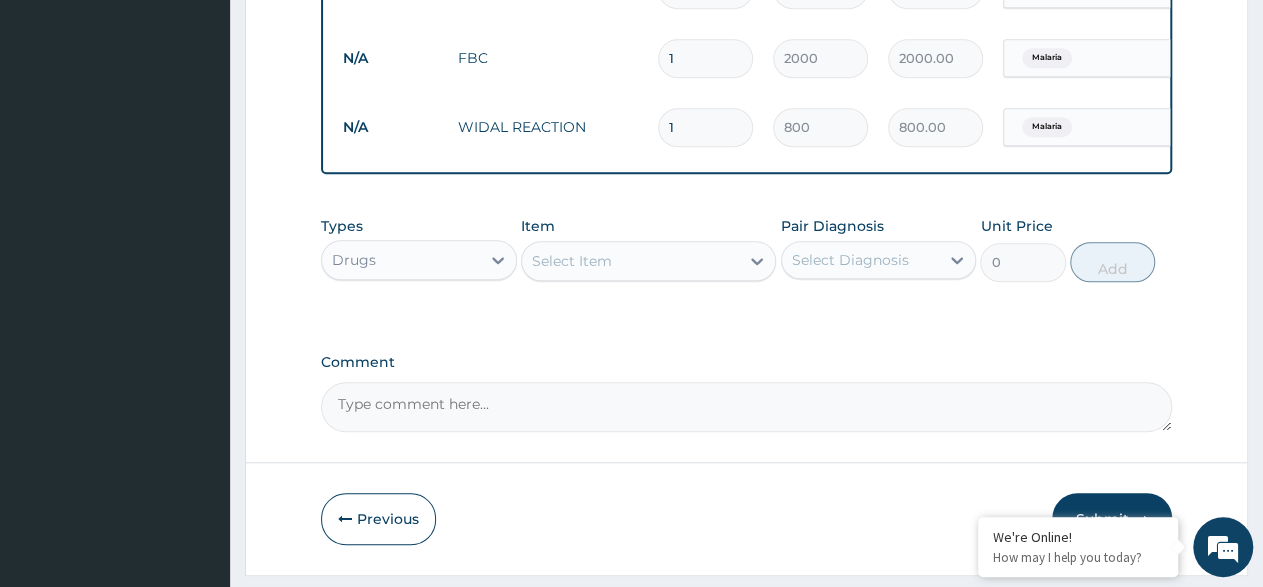 click 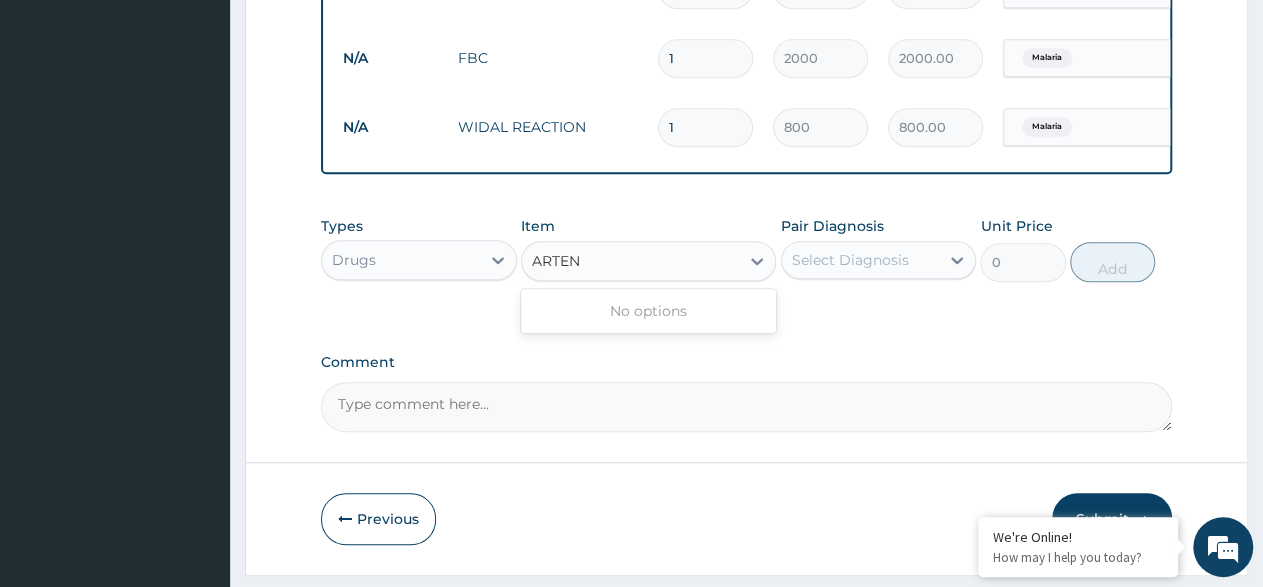 type on "ARTE" 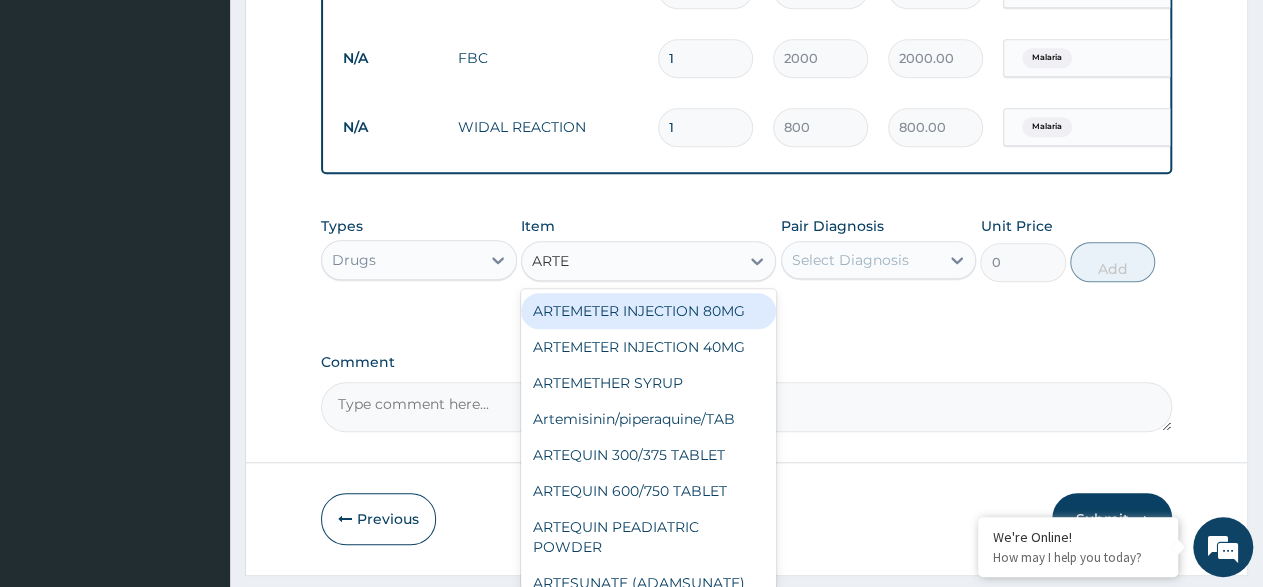 click on "ARTEMETER INJECTION  80MG" at bounding box center (648, 311) 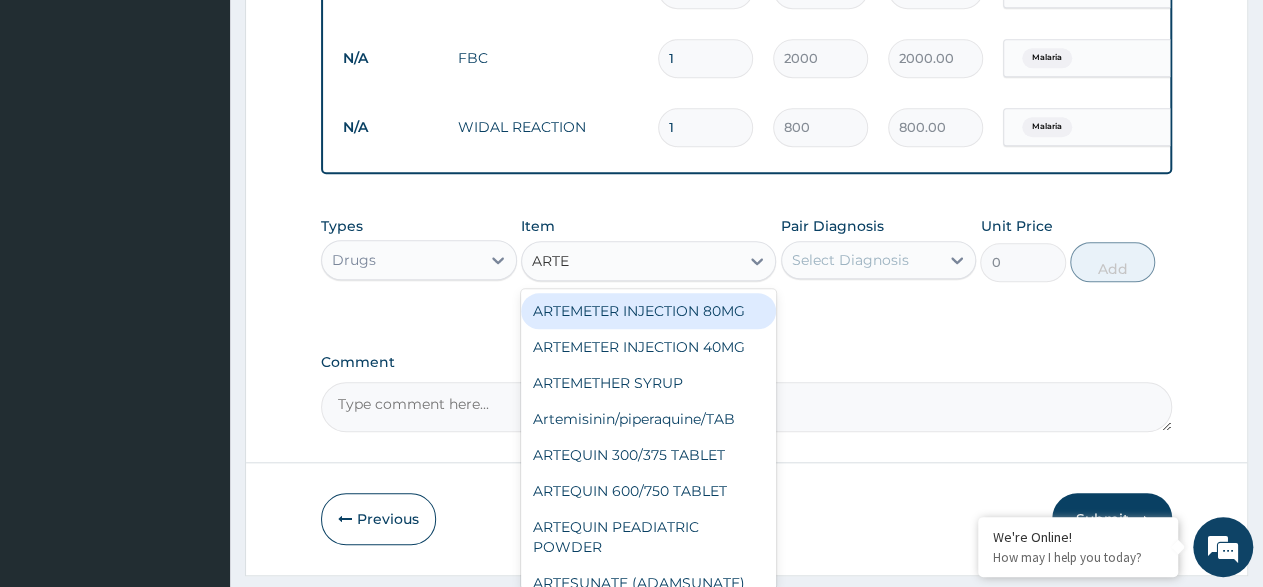type 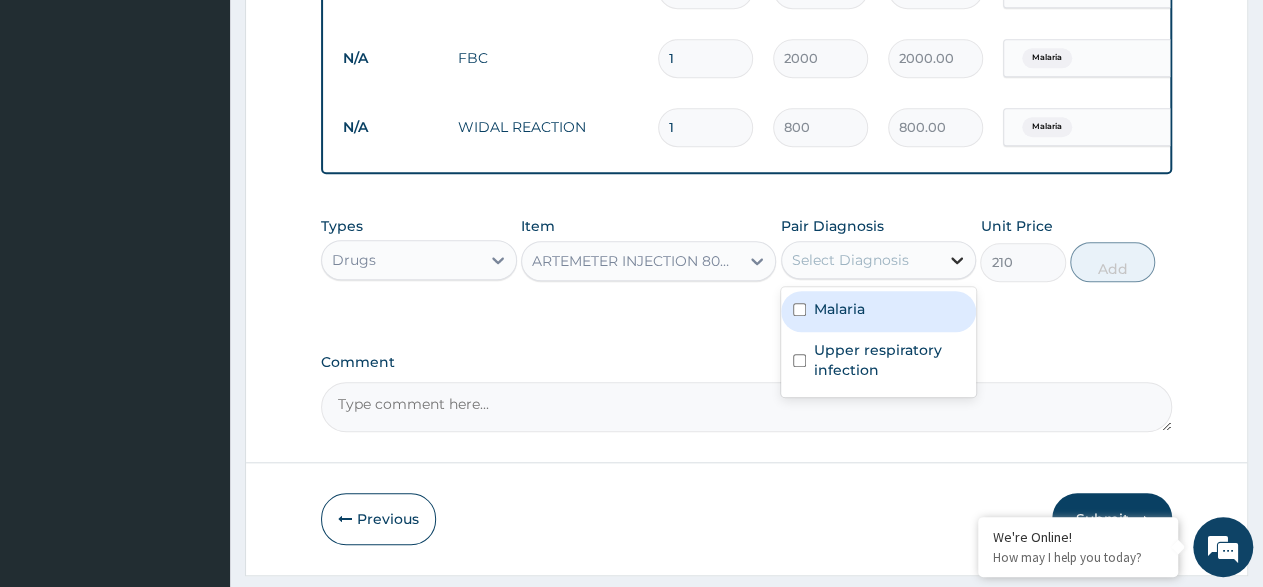click 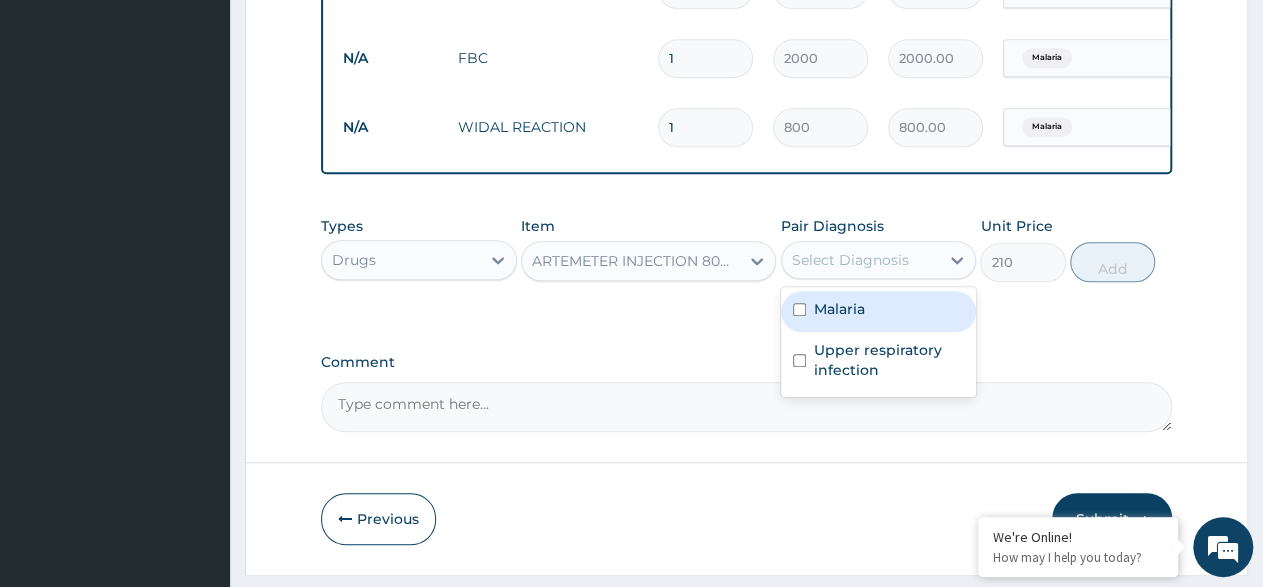 click at bounding box center [799, 309] 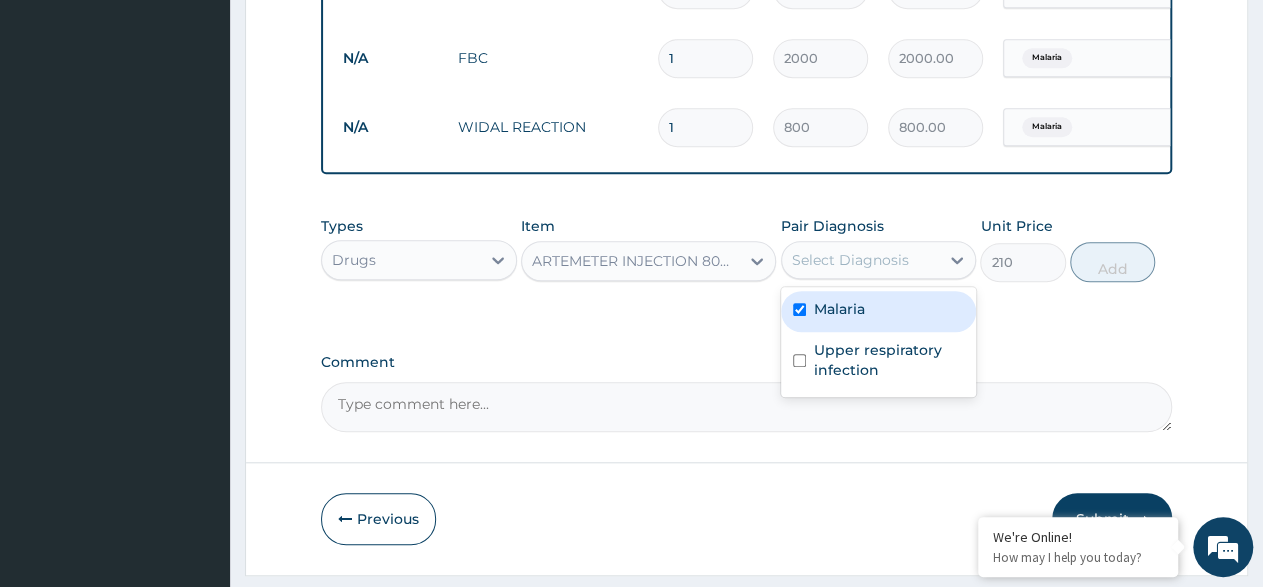 checkbox on "true" 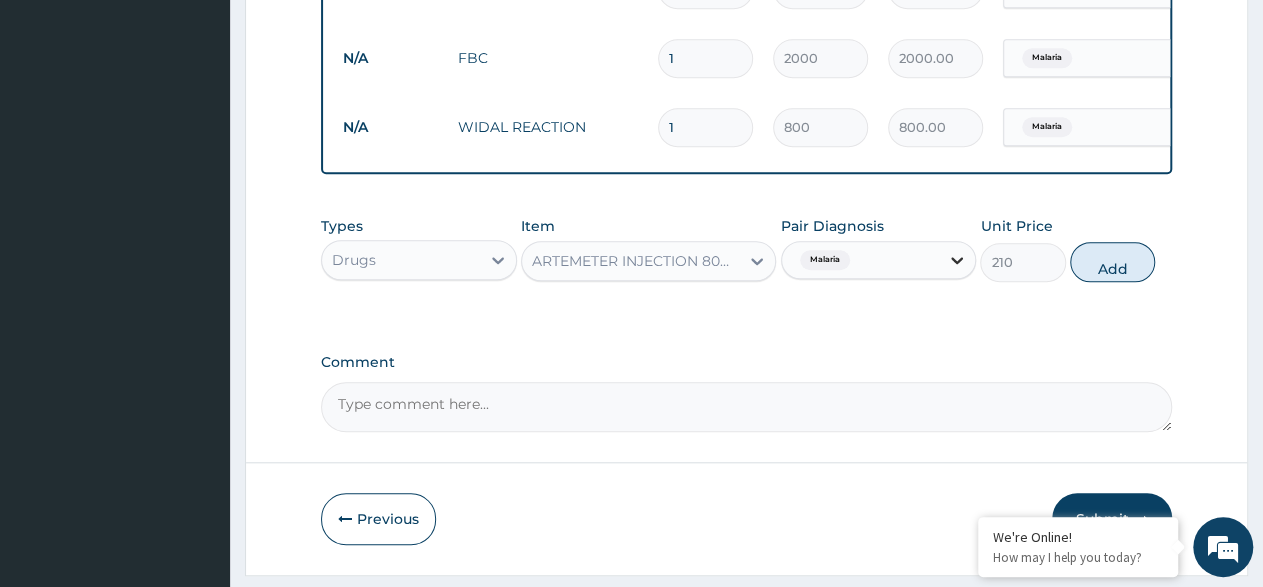 click 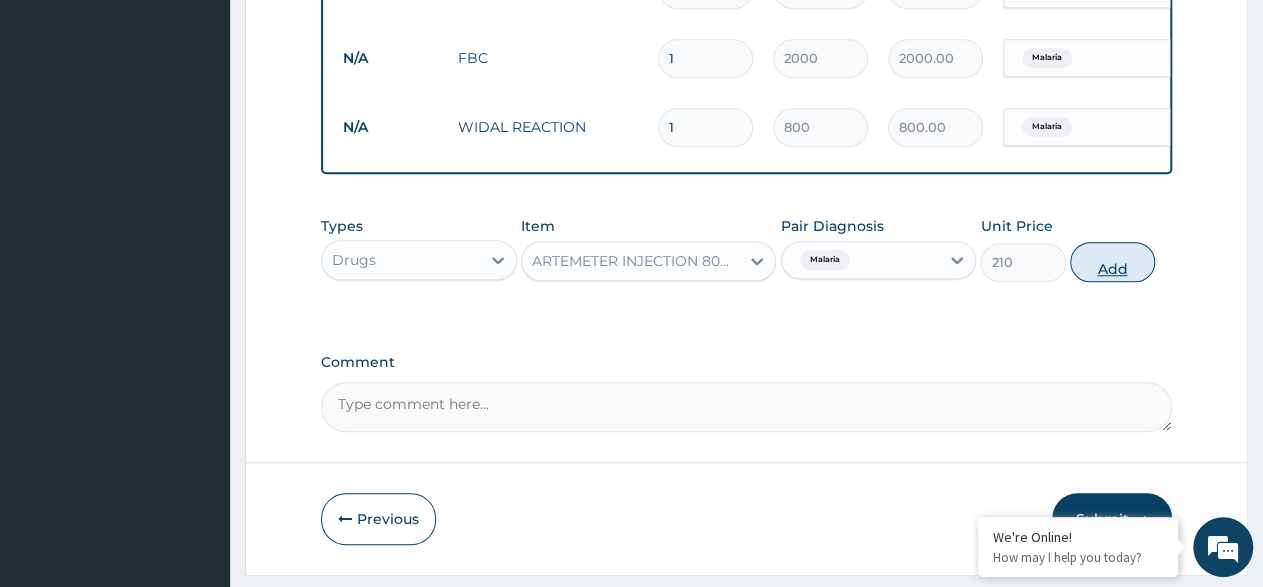 click on "Add" at bounding box center (1112, 262) 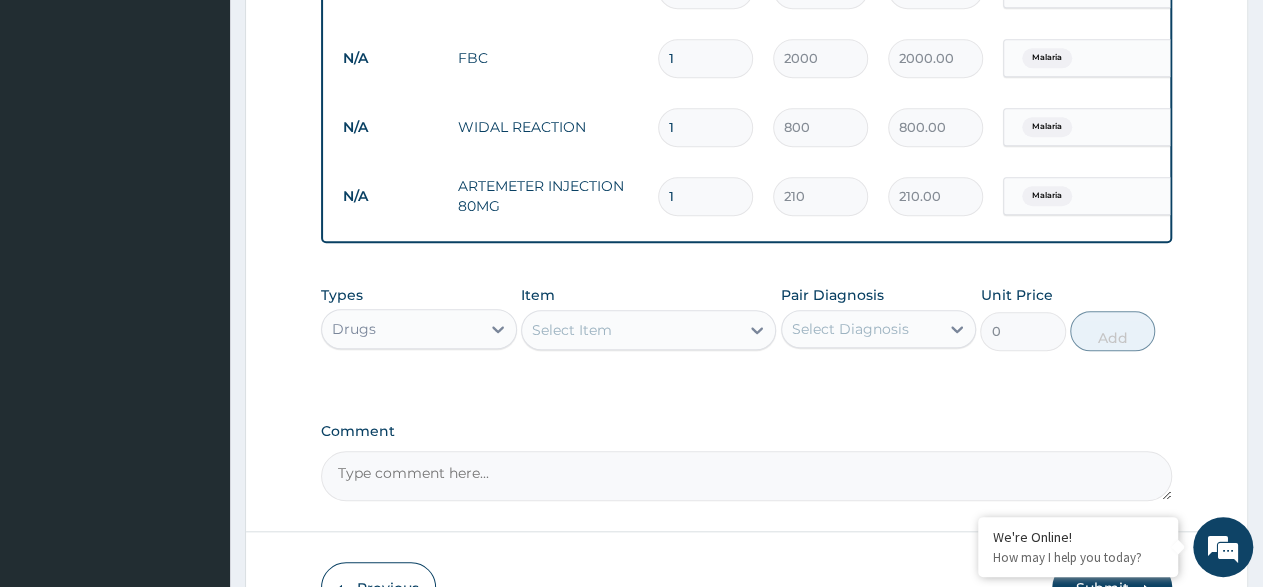 type 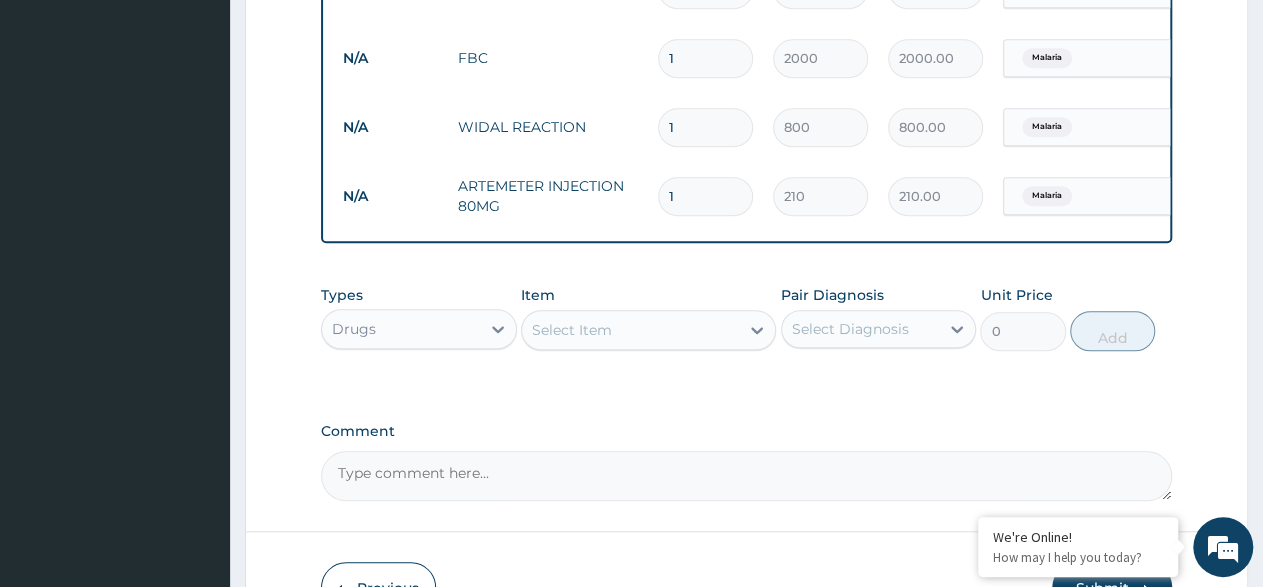 type on "0.00" 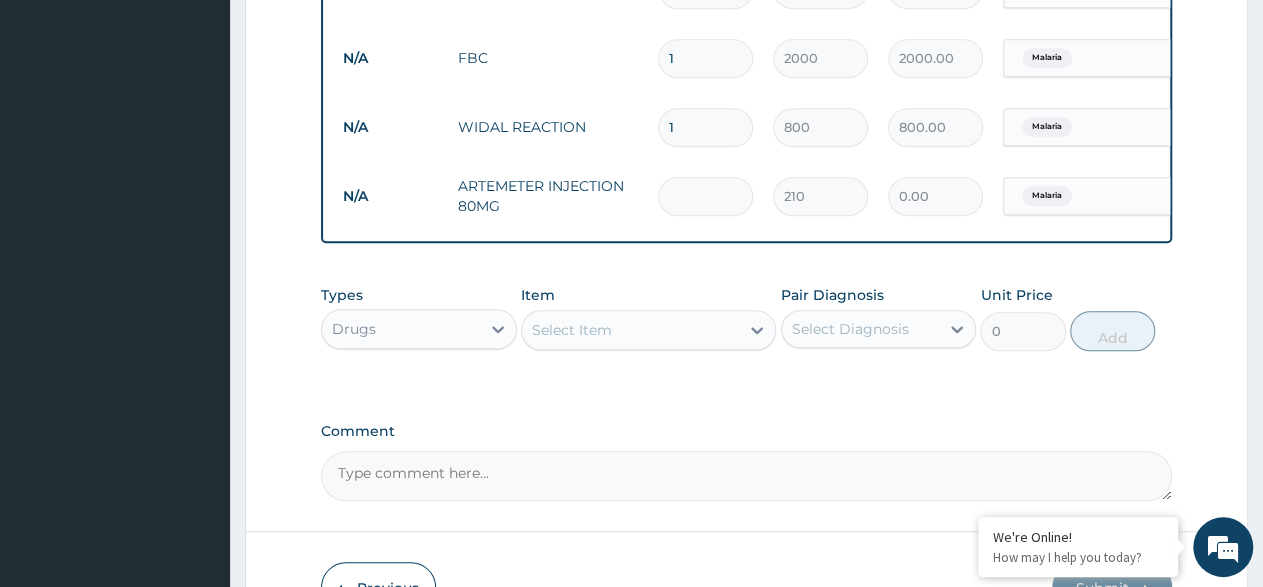 type on "2" 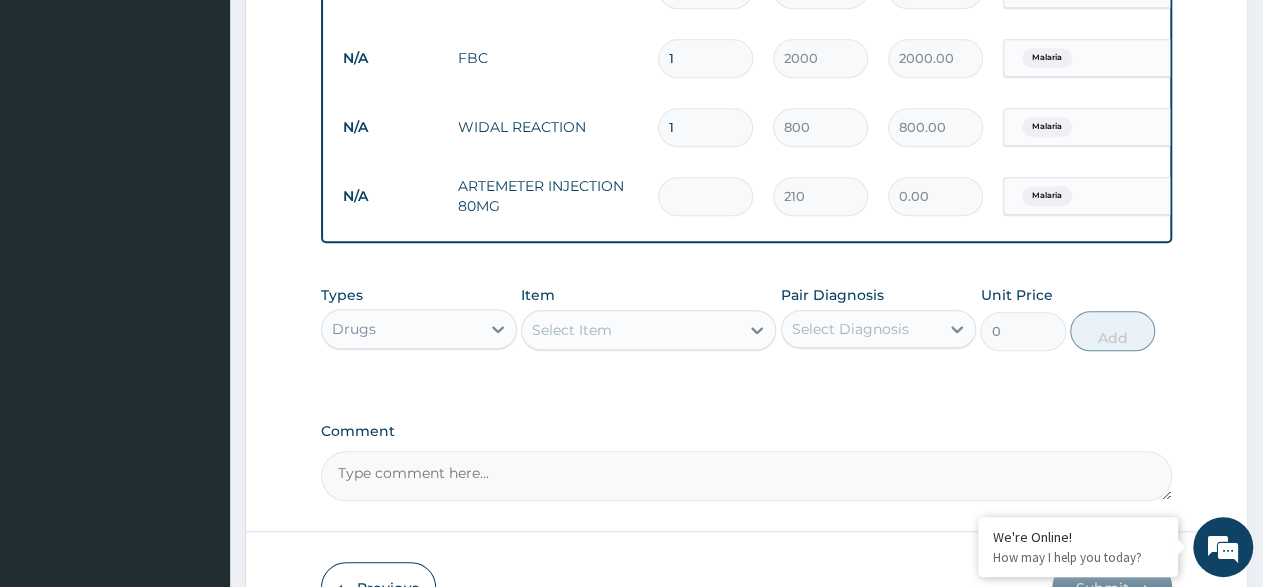 type on "420.00" 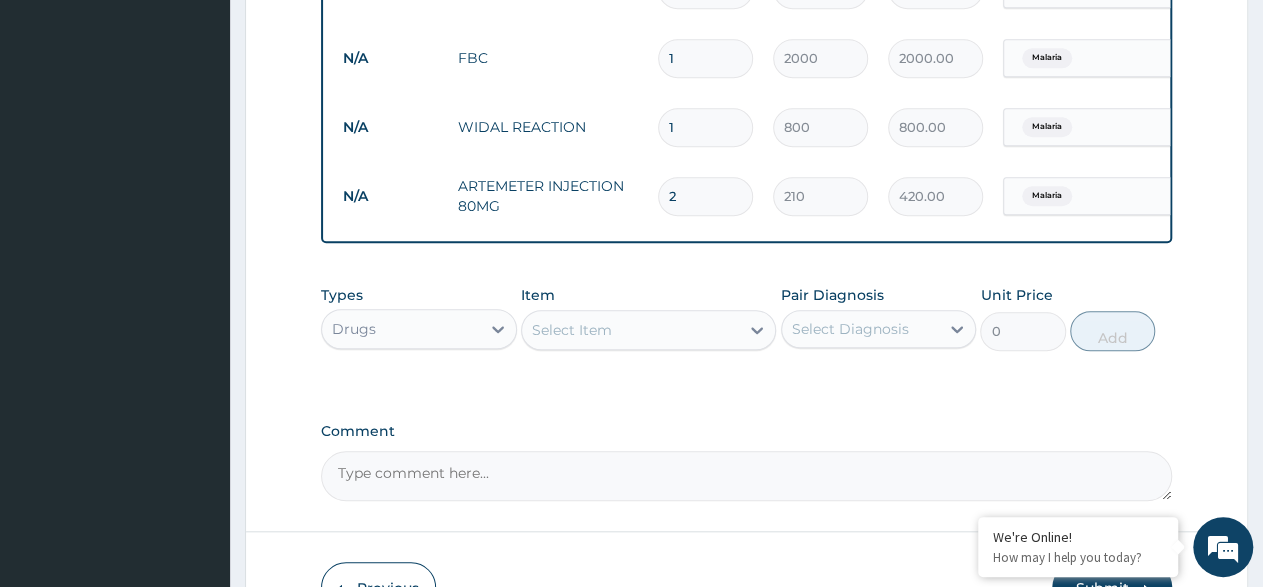 type 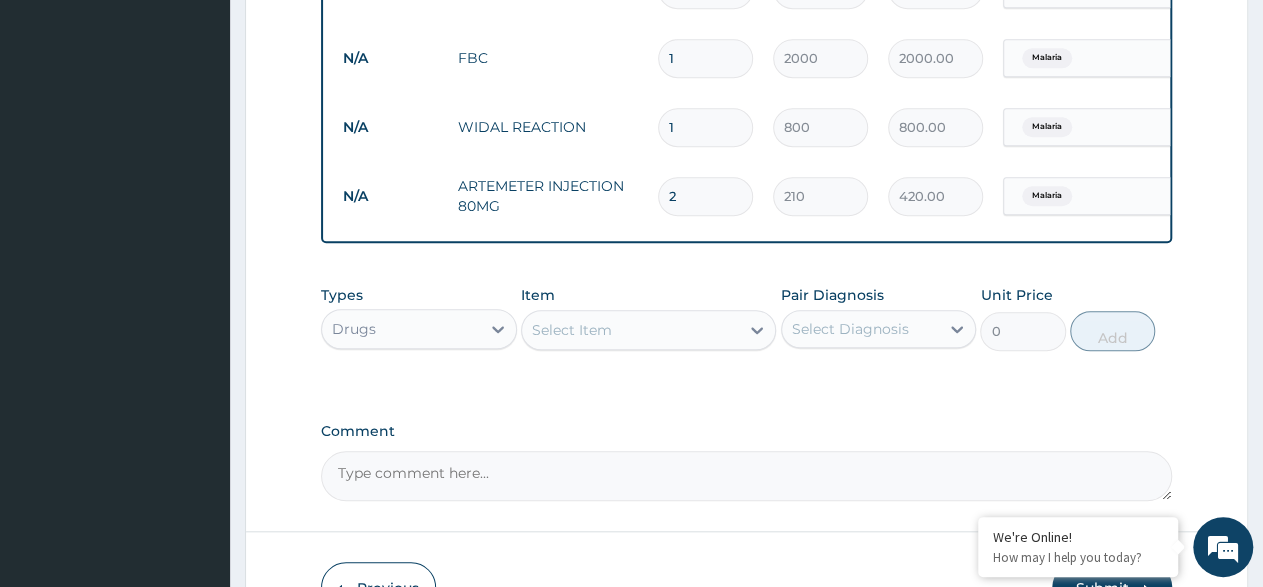 type on "0.00" 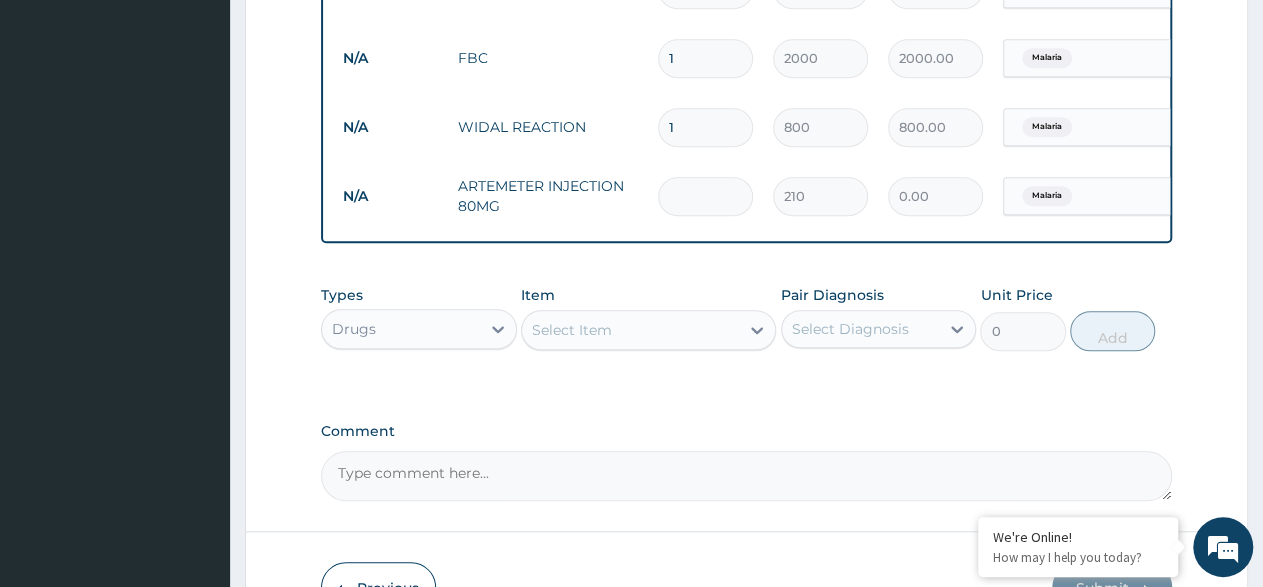 type on "6" 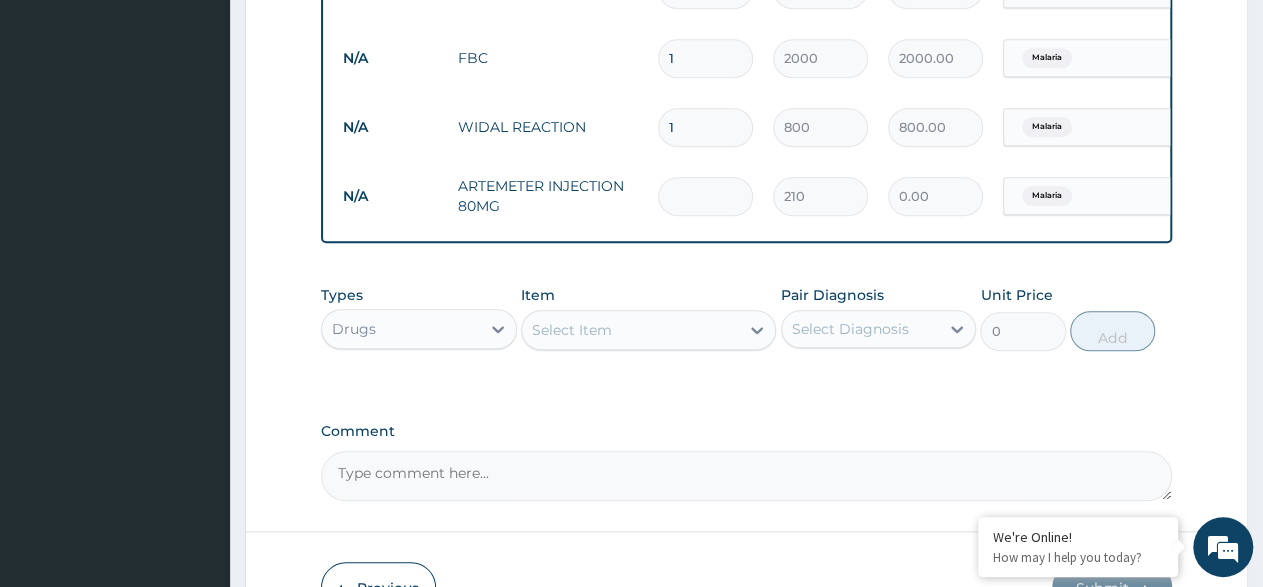 type on "1260.00" 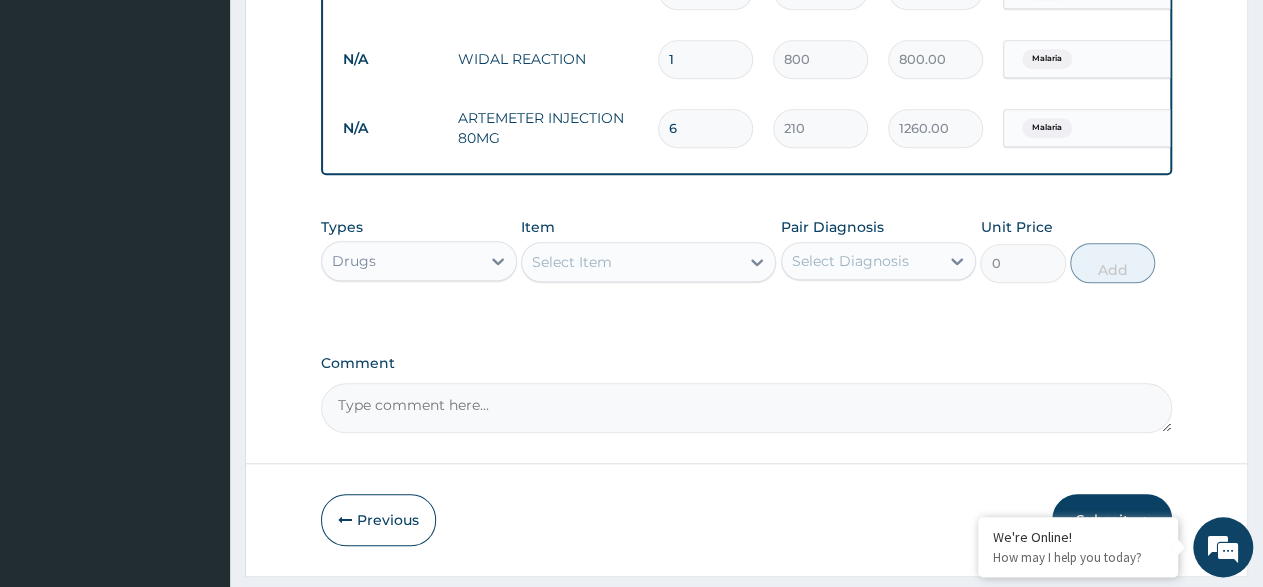 scroll, scrollTop: 834, scrollLeft: 0, axis: vertical 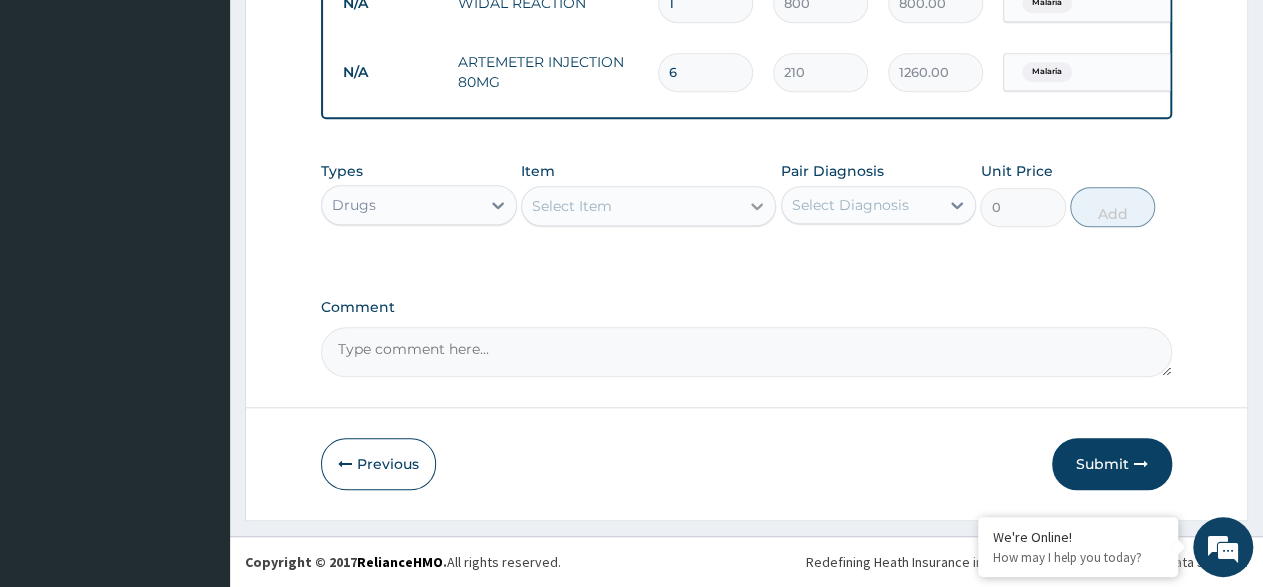 type on "6" 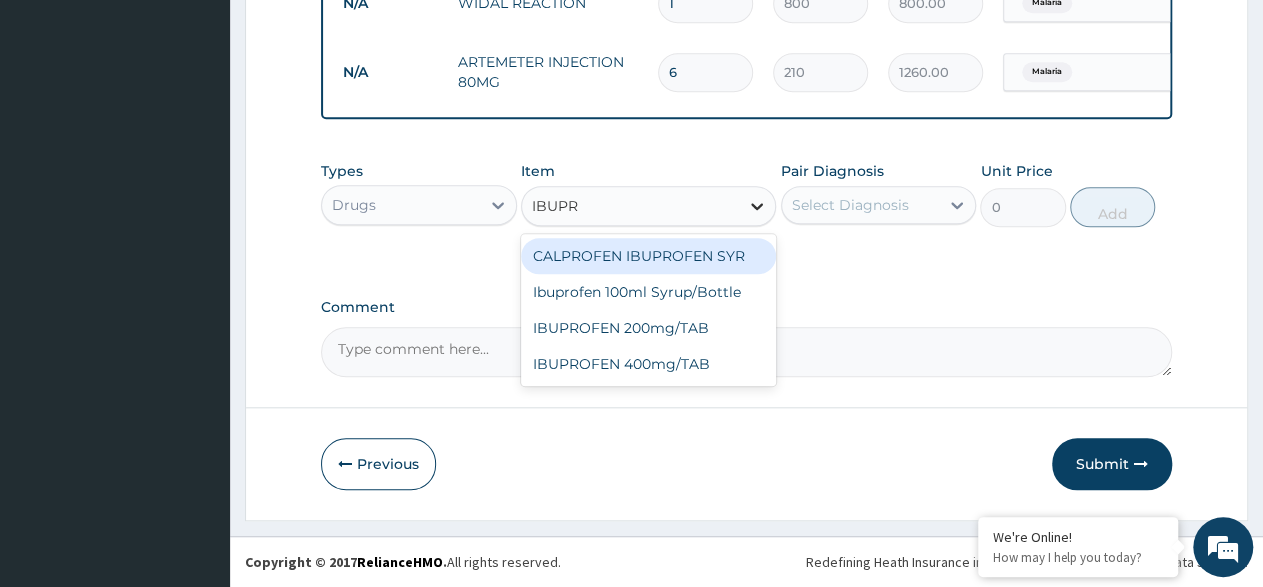 type on "IBUPRO" 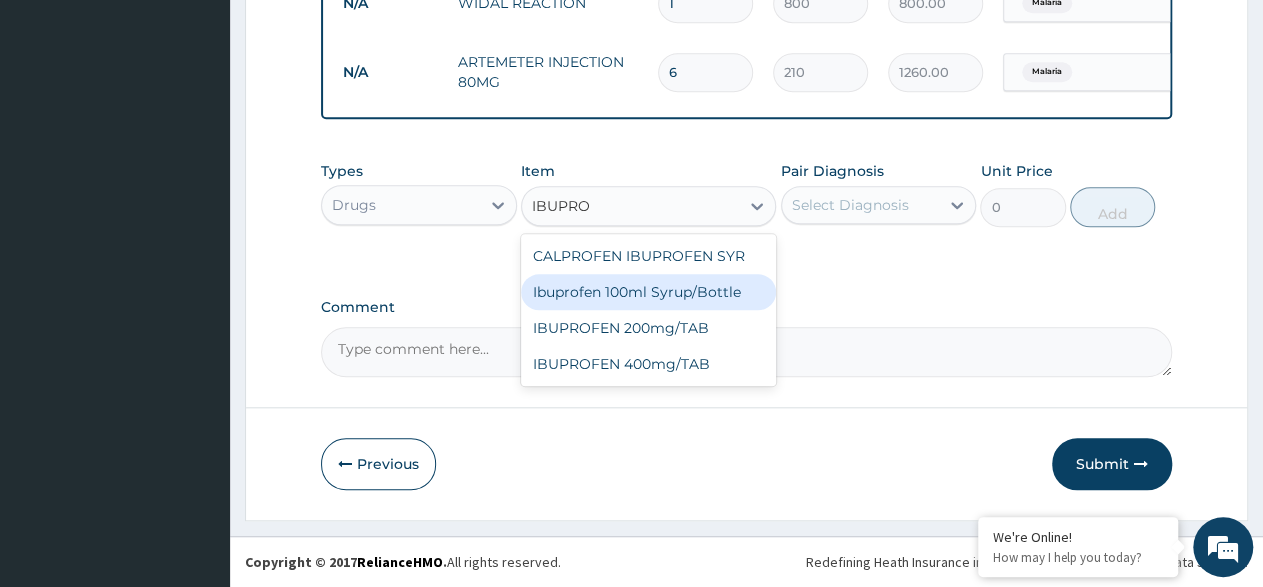 click on "Ibuprofen 100ml Syrup/Bottle" at bounding box center (648, 292) 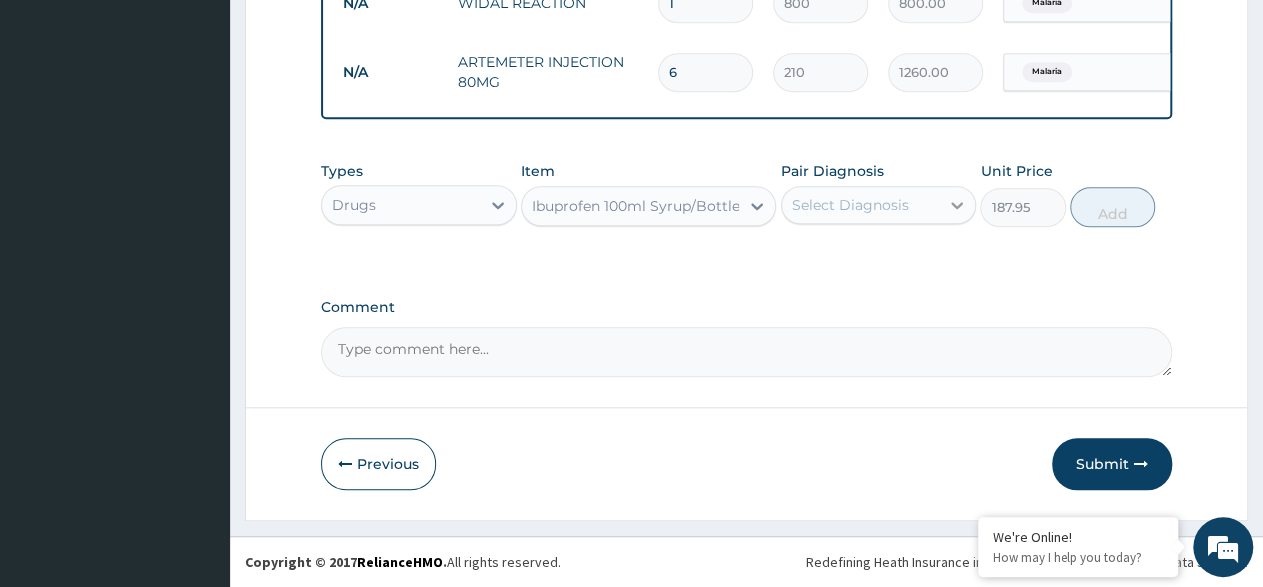 click at bounding box center [957, 205] 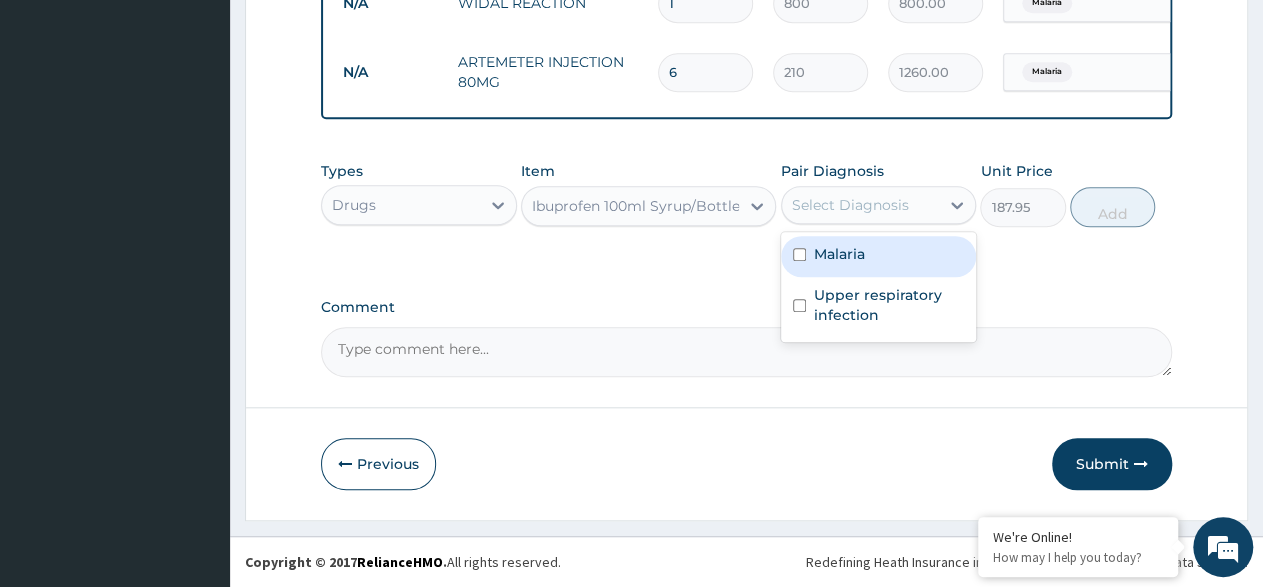 click at bounding box center [799, 254] 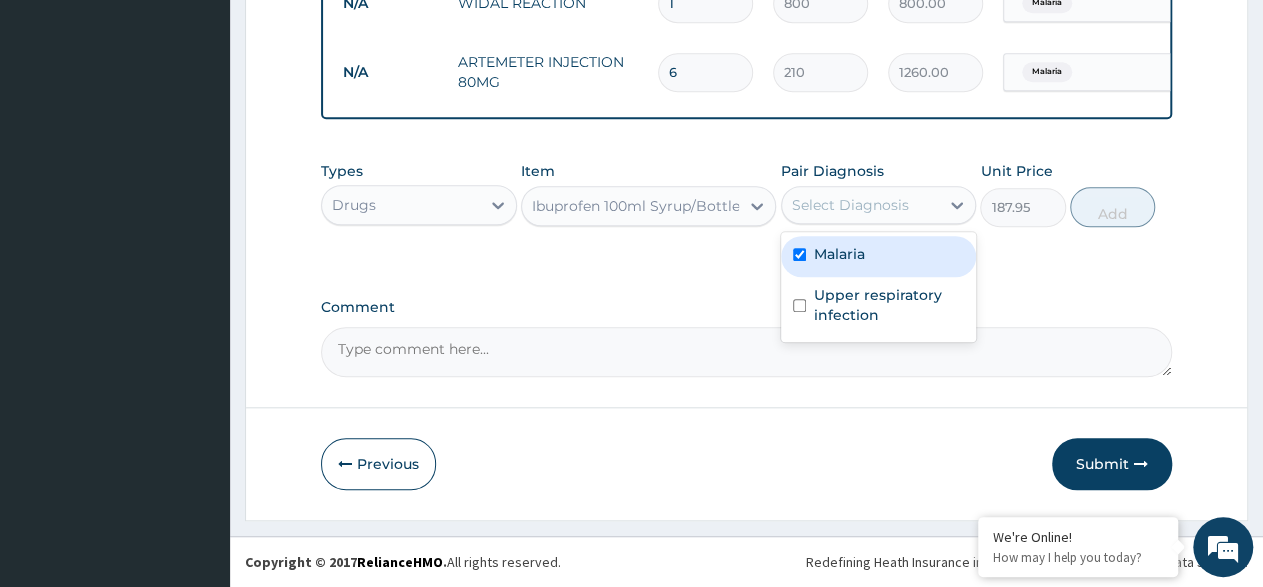 checkbox on "true" 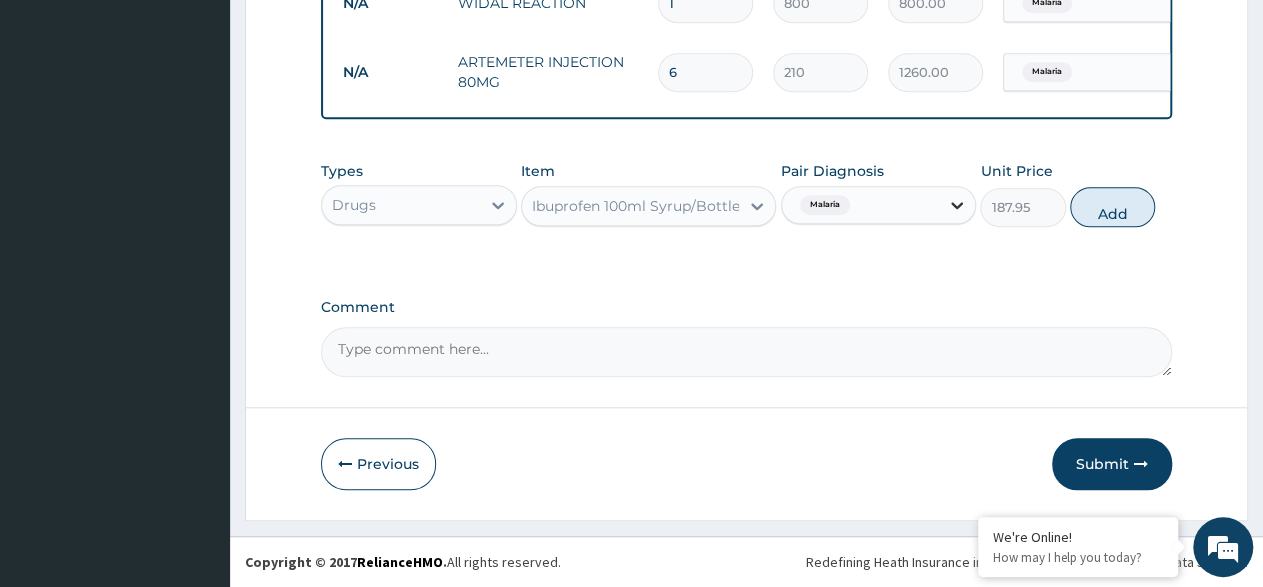 click 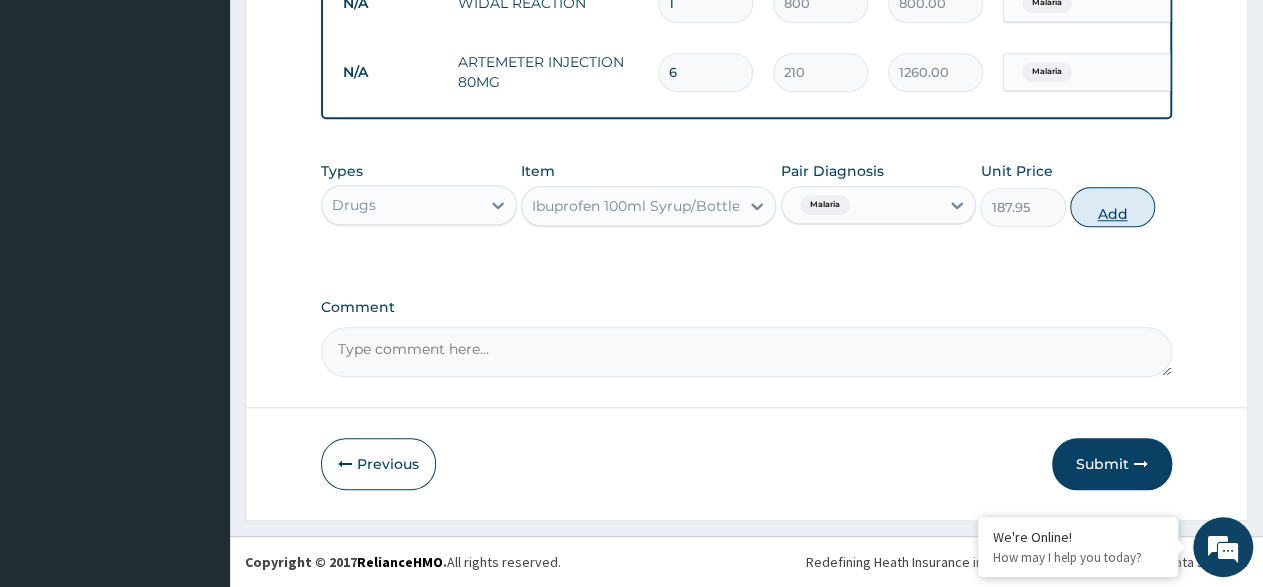click on "Add" at bounding box center [1112, 207] 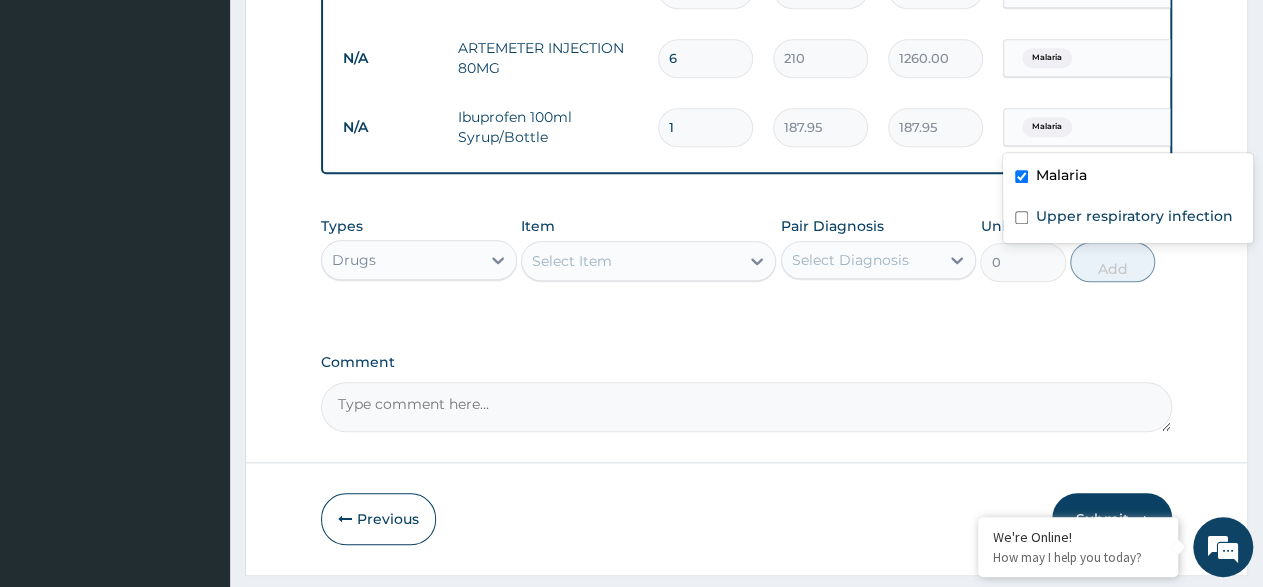 click on "Malaria" at bounding box center [1085, 127] 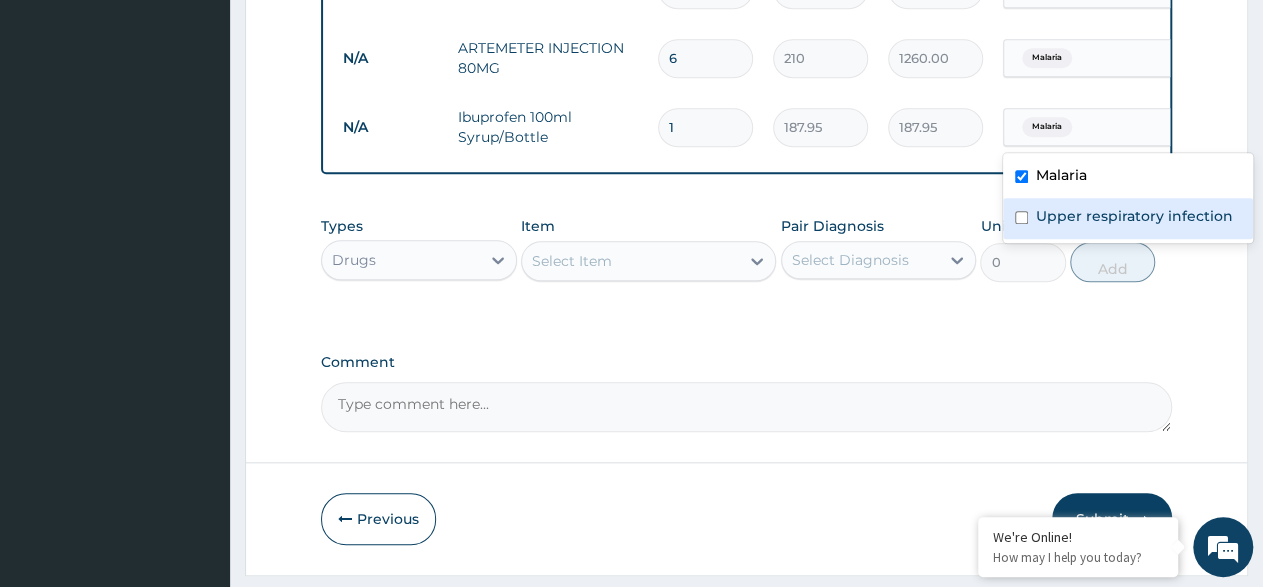 click on "Select Diagnosis" at bounding box center [861, 260] 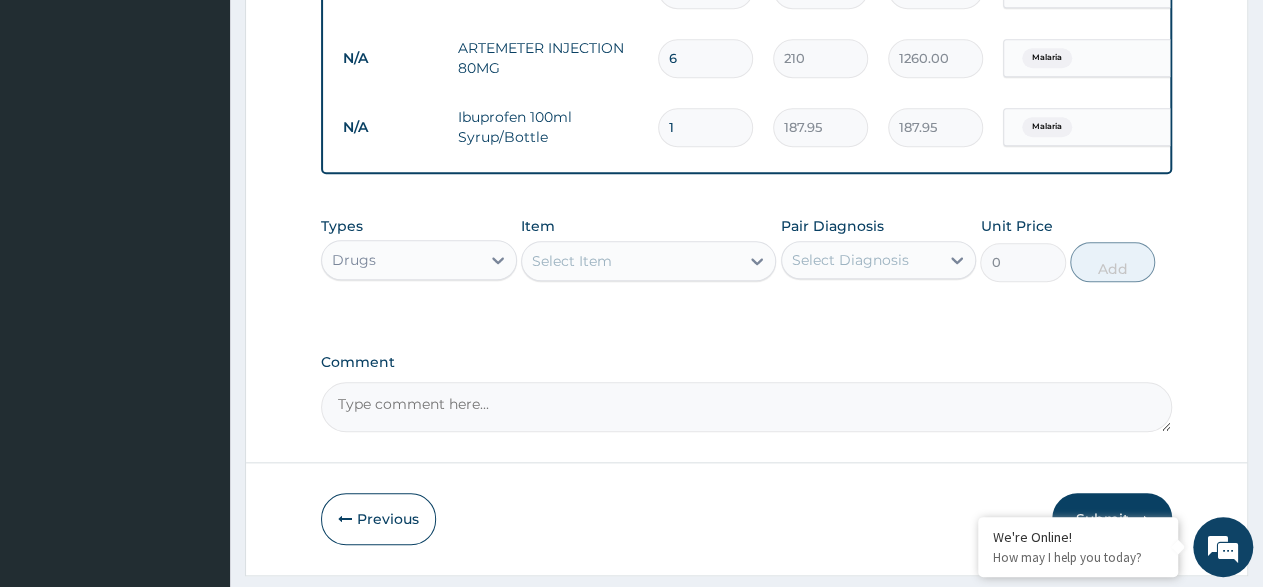 click on "1" at bounding box center (705, 127) 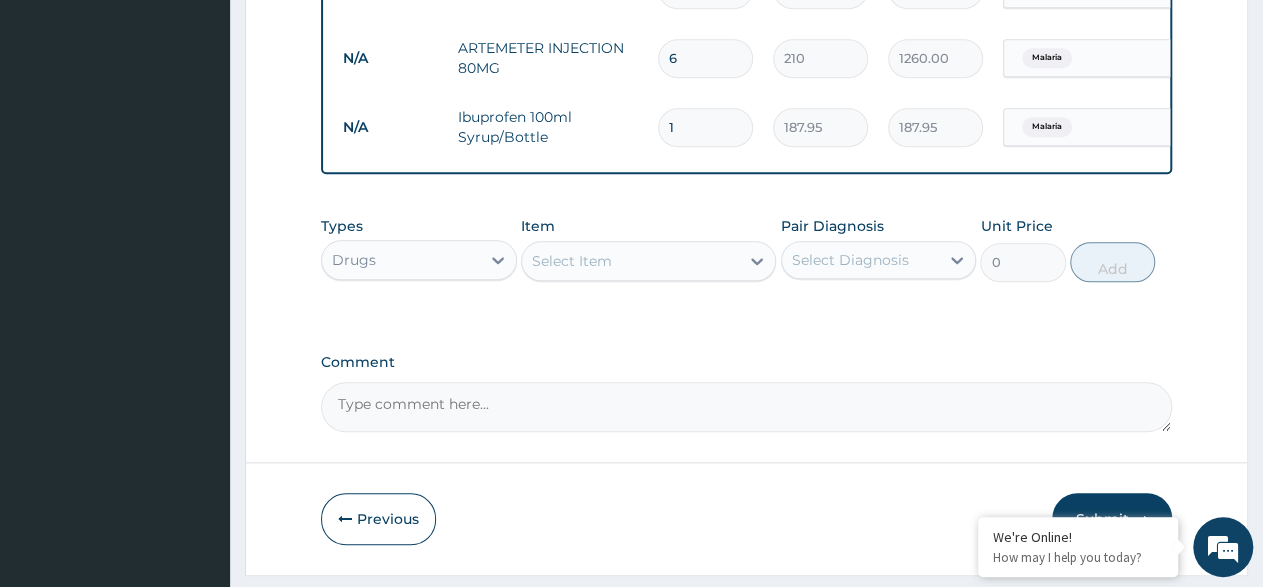 type 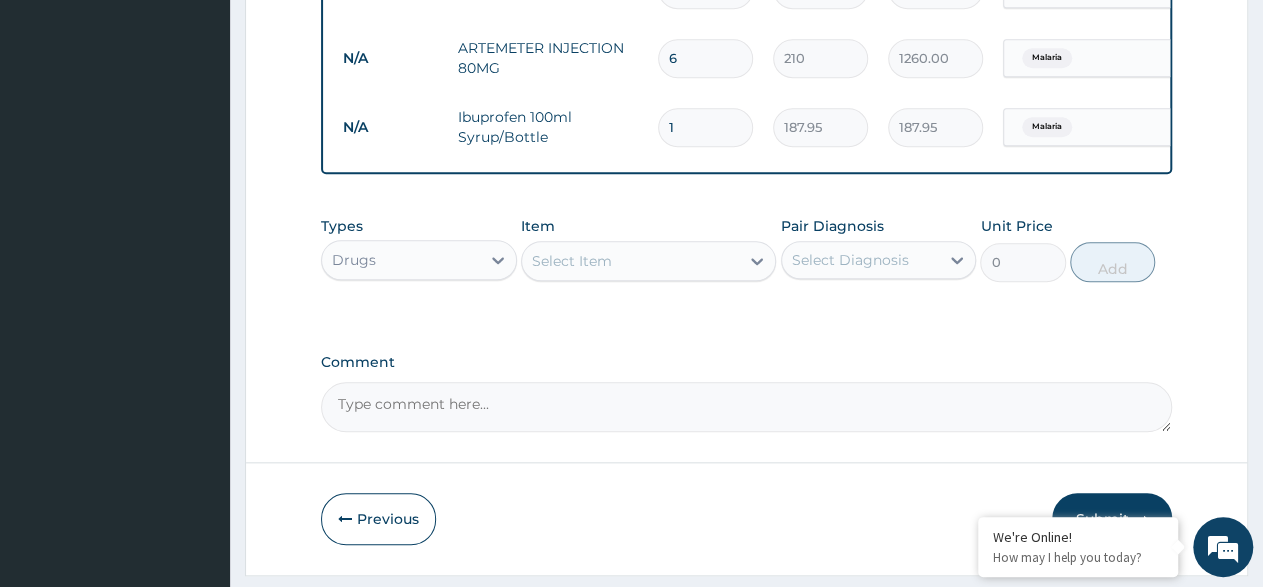 type on "0.00" 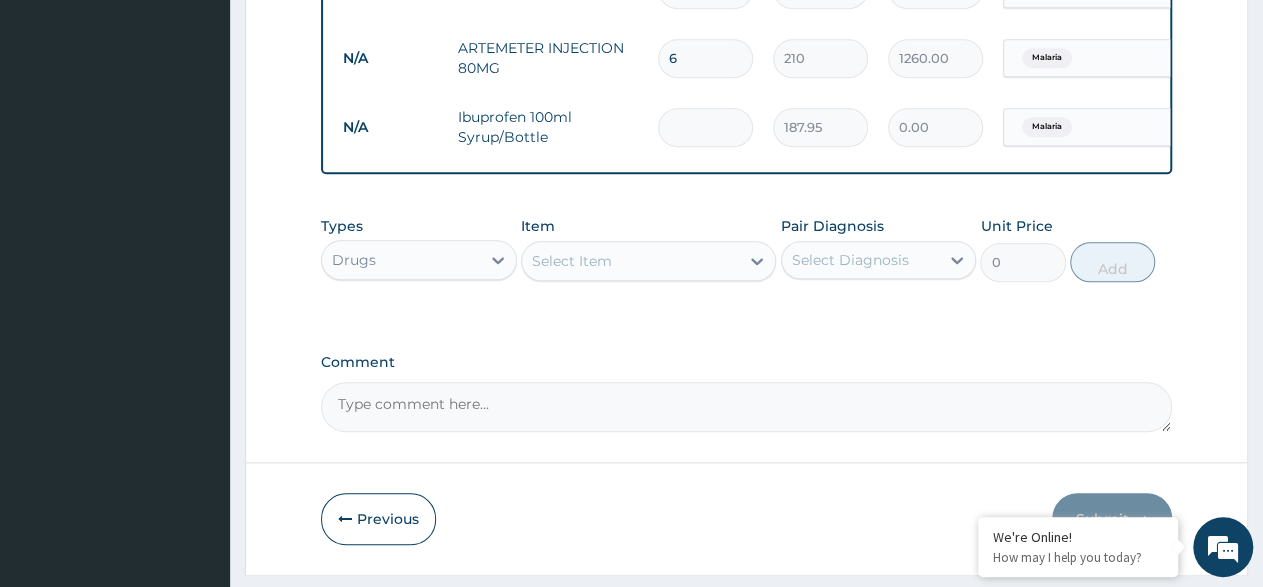 type on "9" 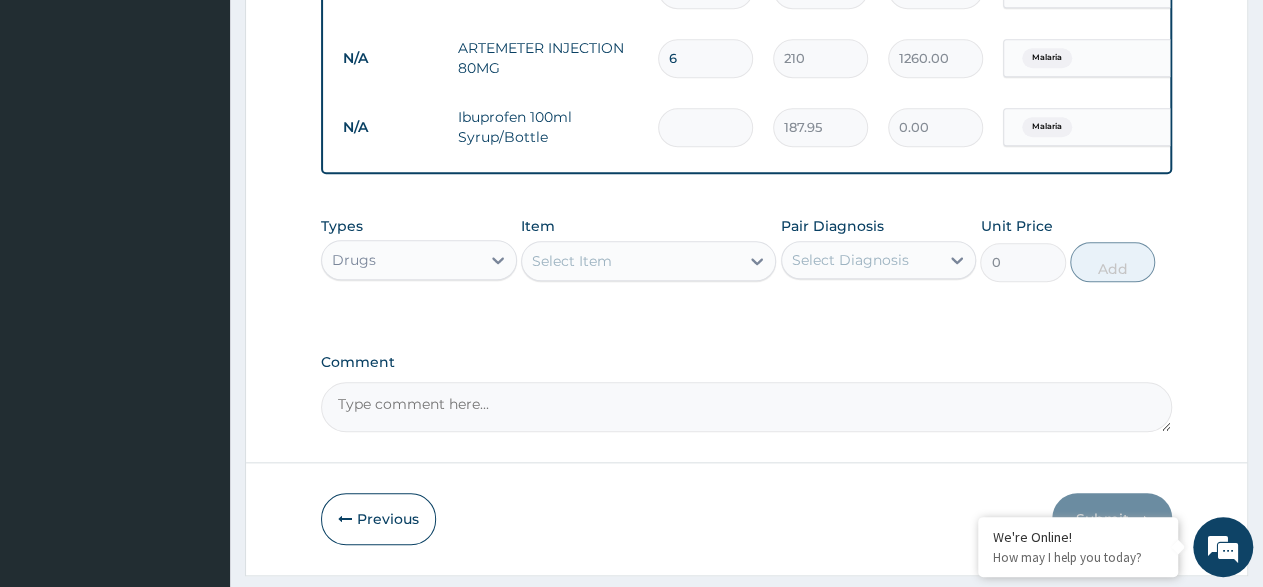 type on "1691.55" 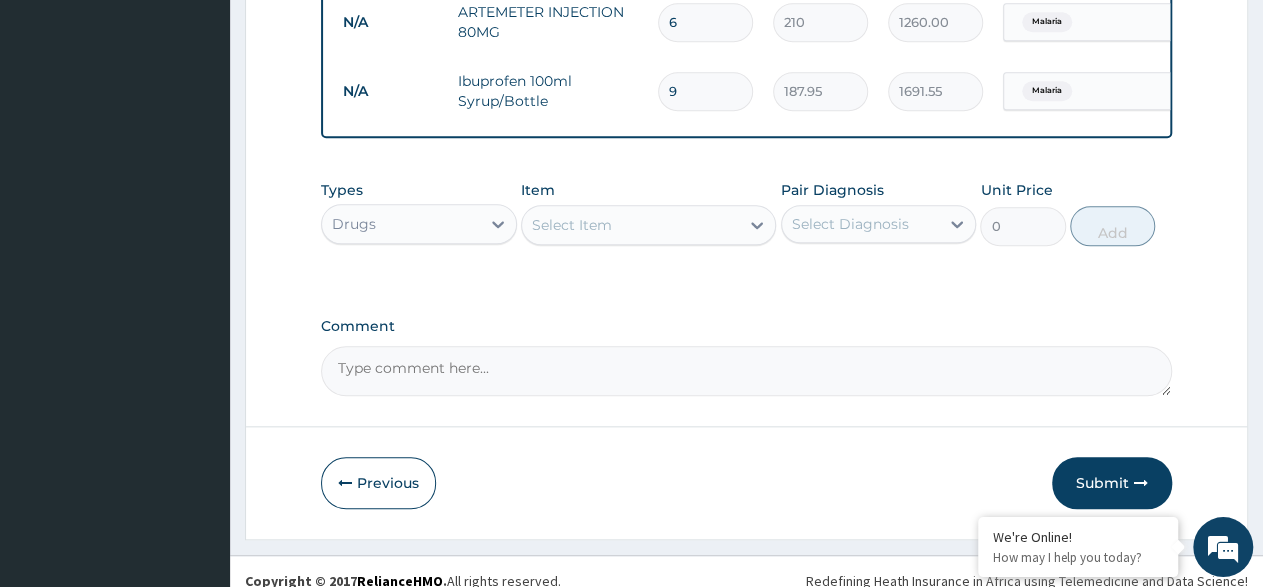 scroll, scrollTop: 903, scrollLeft: 0, axis: vertical 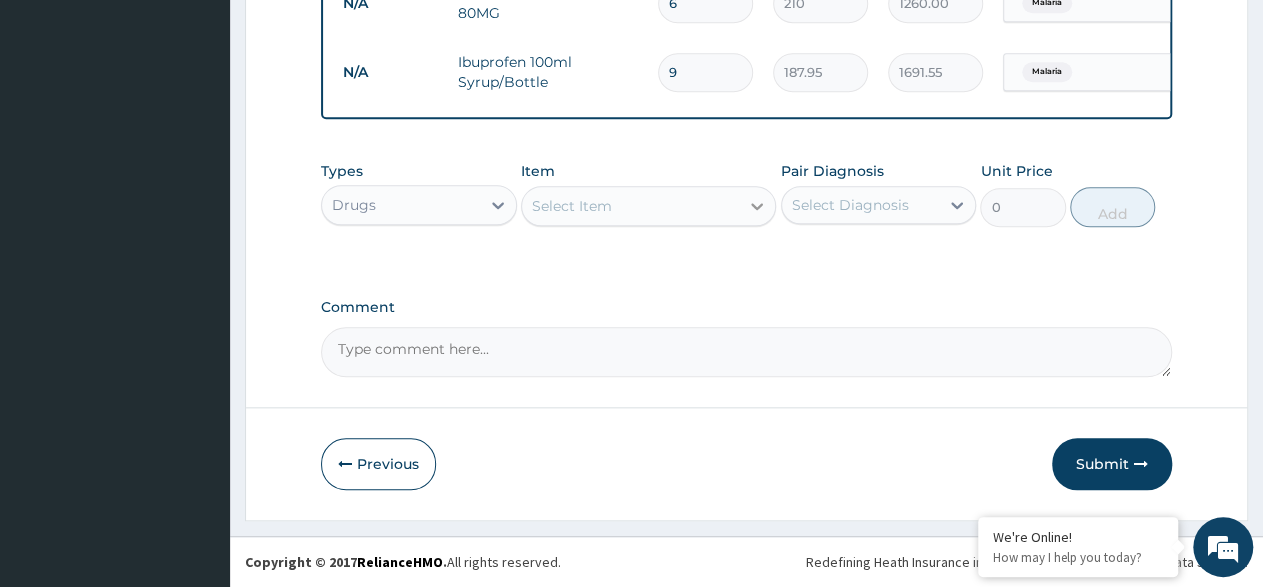 type on "9" 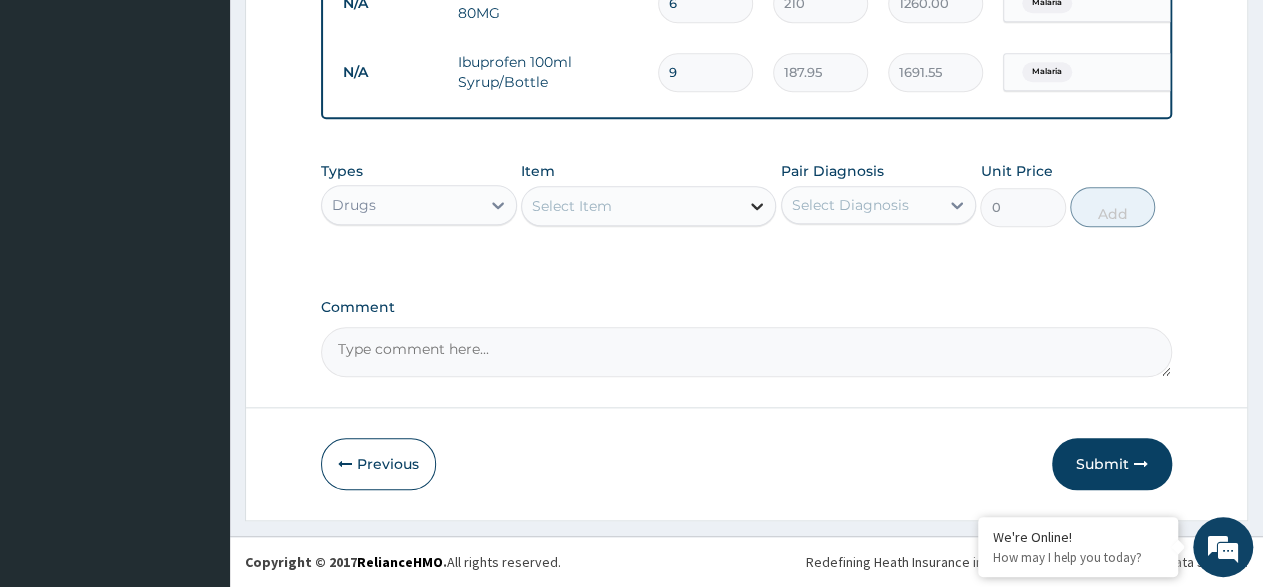 click at bounding box center [757, 206] 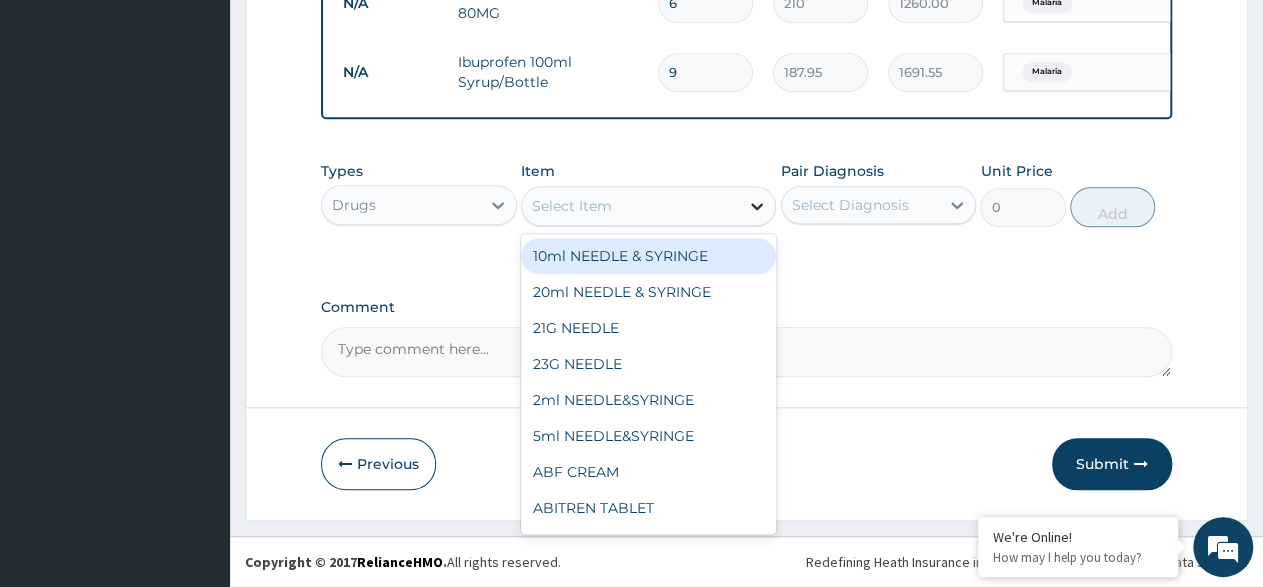 click 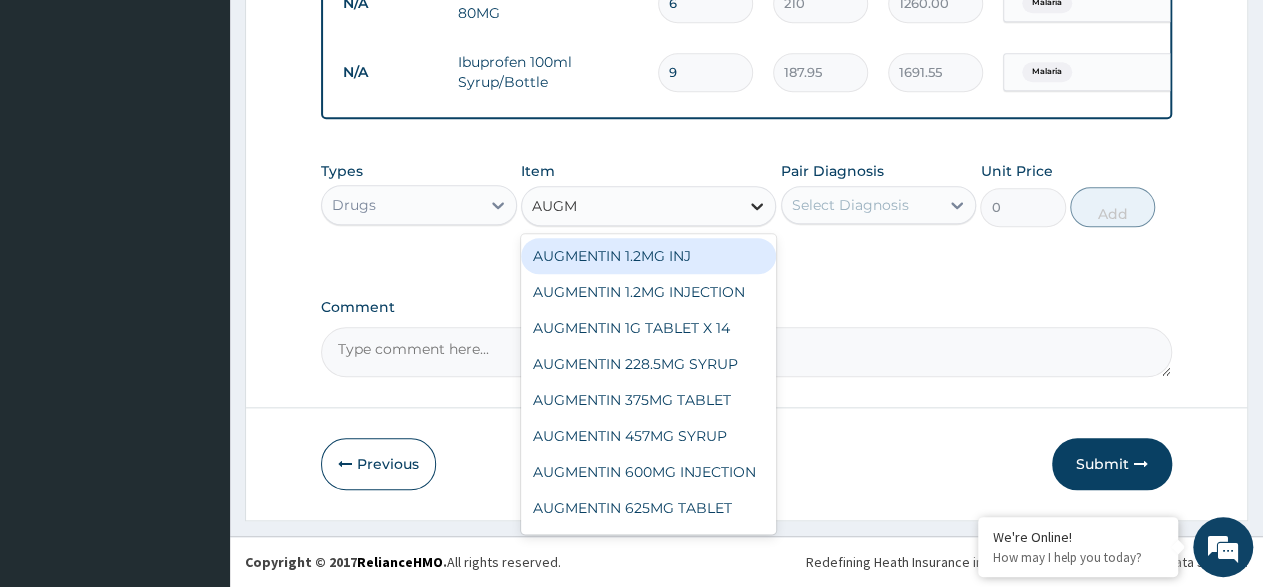 type on "AUGME" 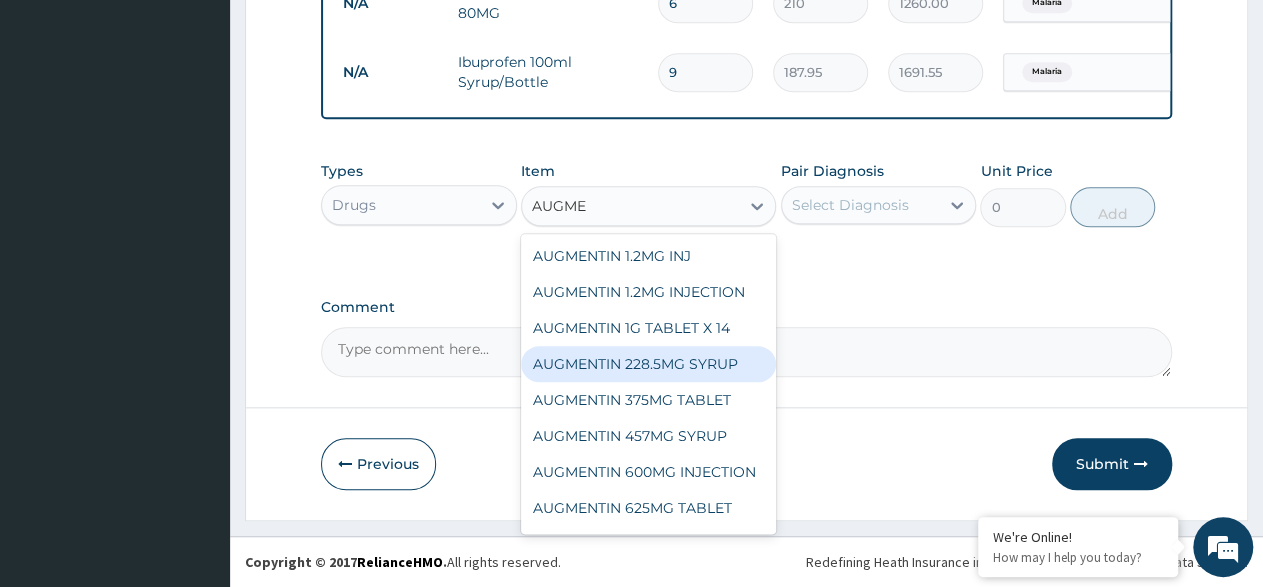 click on "AUGMENTIN 228.5MG SYRUP" at bounding box center (648, 364) 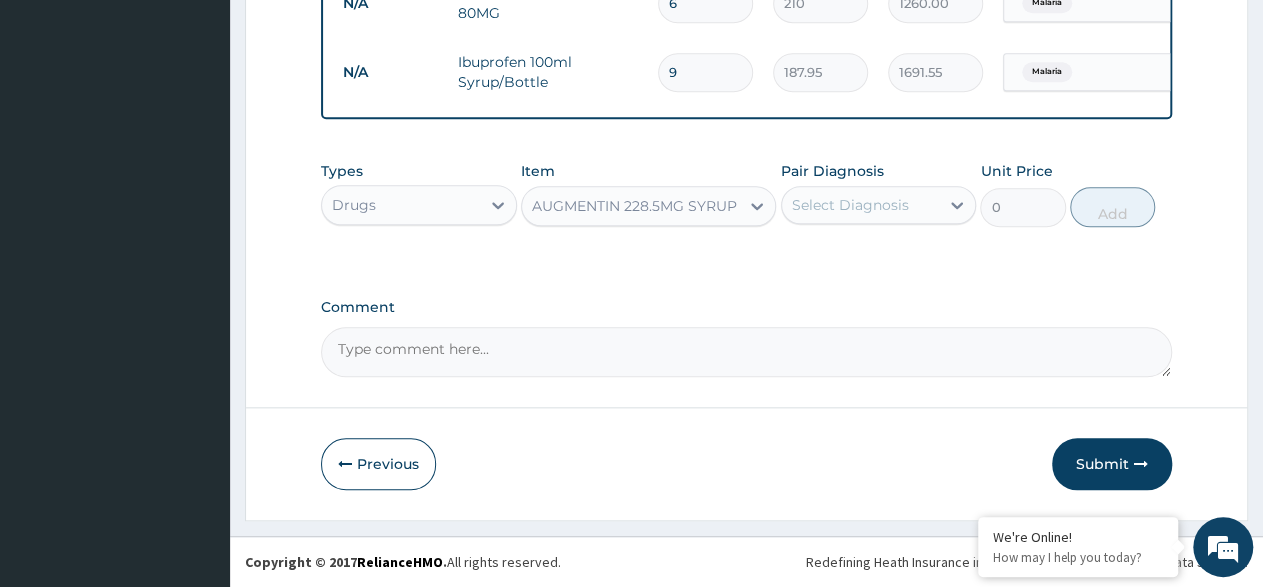 type 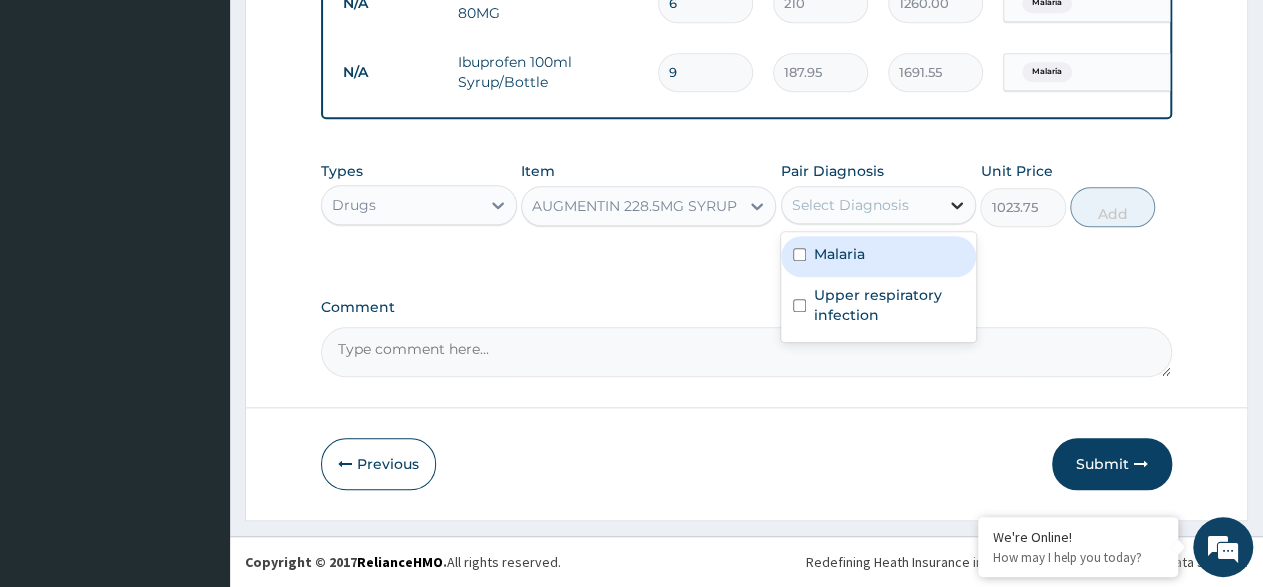 click 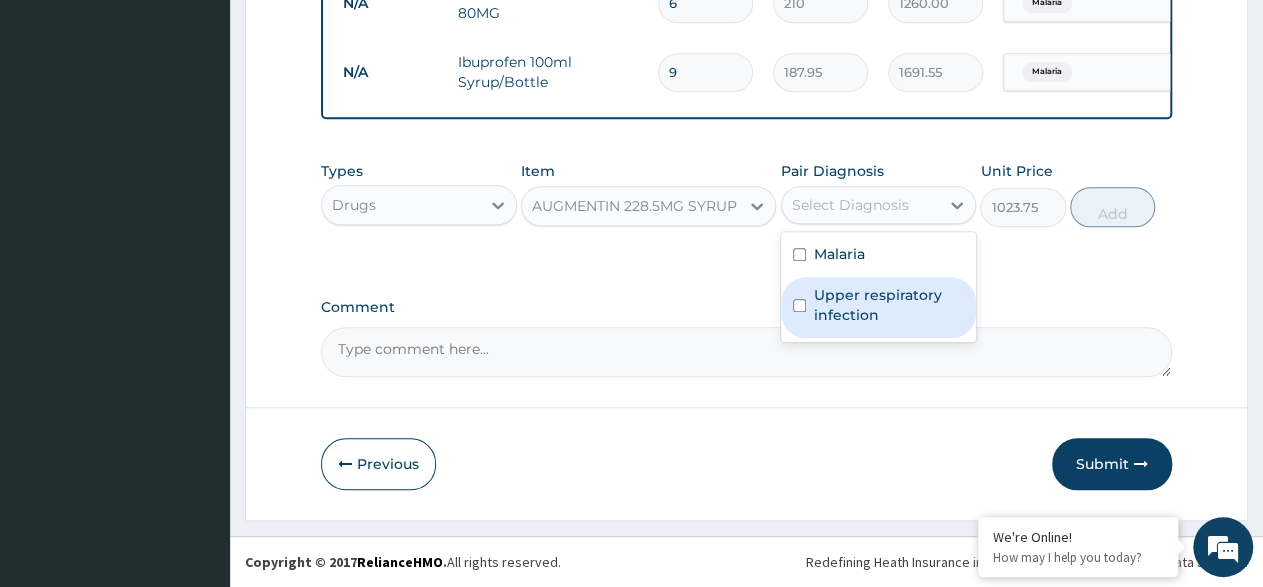 drag, startPoint x: 811, startPoint y: 307, endPoint x: 867, endPoint y: 283, distance: 60.926186 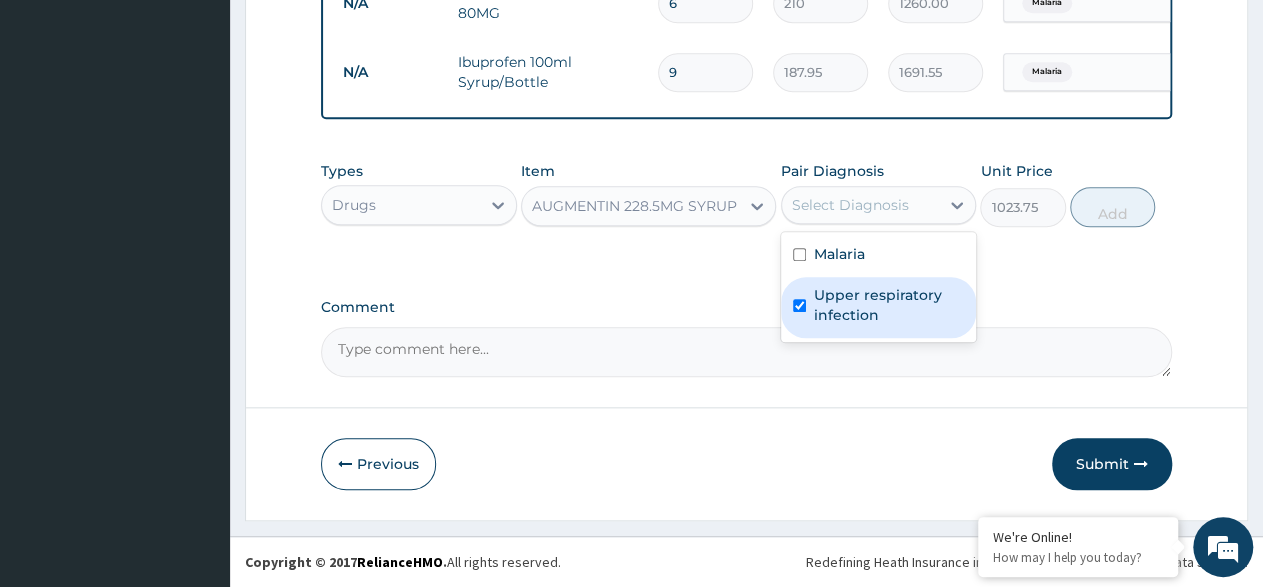 checkbox on "true" 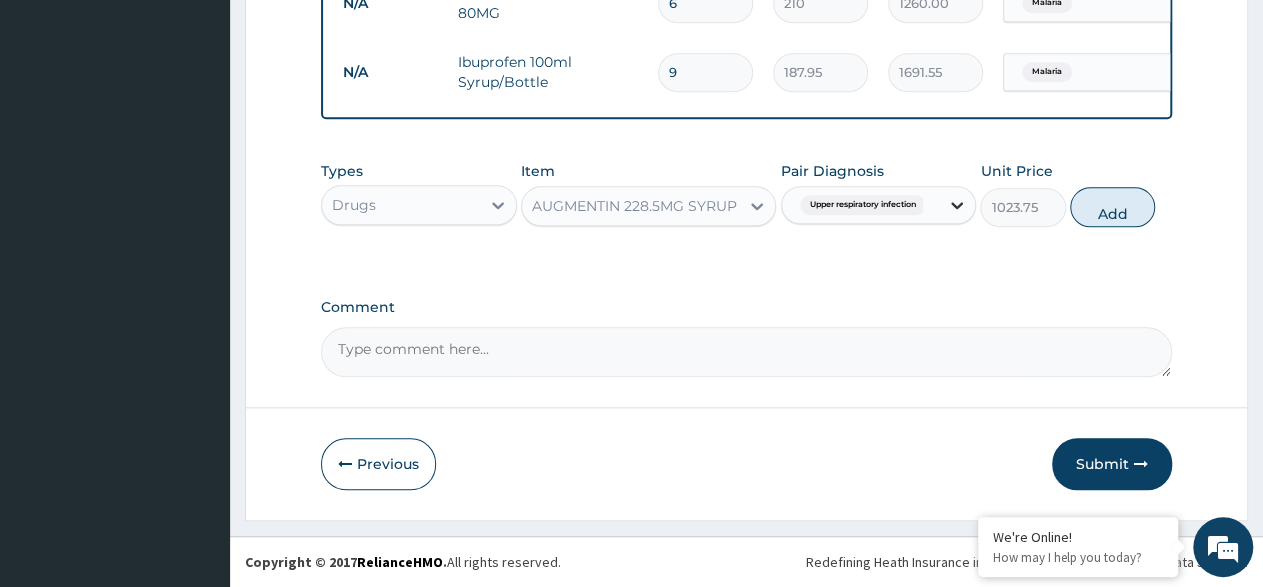 click 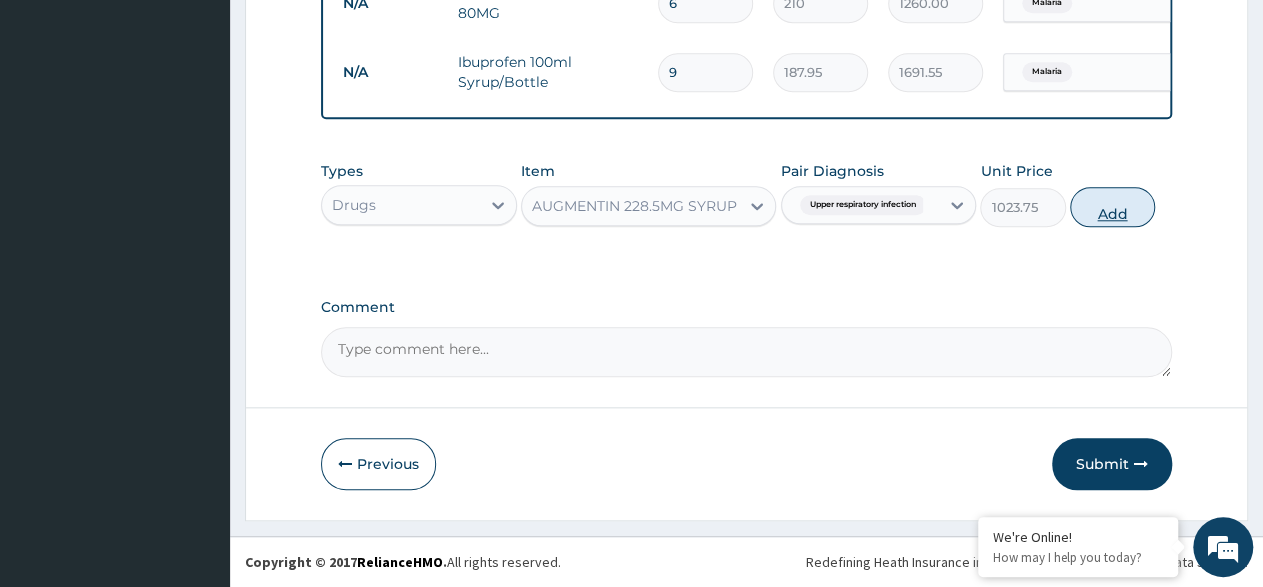 click on "Add" at bounding box center (1112, 207) 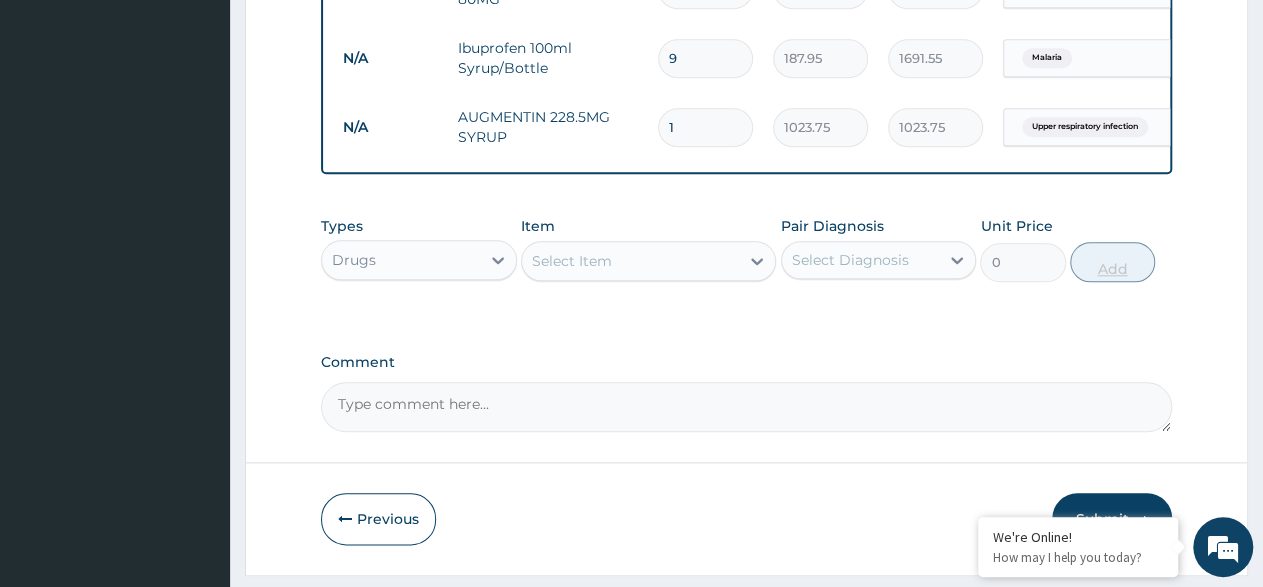 type 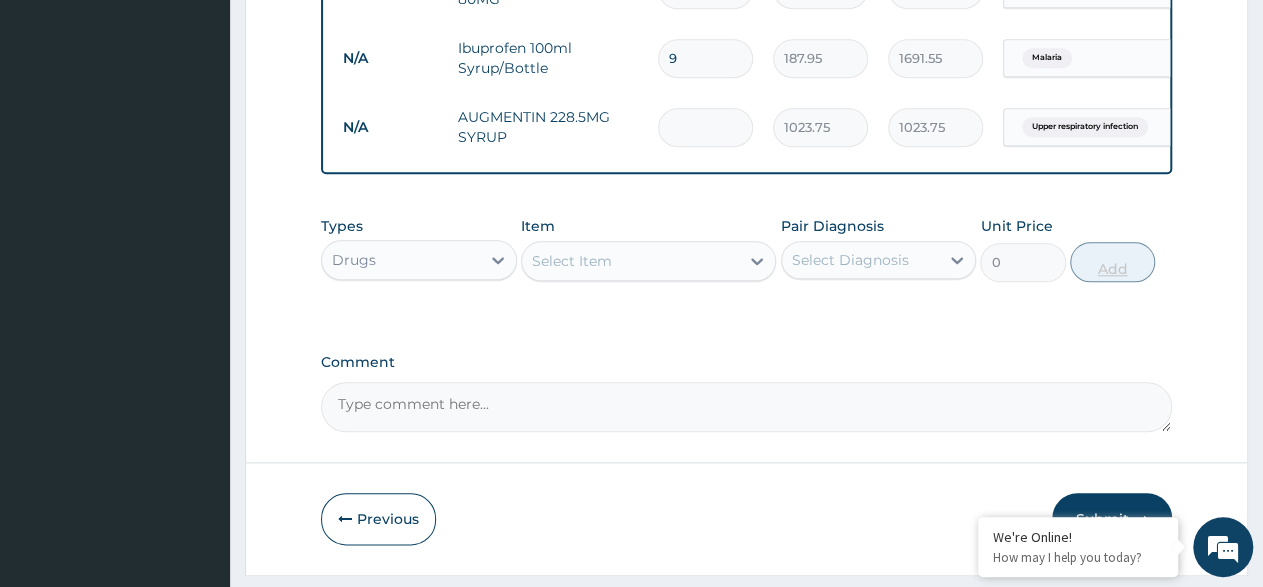 type on "0.00" 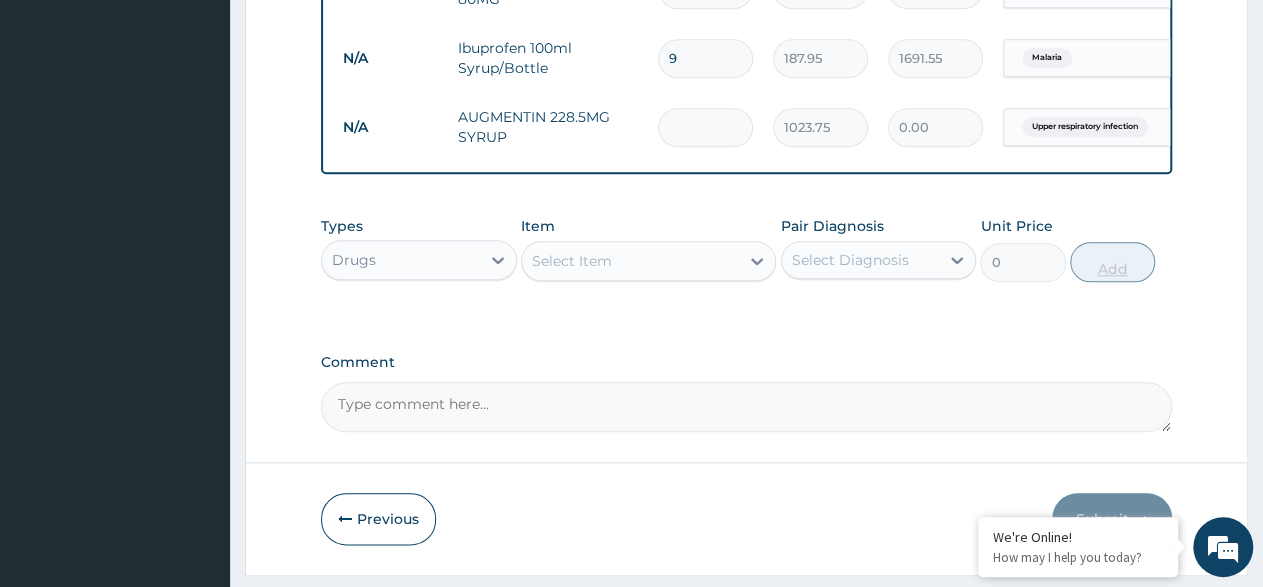 type on "7" 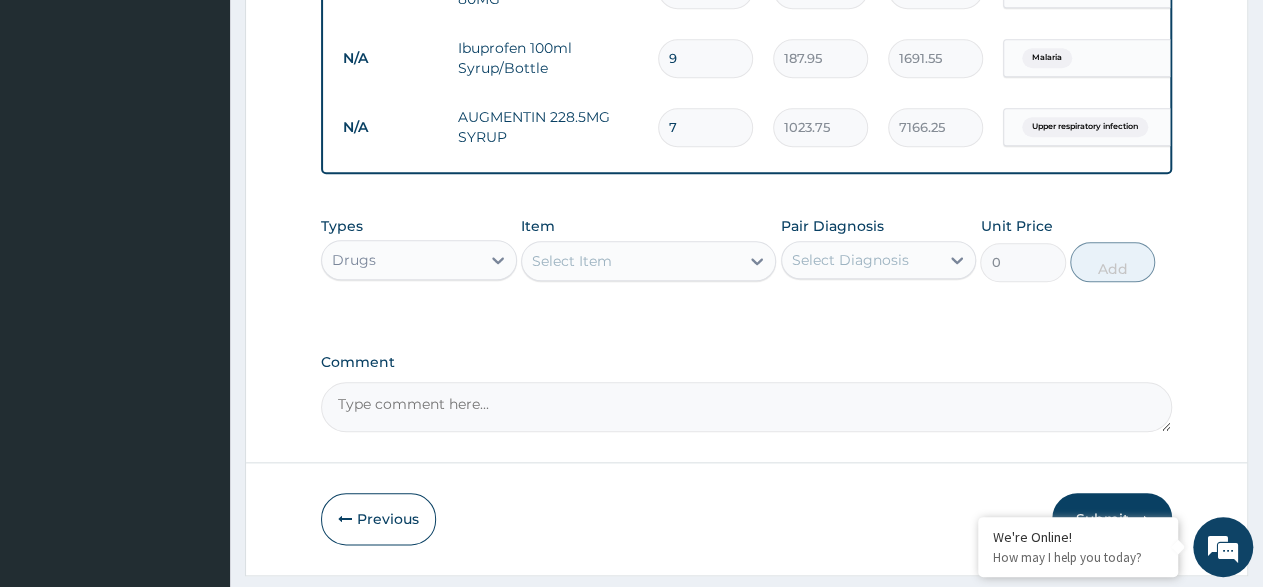 type 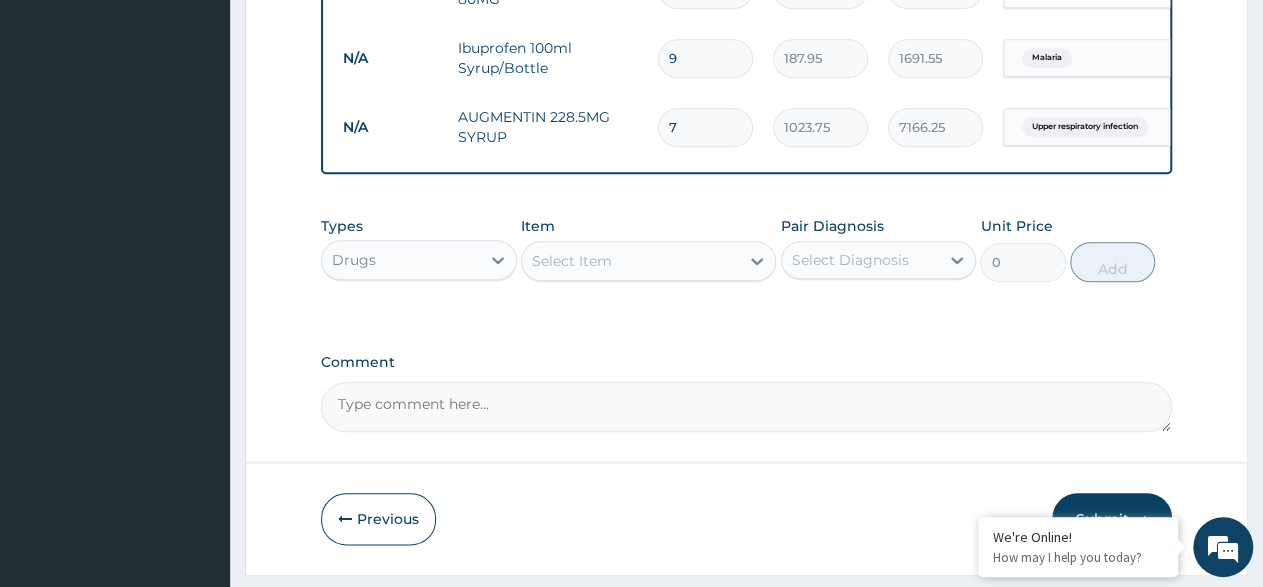 type on "0.00" 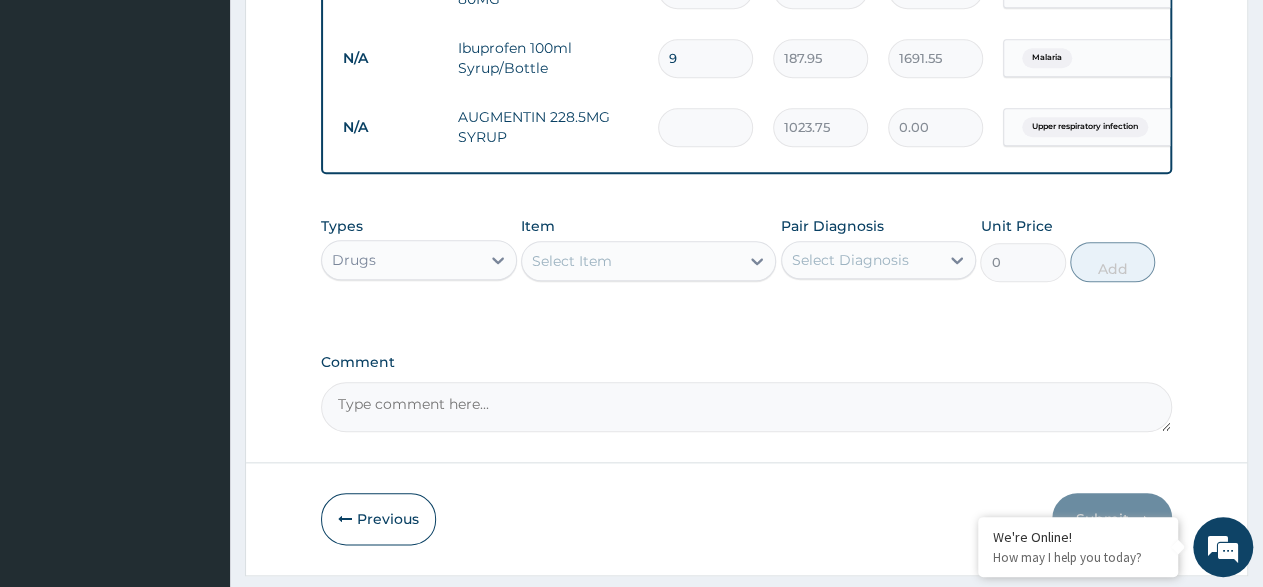 type on "1" 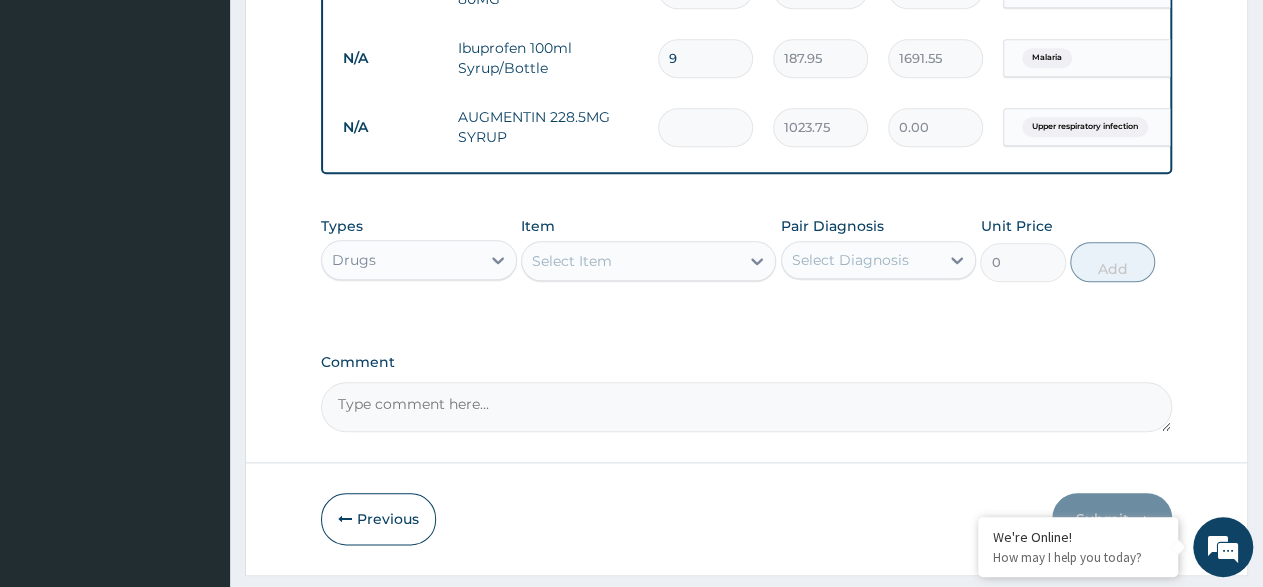 type on "1023.75" 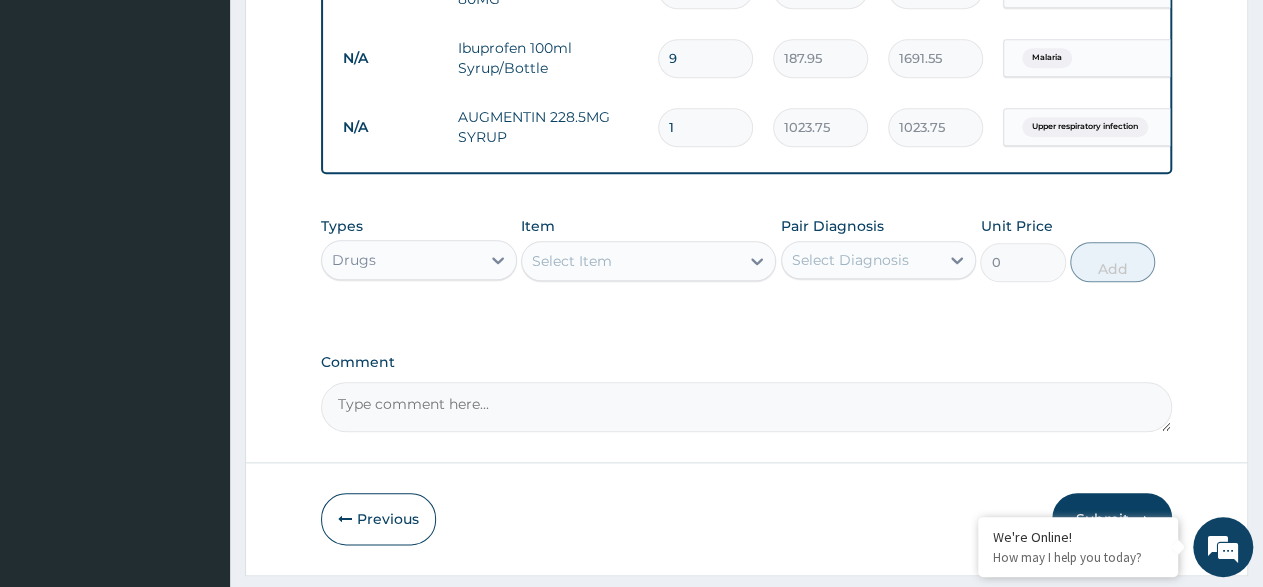 type on "14" 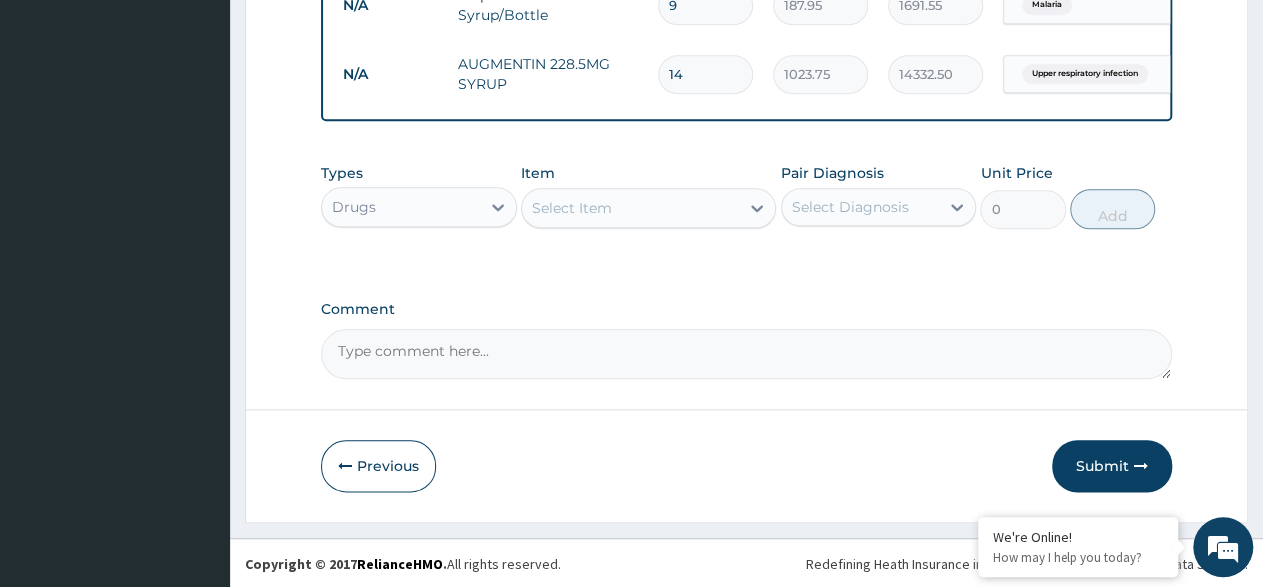 scroll, scrollTop: 972, scrollLeft: 0, axis: vertical 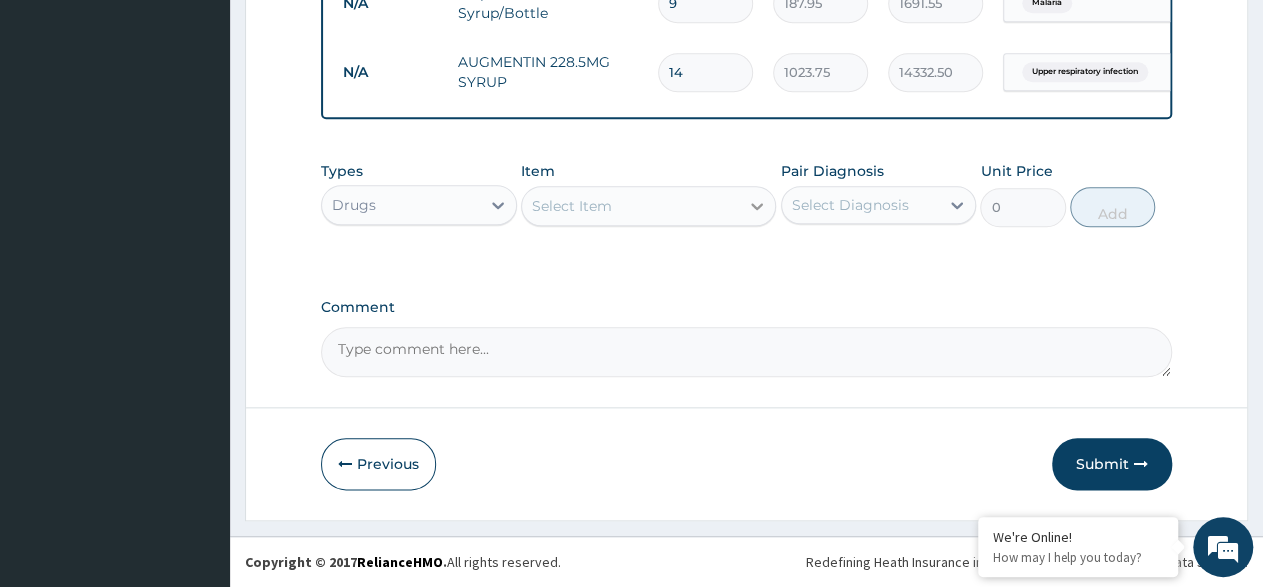 type on "14" 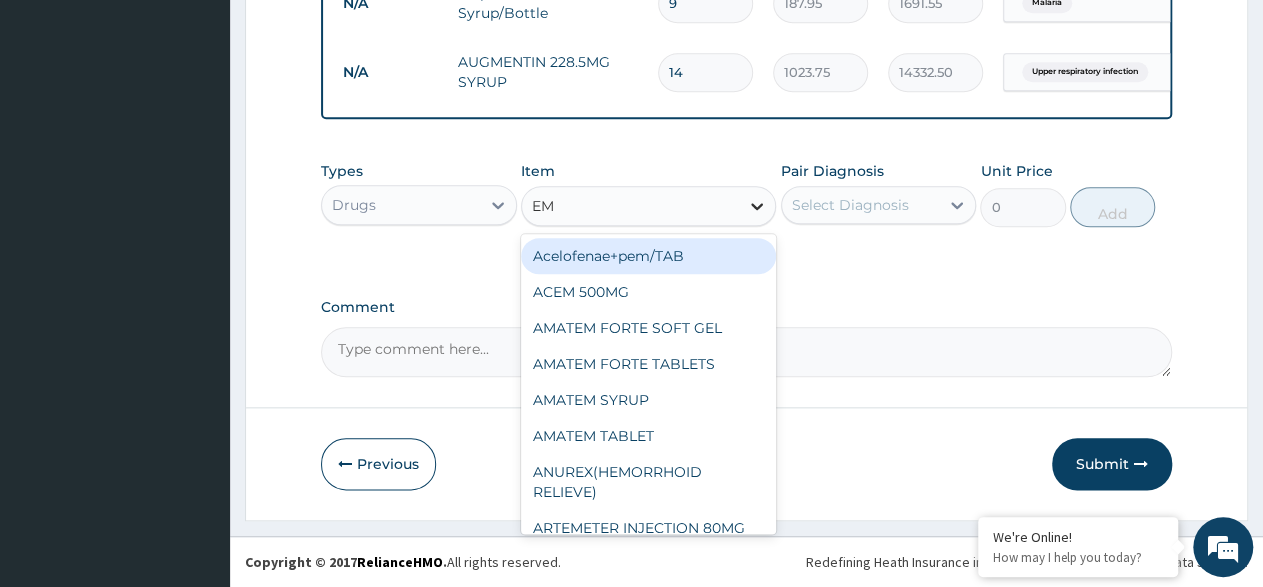 type on "EMZ" 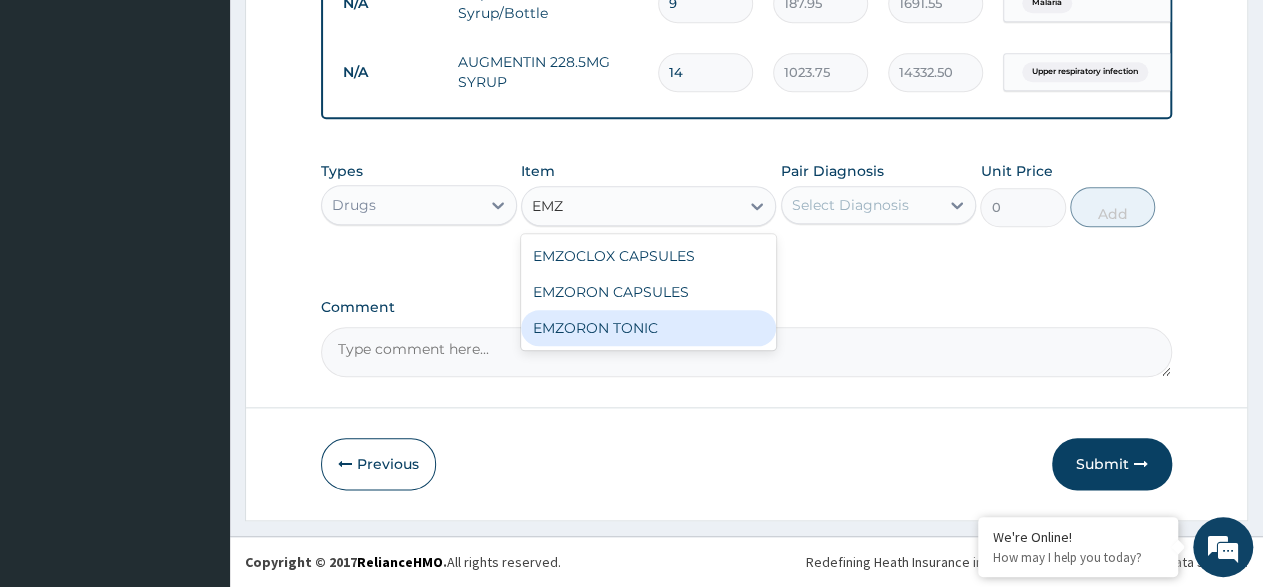click on "EMZORON TONIC" at bounding box center (648, 328) 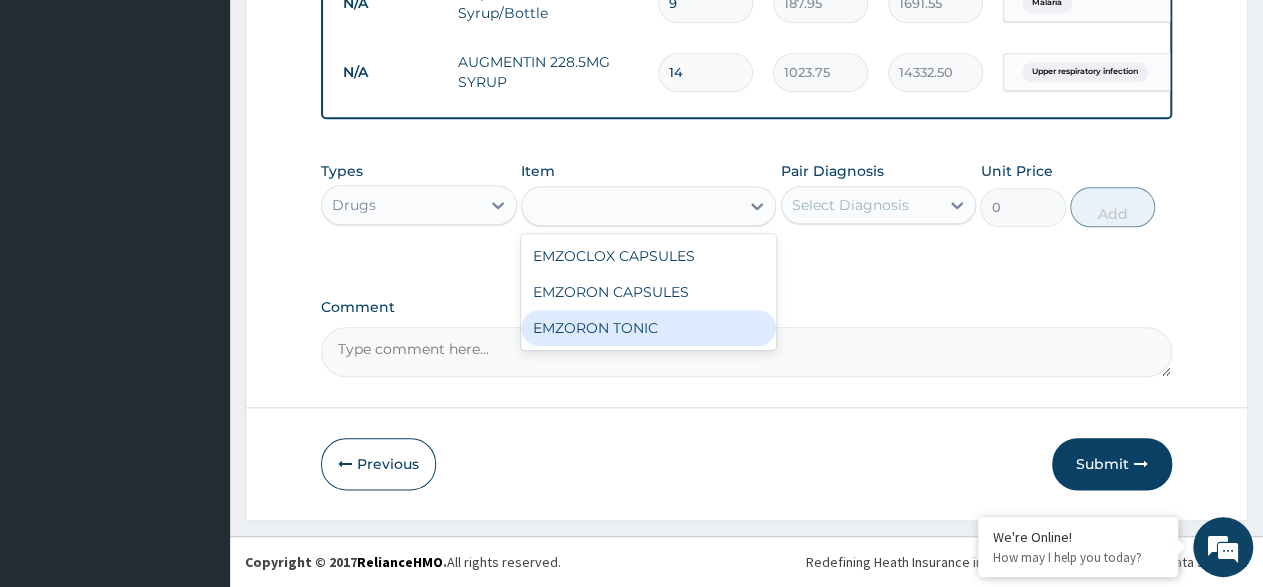 type on "183.75" 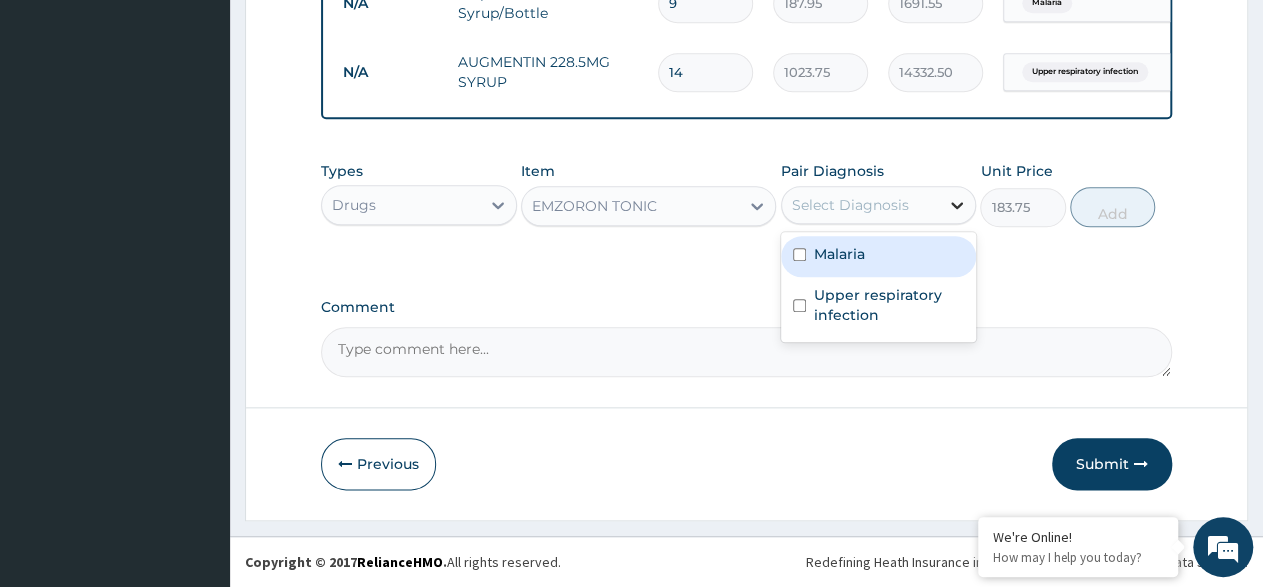 click at bounding box center [957, 205] 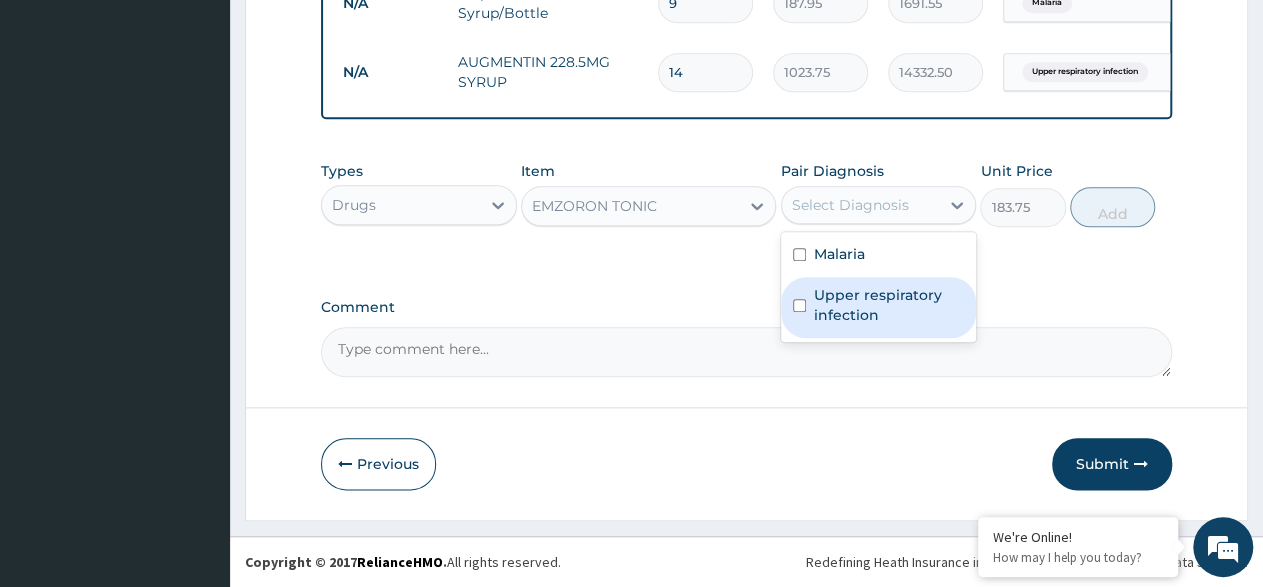 drag, startPoint x: 808, startPoint y: 313, endPoint x: 879, endPoint y: 249, distance: 95.587654 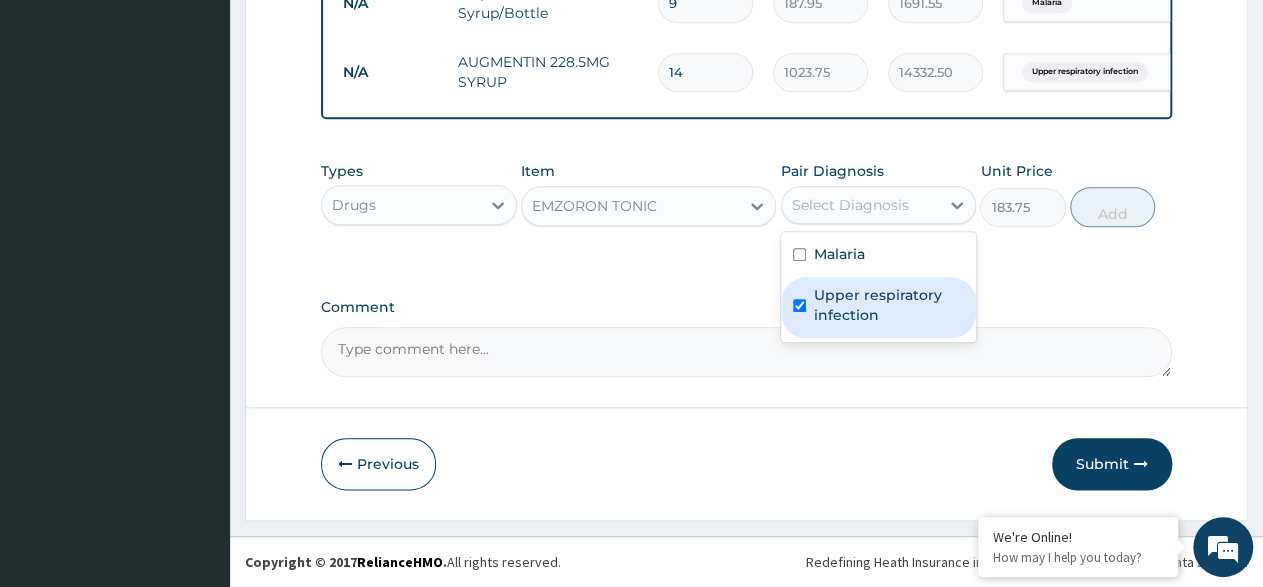checkbox on "true" 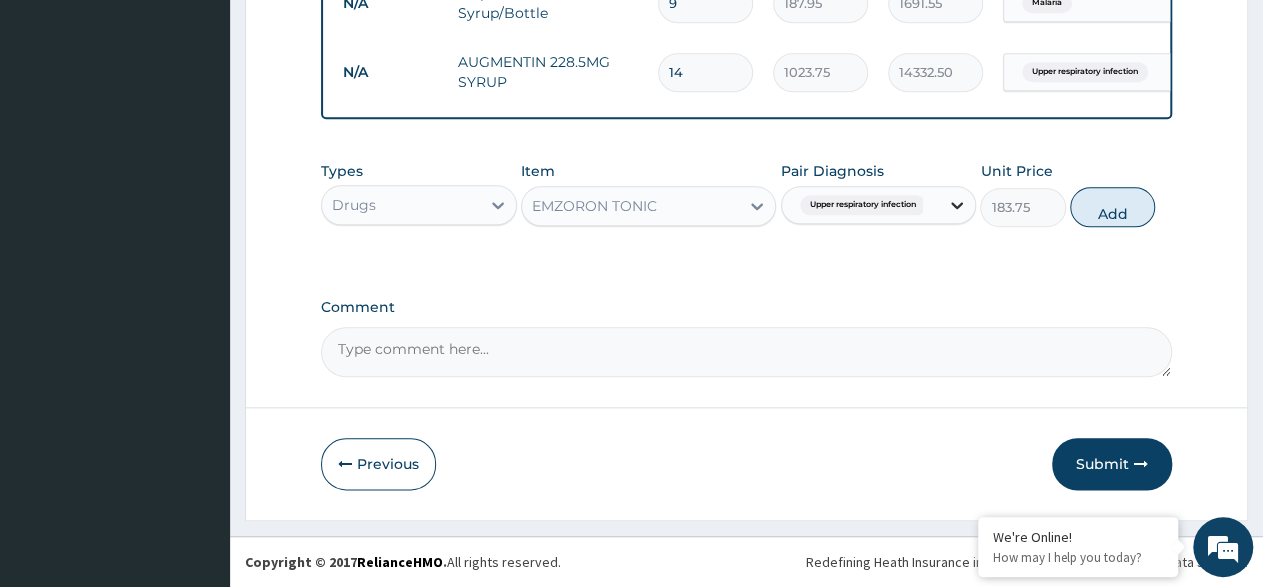 click at bounding box center (957, 205) 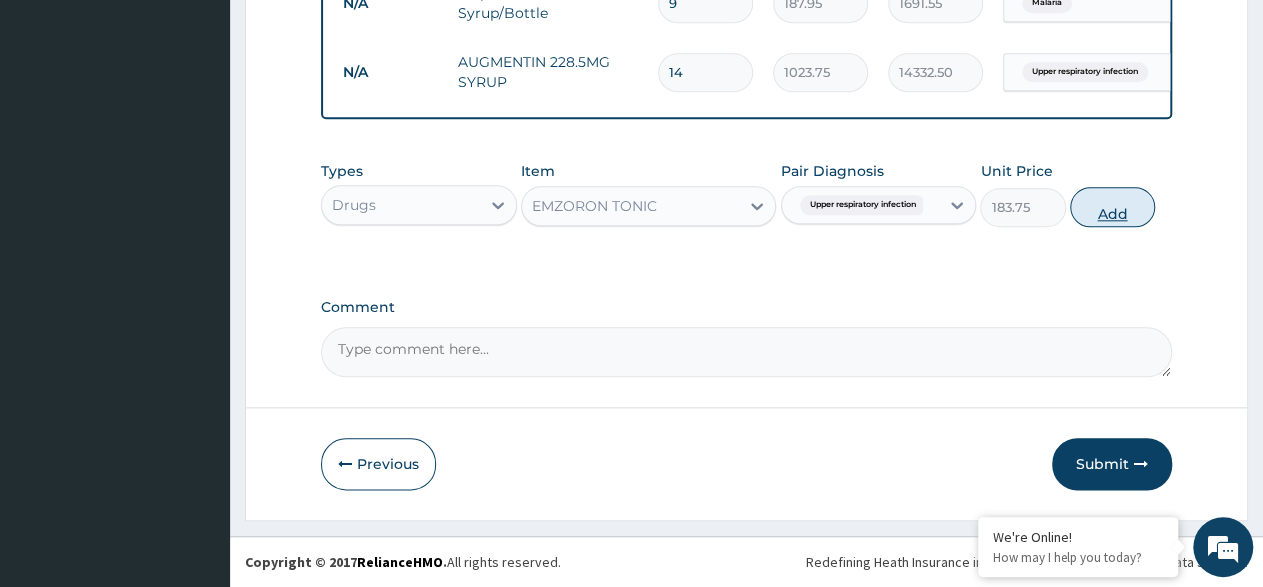 click on "Add" at bounding box center (1112, 207) 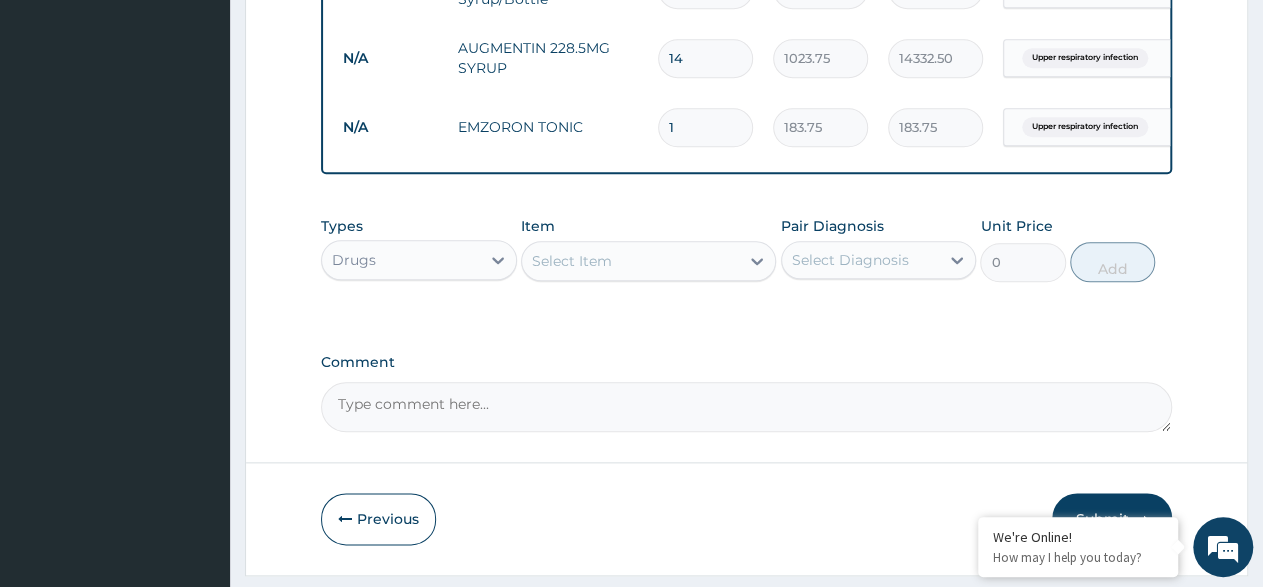 type 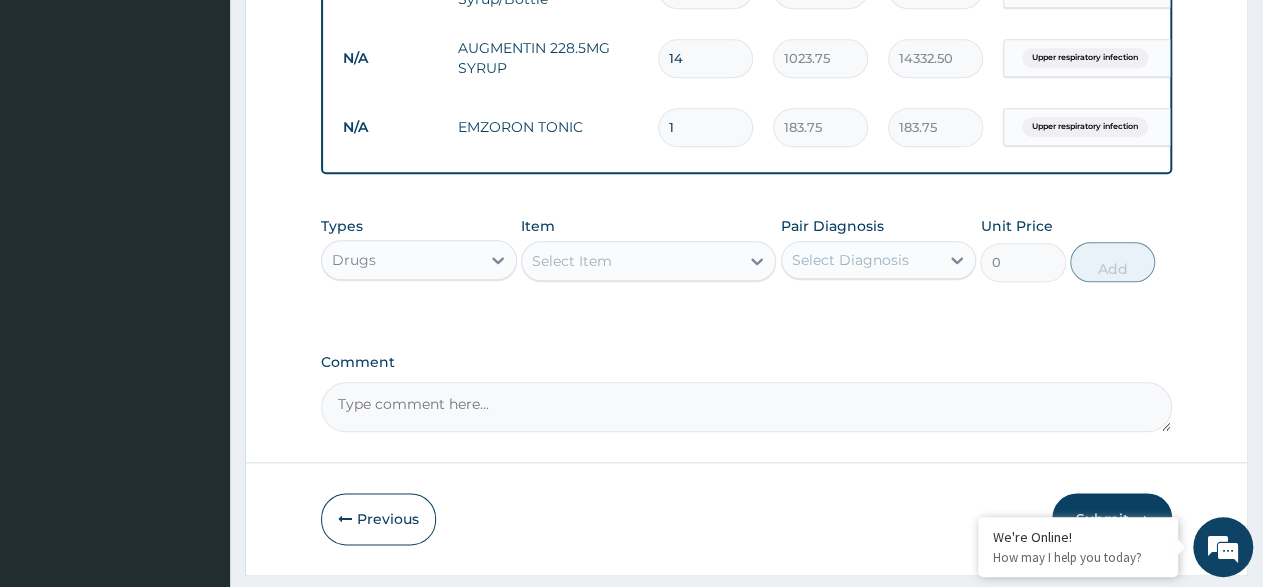 type on "0.00" 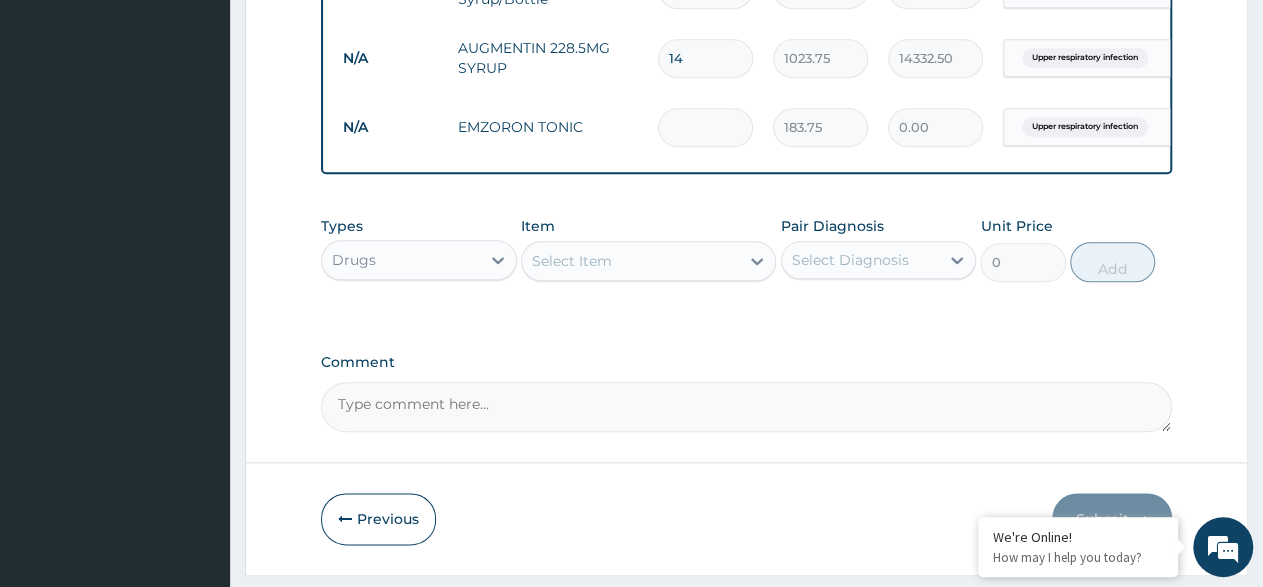 type on "2" 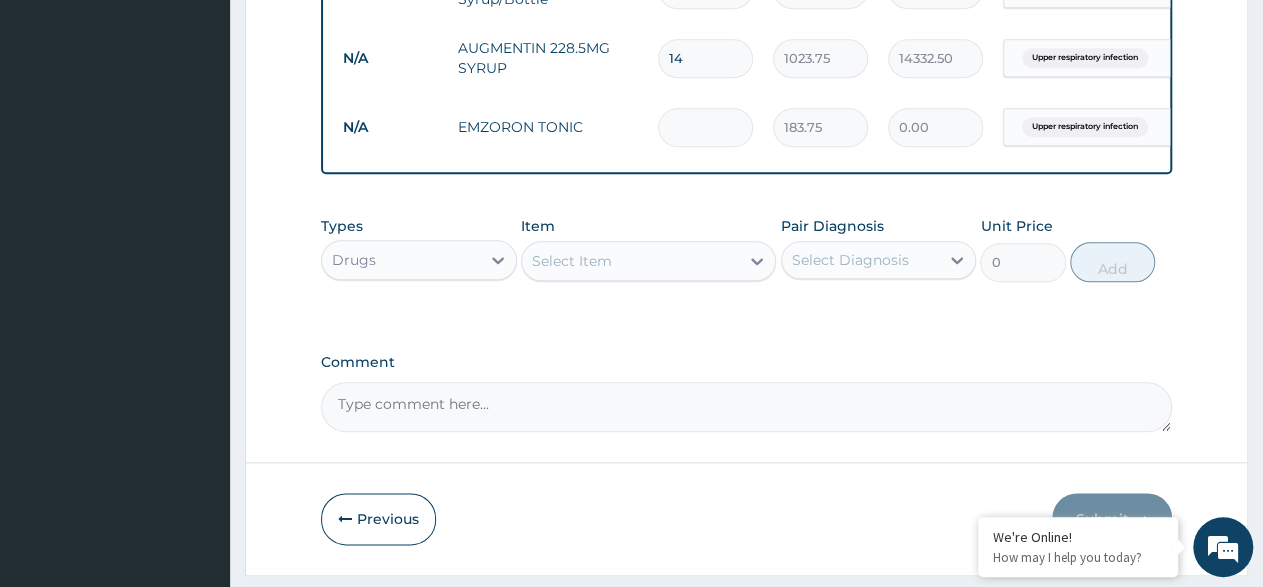 type on "367.50" 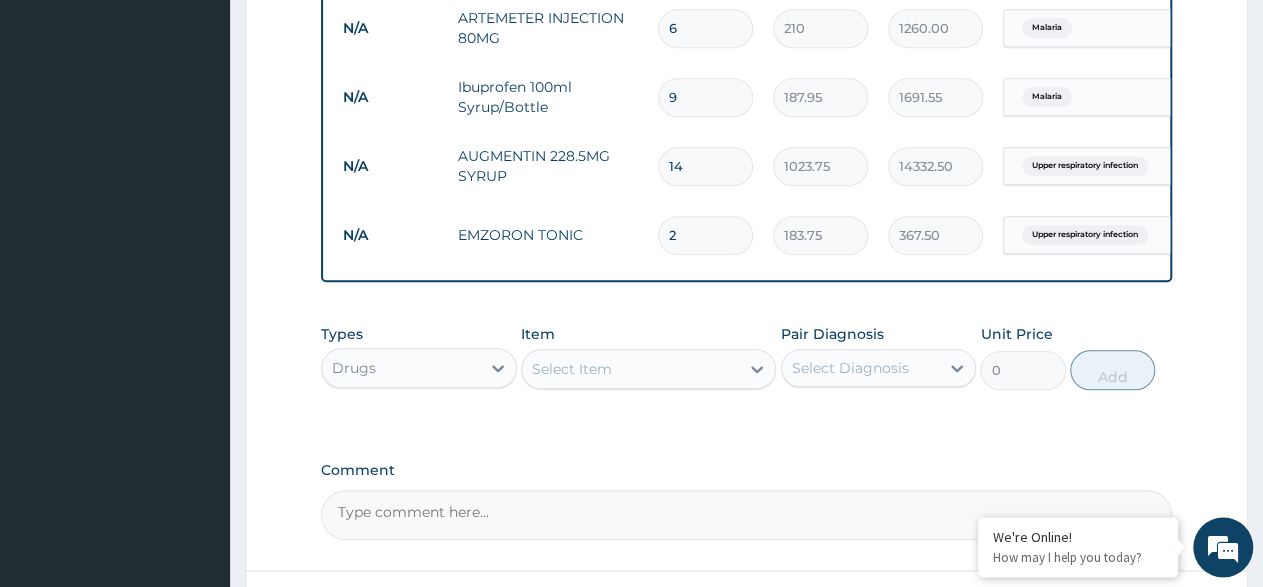 scroll, scrollTop: 1041, scrollLeft: 0, axis: vertical 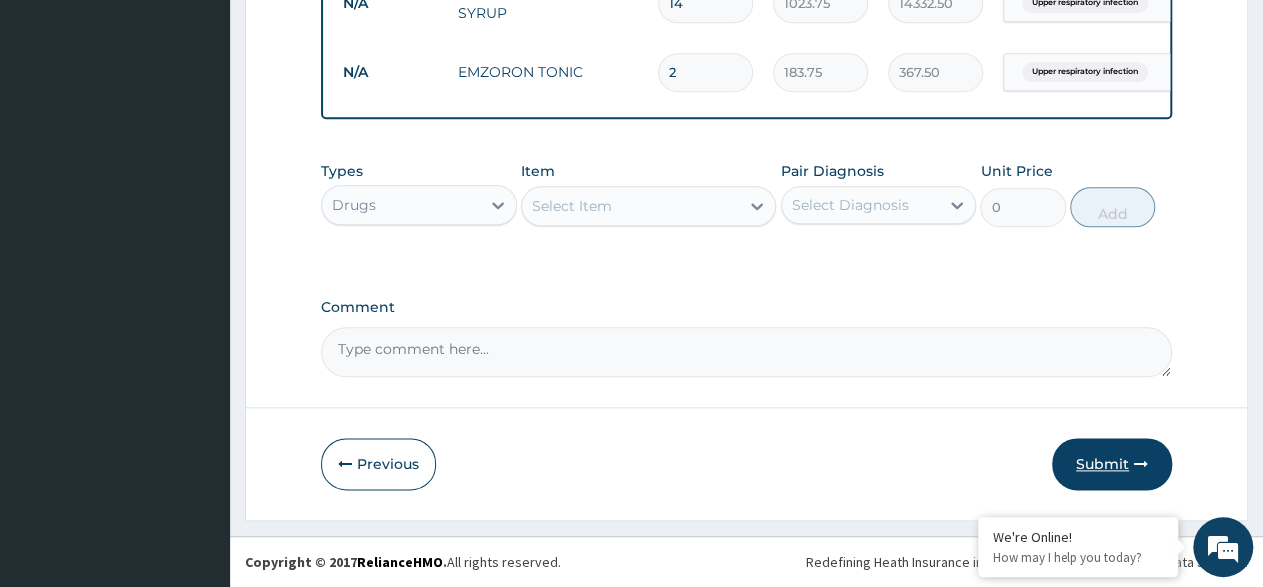type on "2" 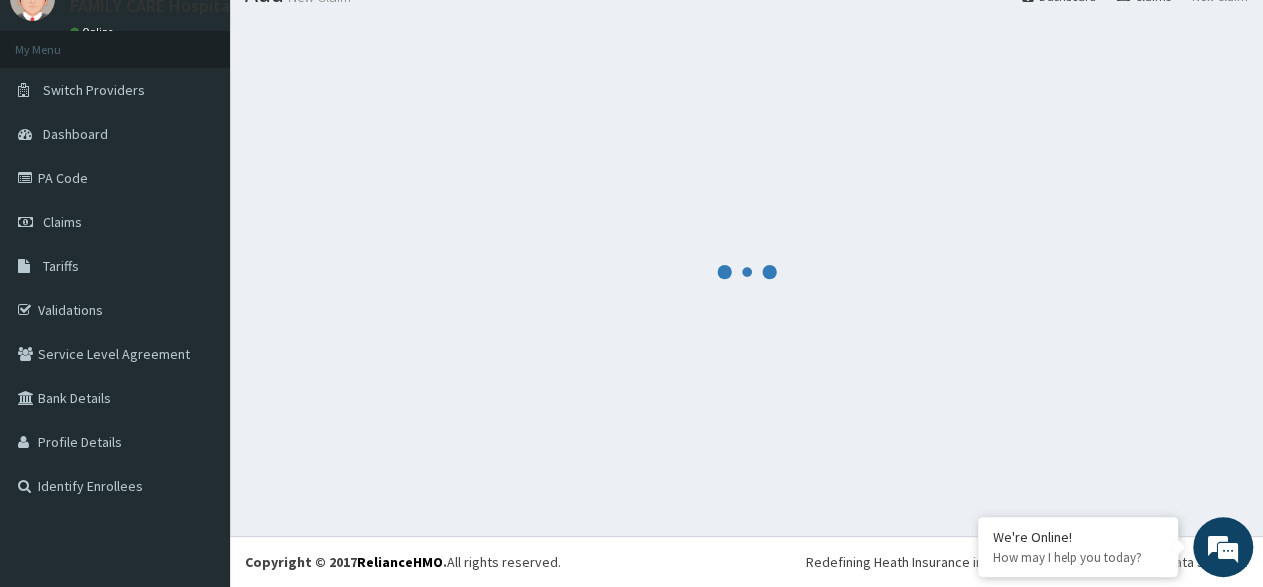 scroll, scrollTop: 84, scrollLeft: 0, axis: vertical 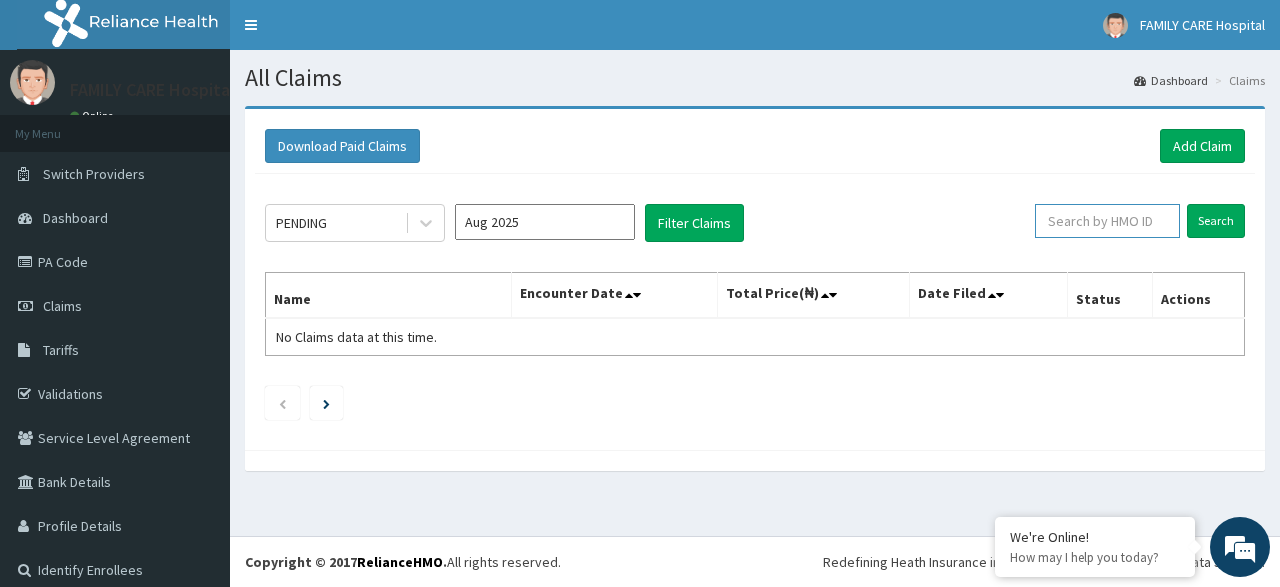 click at bounding box center [1107, 221] 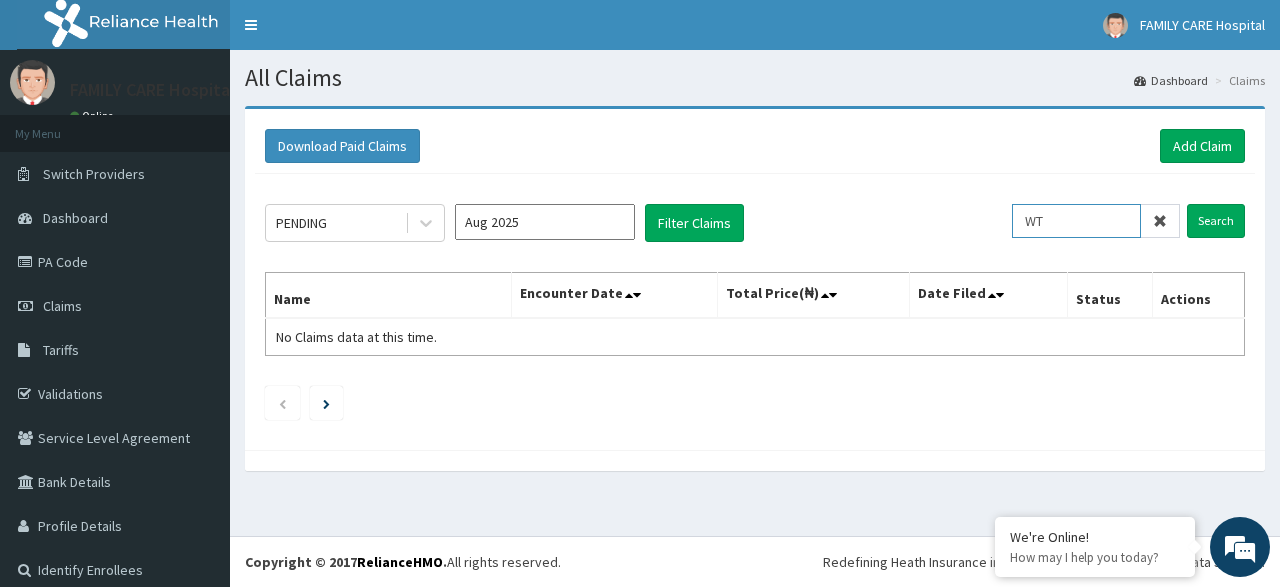 scroll, scrollTop: 0, scrollLeft: 0, axis: both 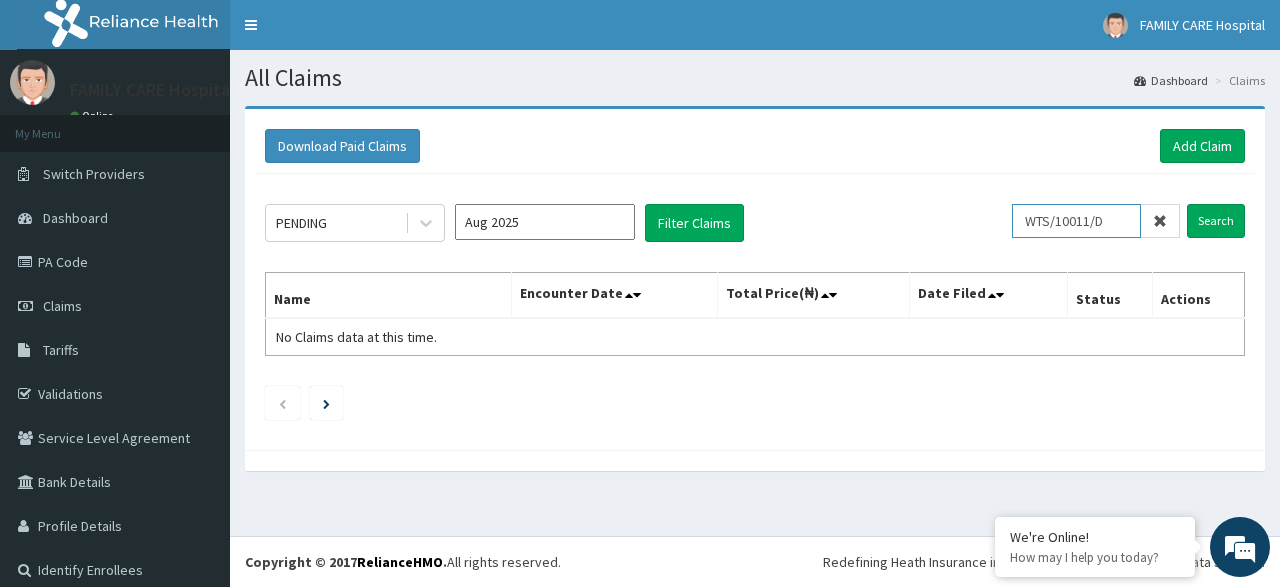 type on "WTS/10011/D" 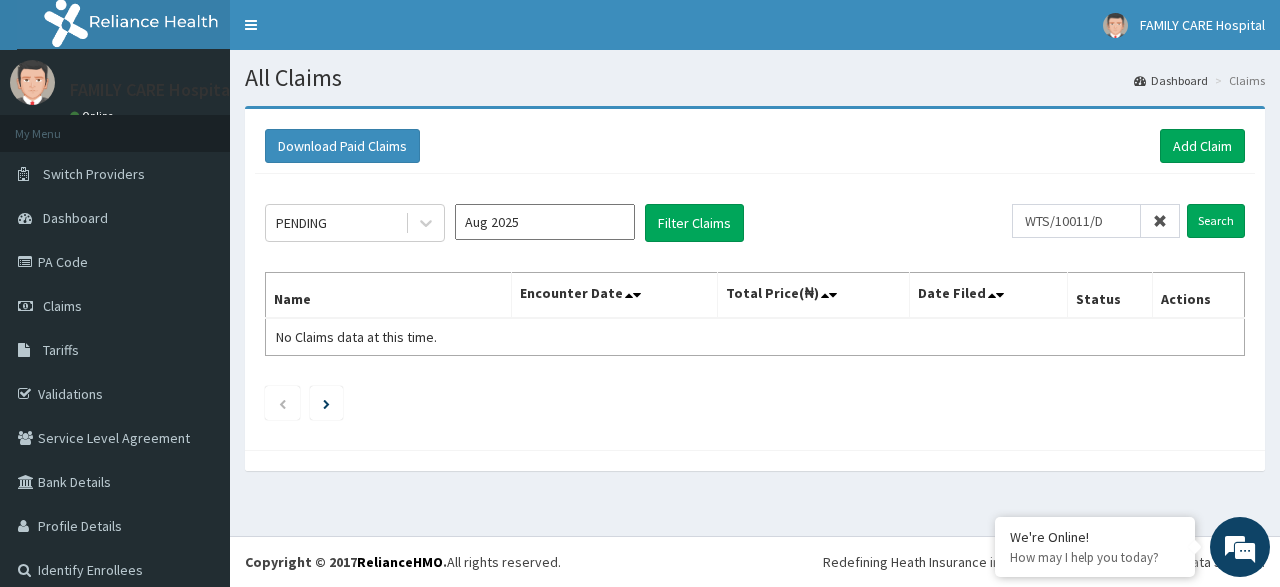 click on "PENDING [MON] [YYYY] Filter Claims [LICENSE] Search Name Encounter Date Total Price(₦) Date Filed Status Actions No Claims data at this time." 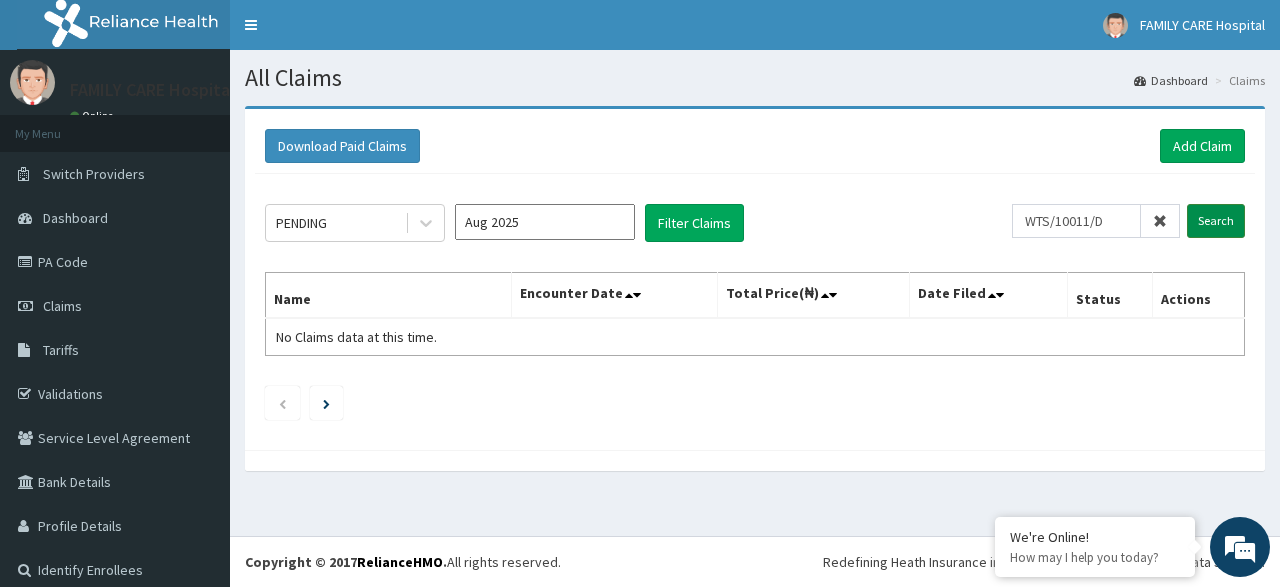 click on "Search" at bounding box center [1216, 221] 